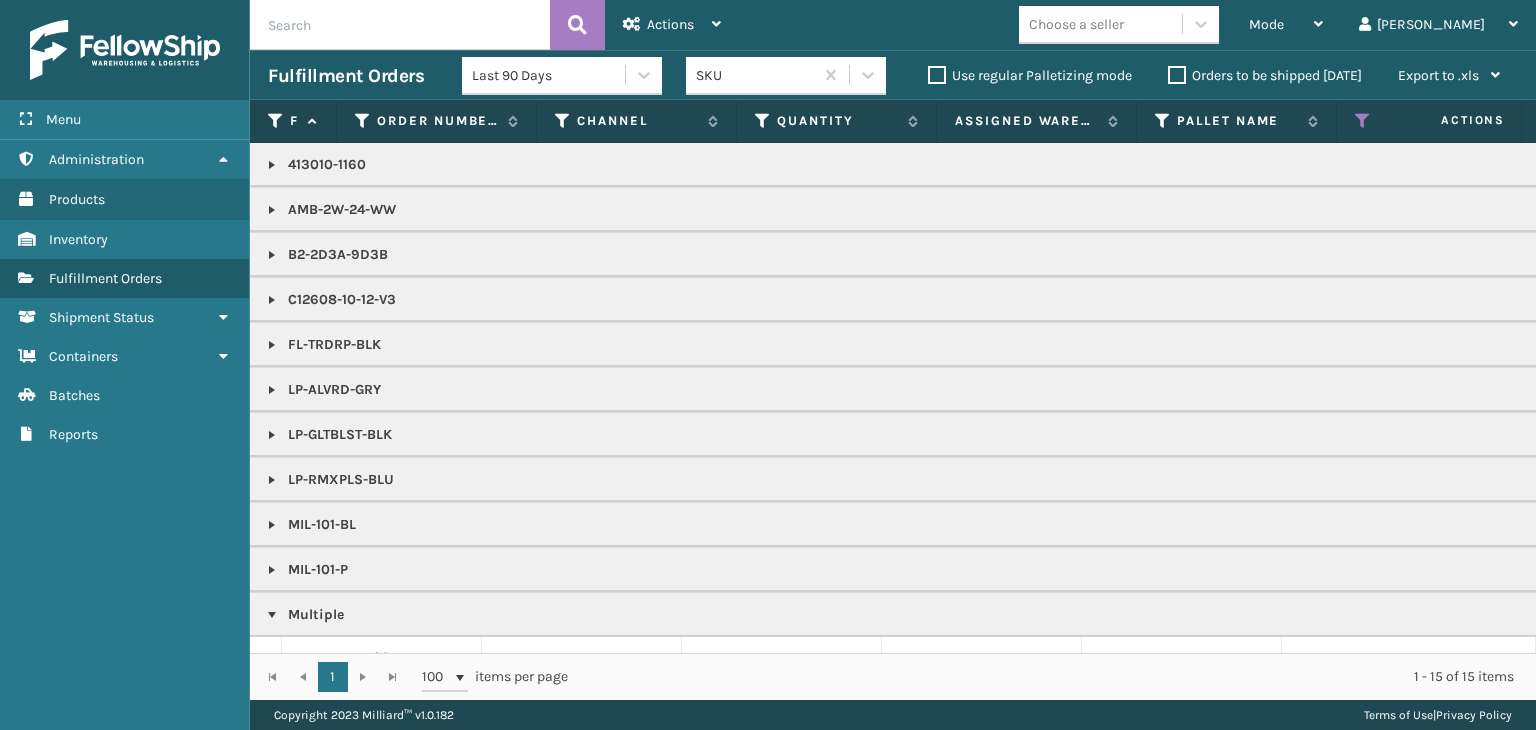 scroll, scrollTop: 0, scrollLeft: 0, axis: both 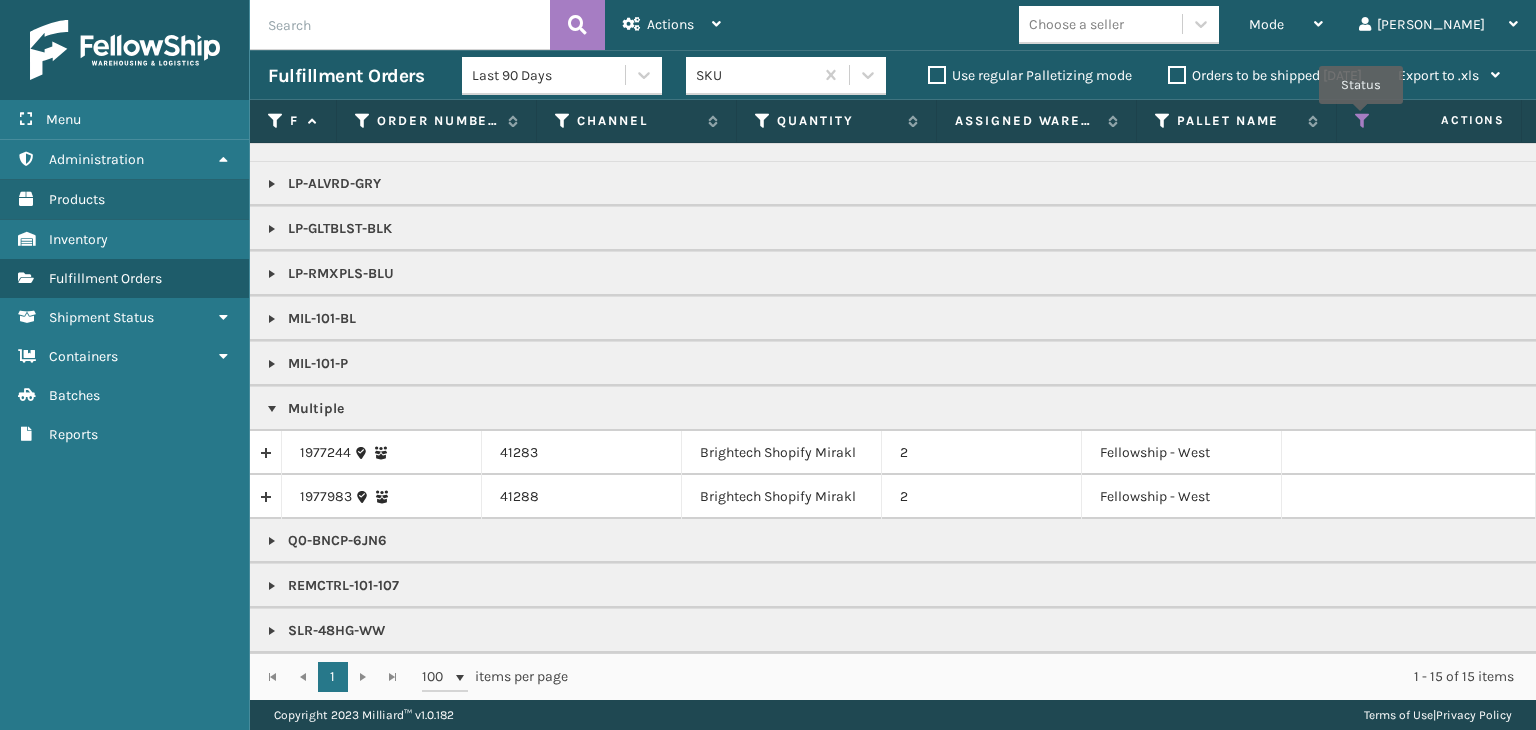 click at bounding box center [1363, 121] 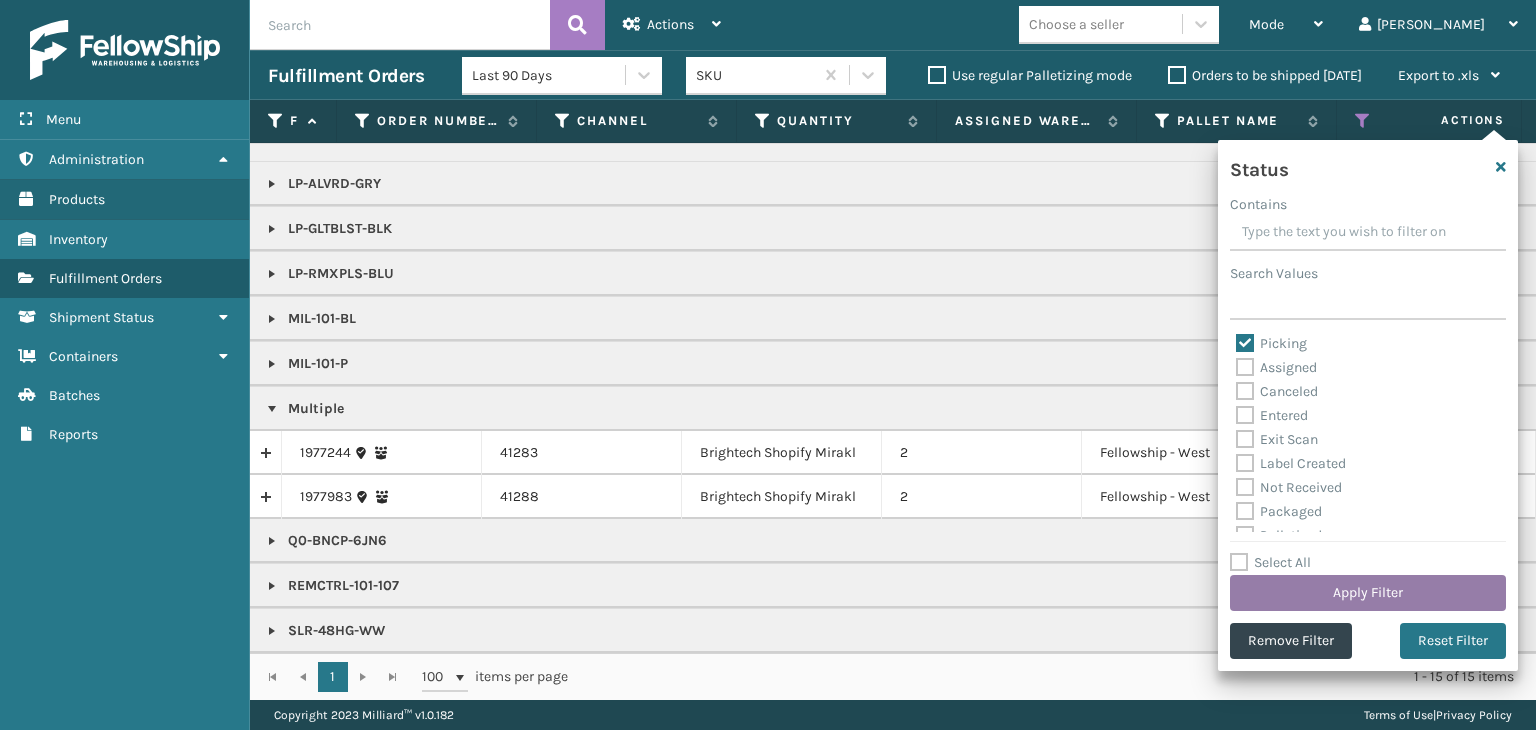 click on "Apply Filter" at bounding box center (1368, 593) 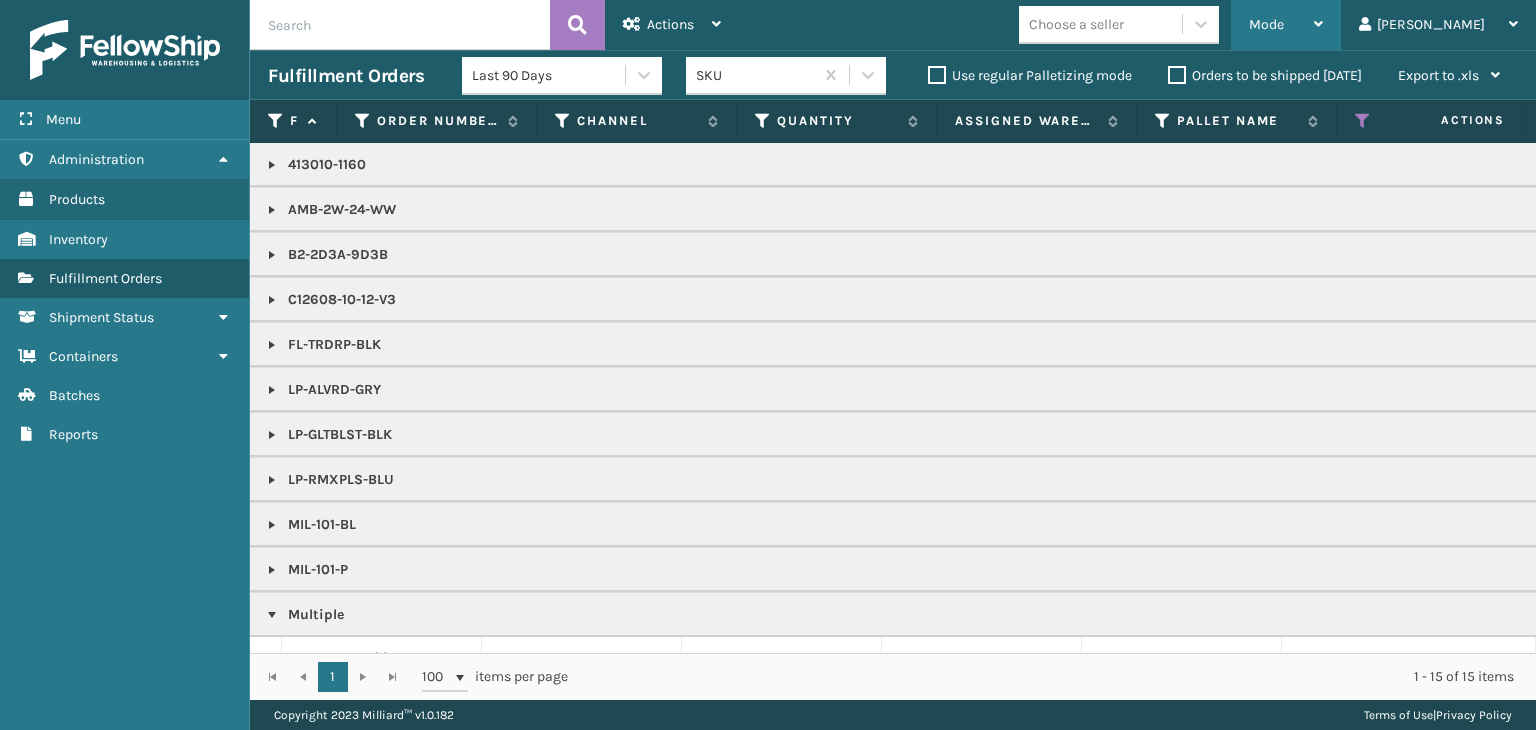 click on "Mode Regular Mode Picking Mode Labeling Mode Exit Scan Mode" at bounding box center [1286, 25] 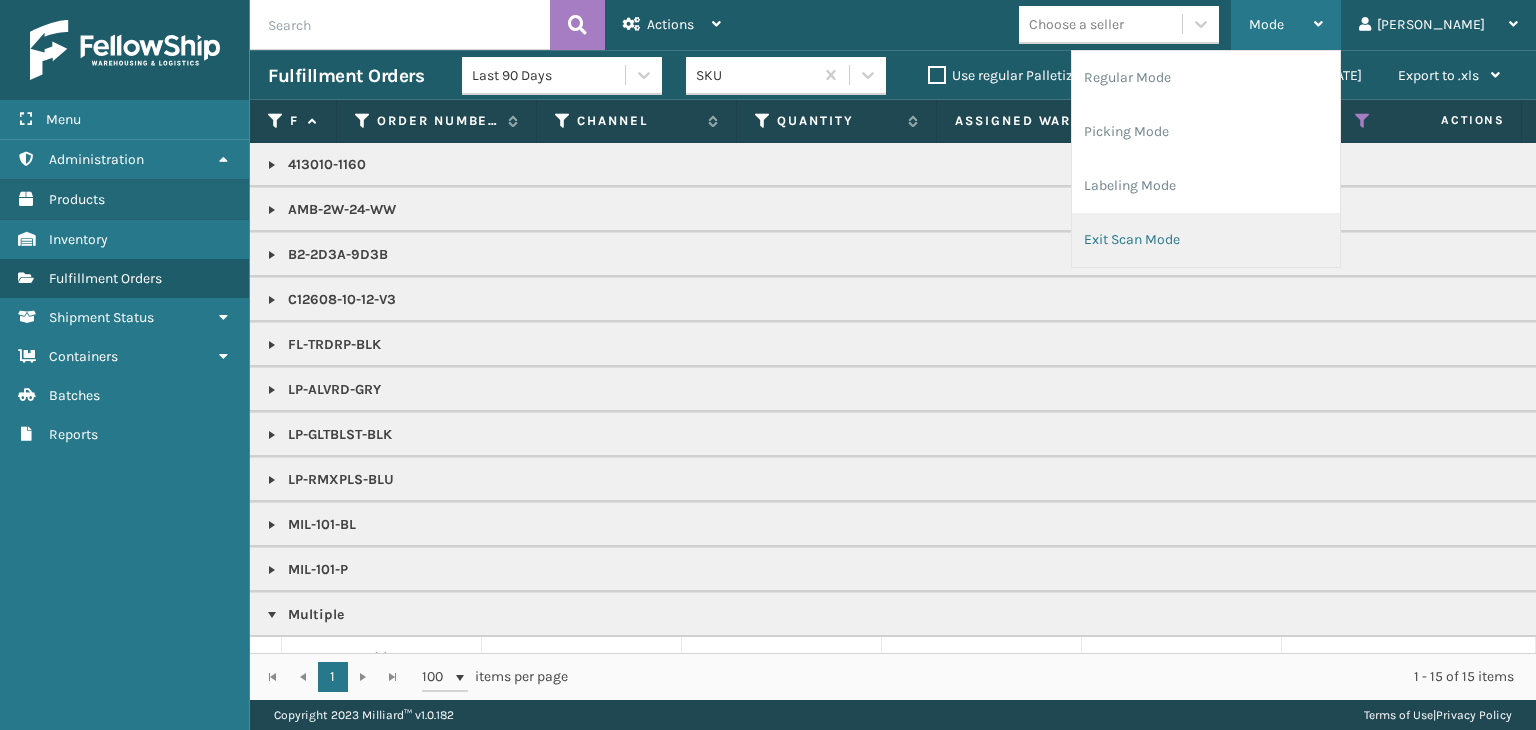 click on "Exit Scan Mode" at bounding box center (1206, 240) 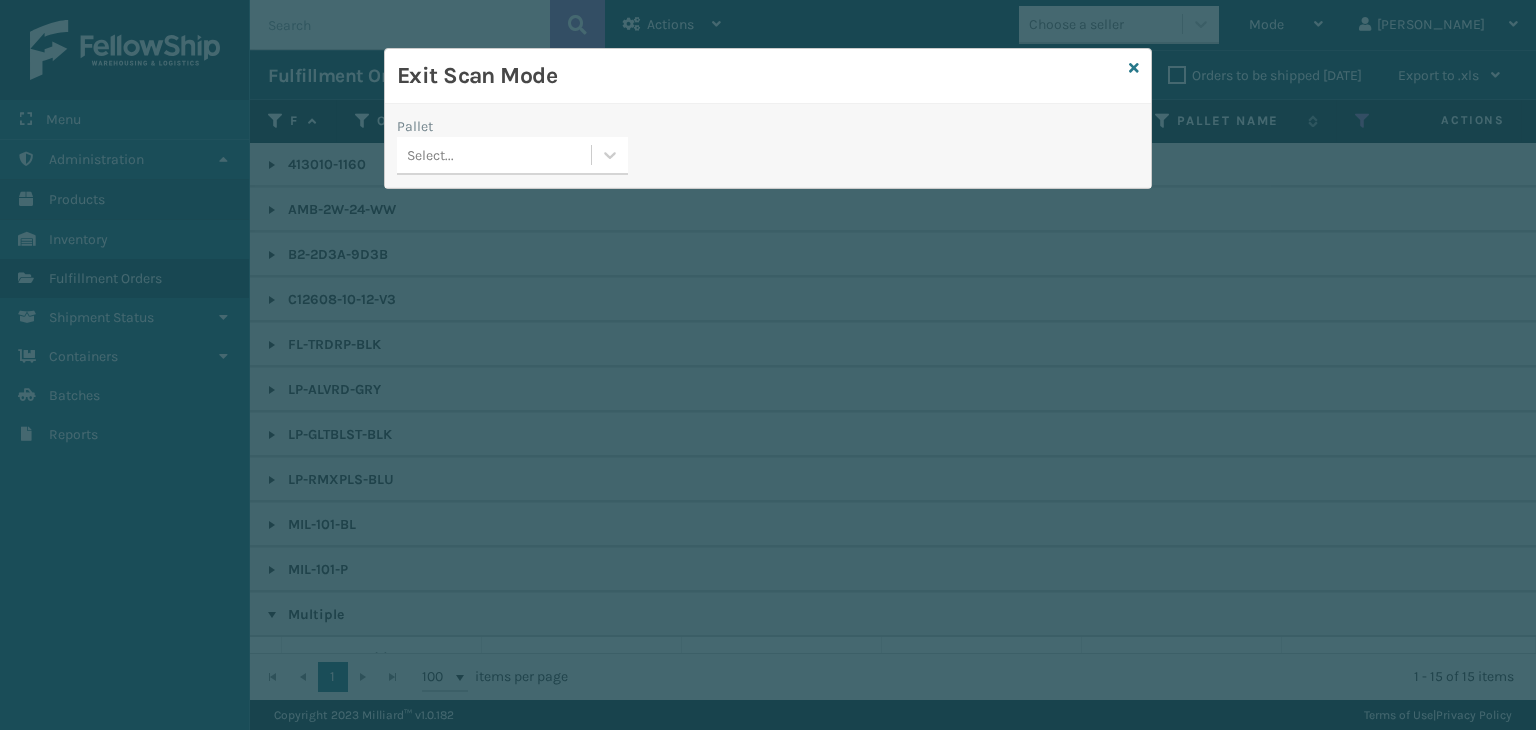 drag, startPoint x: 509, startPoint y: 178, endPoint x: 510, endPoint y: 167, distance: 11.045361 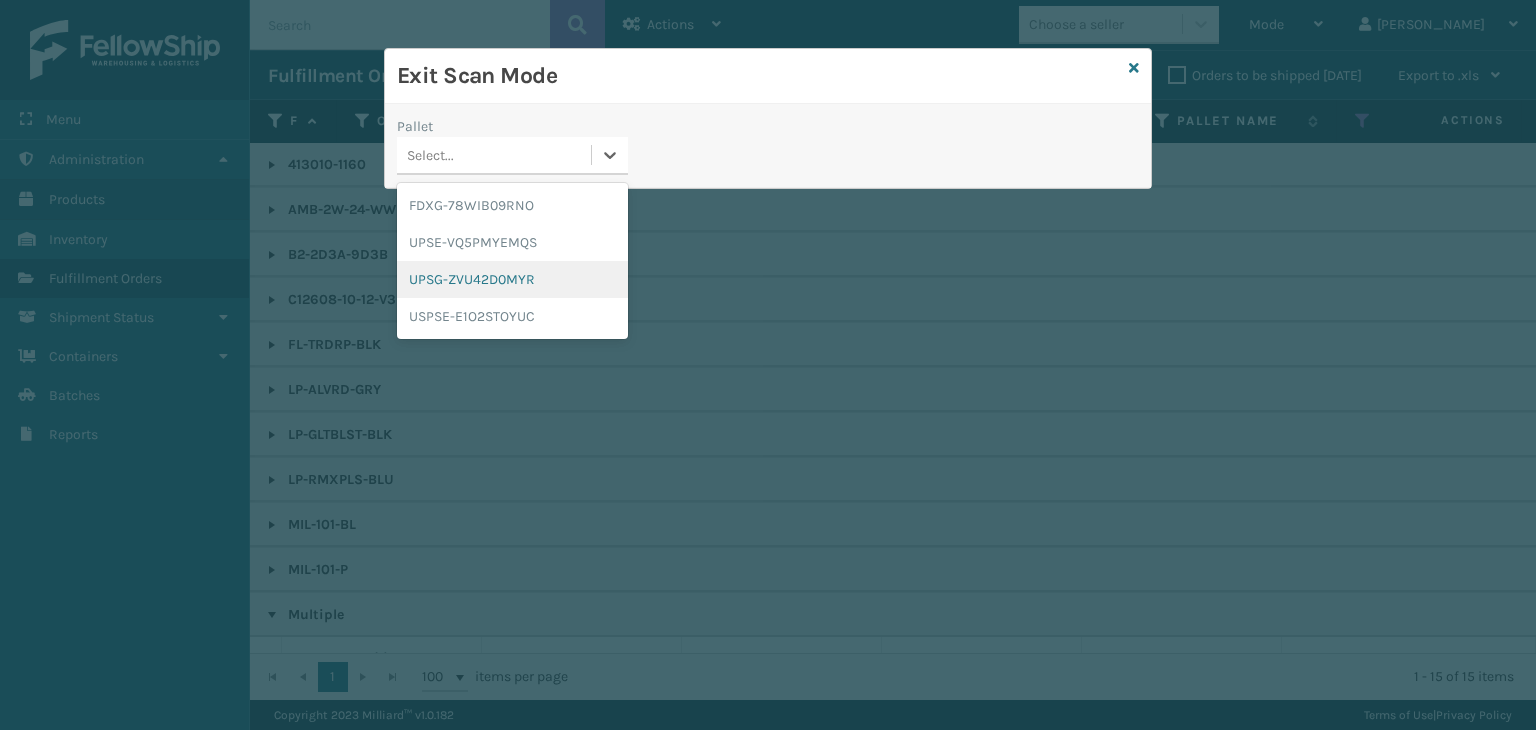 click on "UPSG-ZVU42D0MYR" at bounding box center (512, 279) 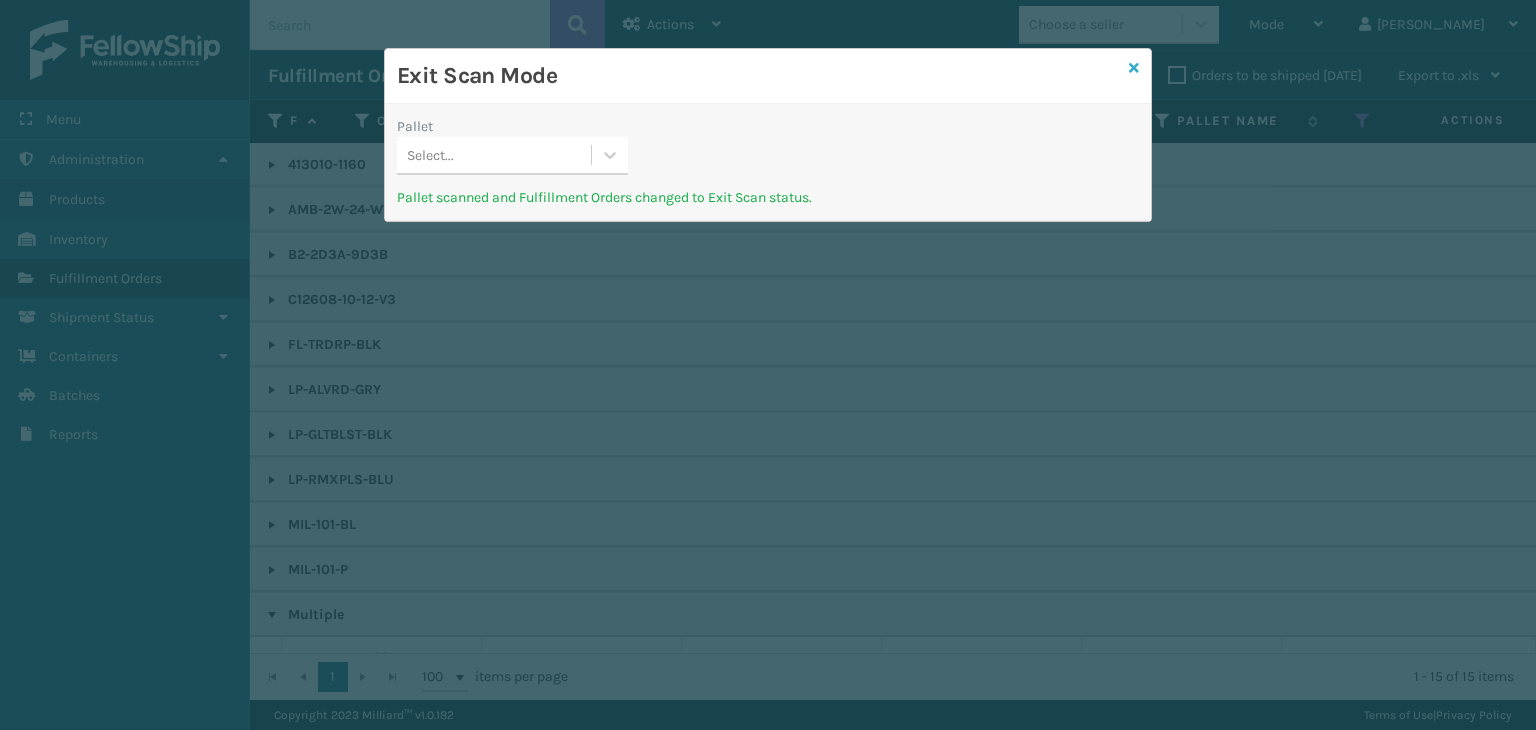 click at bounding box center (1134, 68) 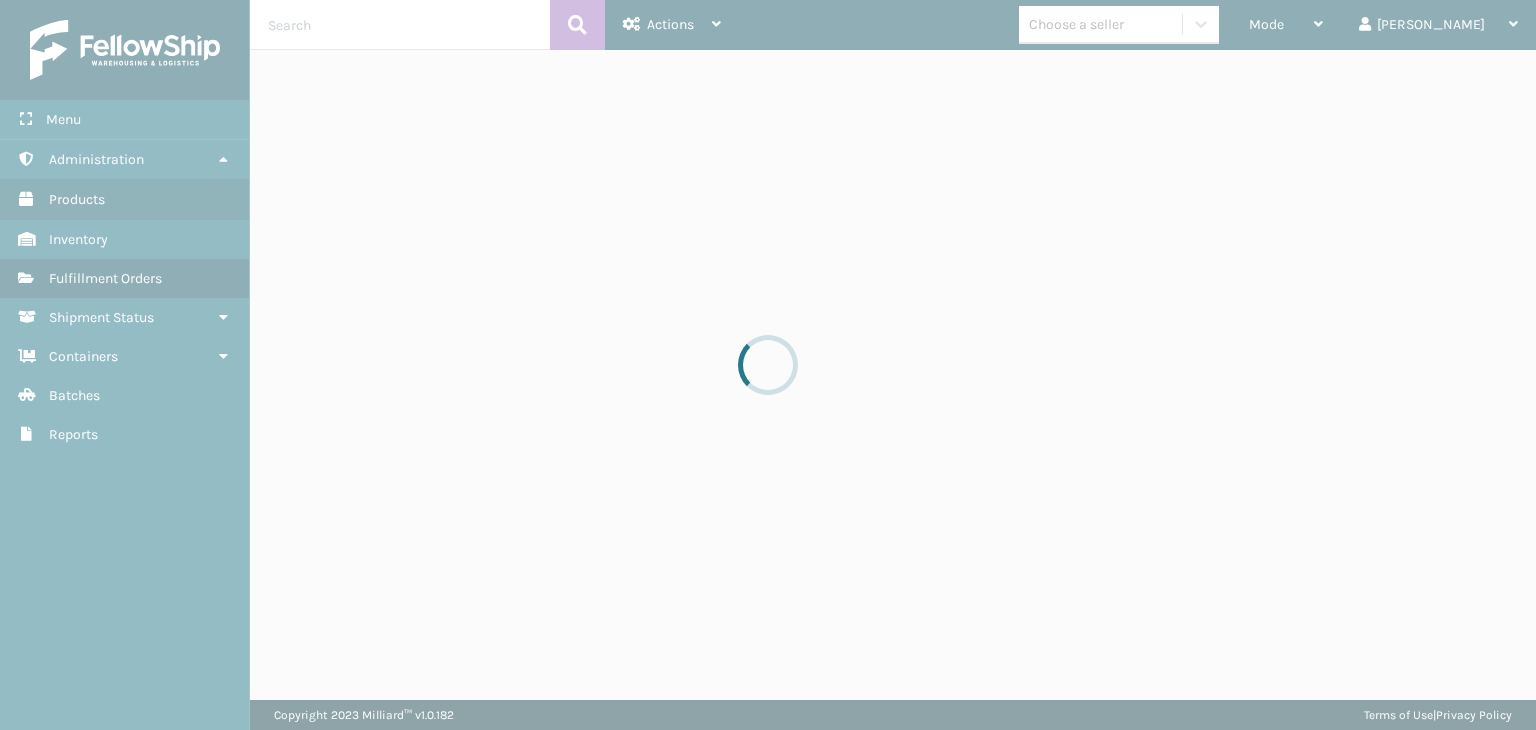 click at bounding box center [768, 365] 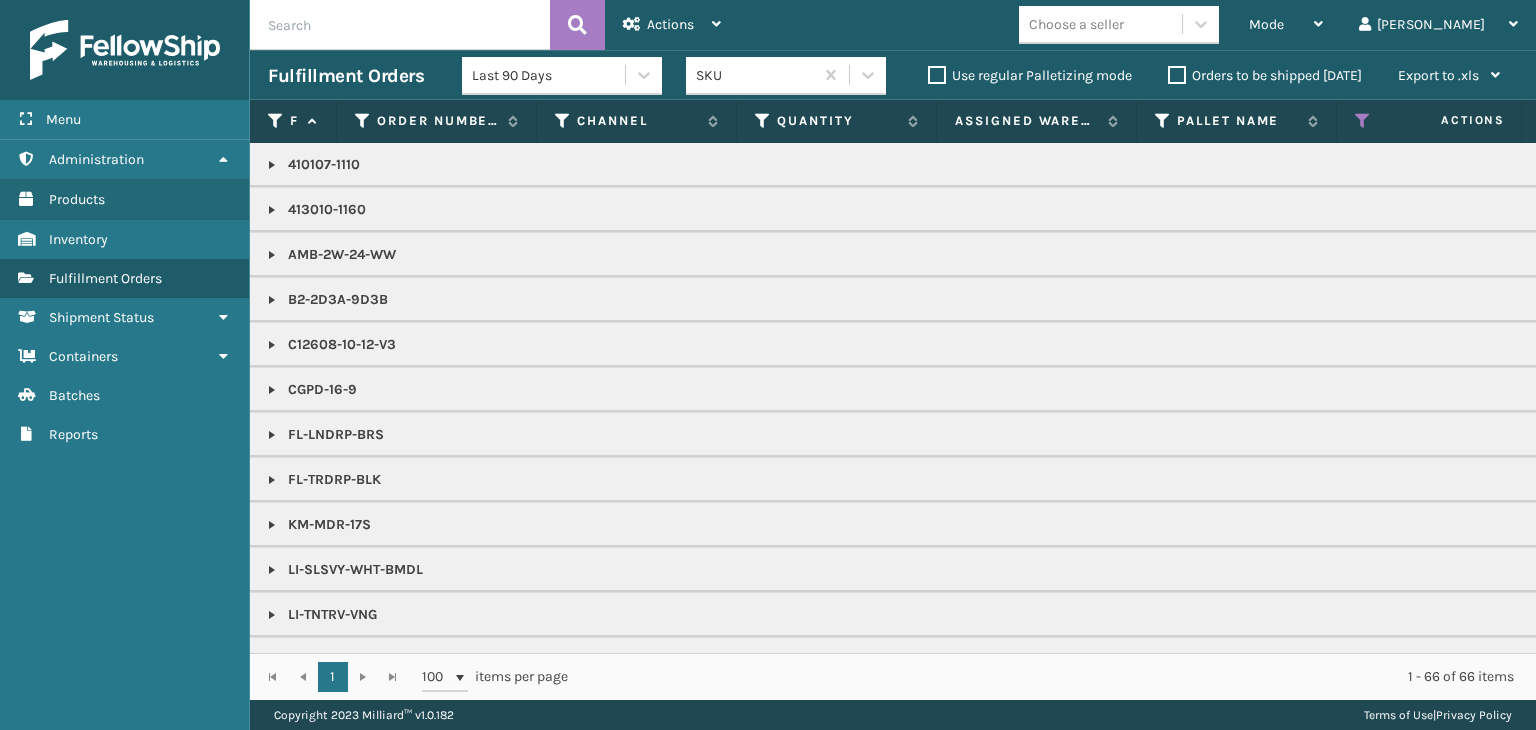 click on "Mode" at bounding box center (1266, 24) 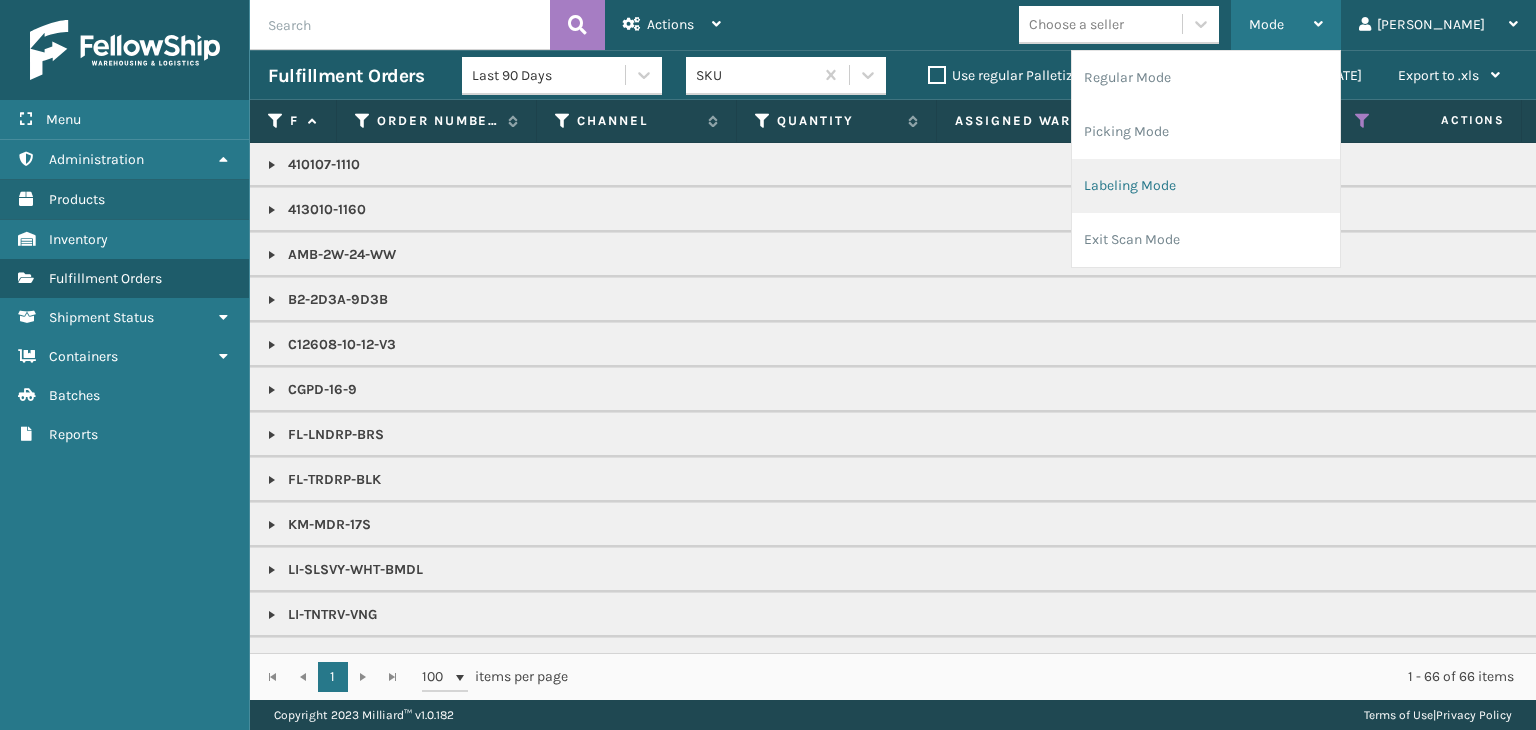 click on "Labeling Mode" at bounding box center [1206, 186] 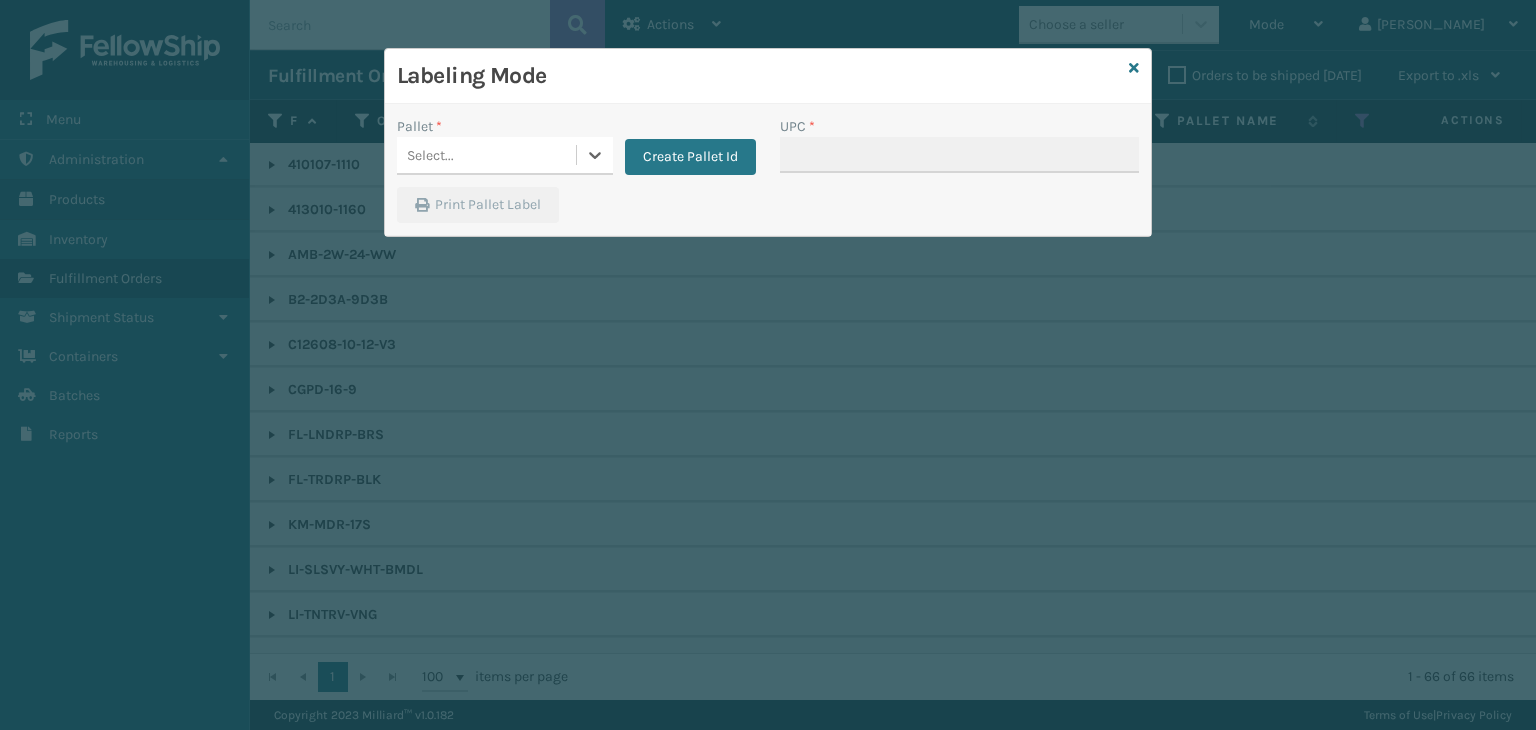 click on "Select..." at bounding box center [486, 155] 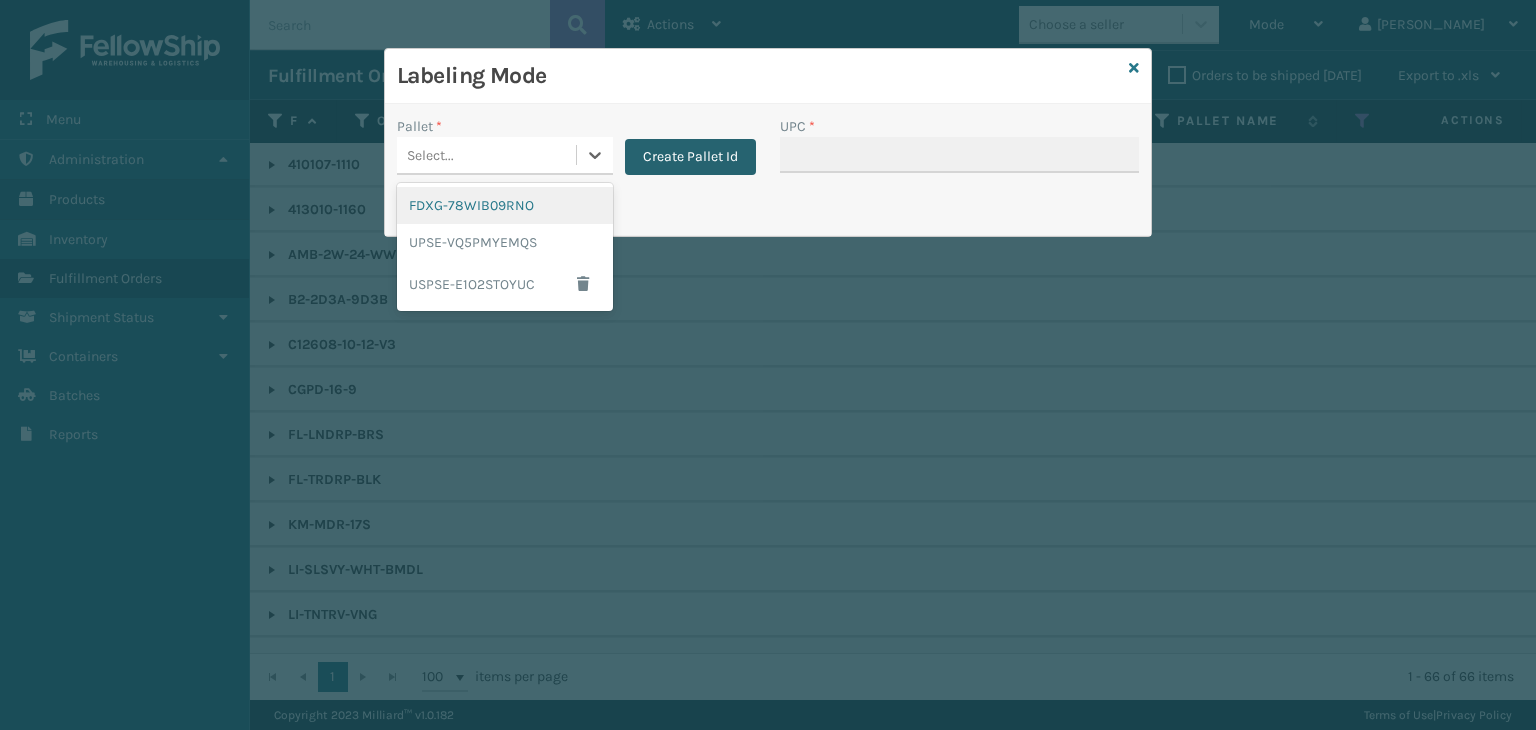 click on "Create Pallet Id" at bounding box center (690, 157) 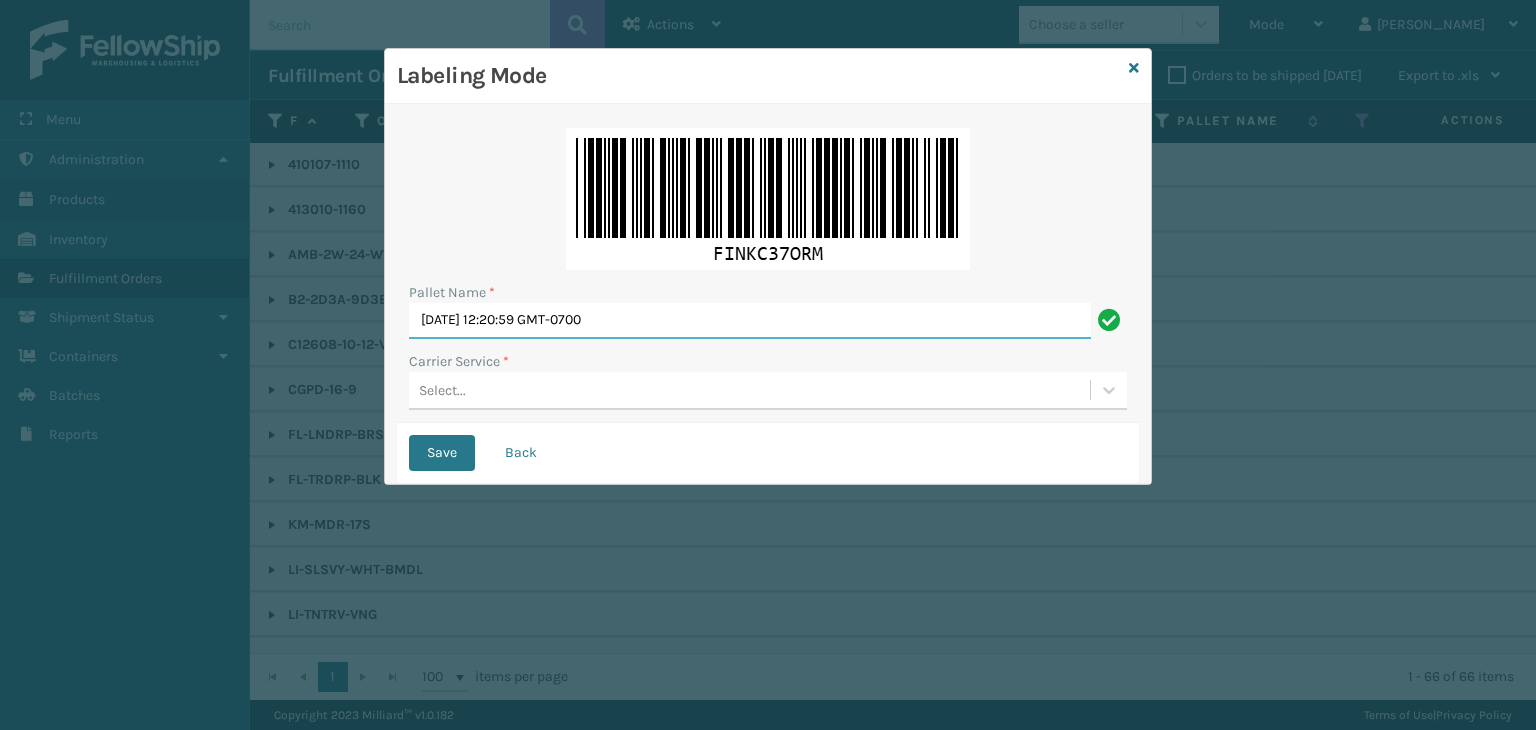 drag, startPoint x: 712, startPoint y: 309, endPoint x: 89, endPoint y: 245, distance: 626.2787 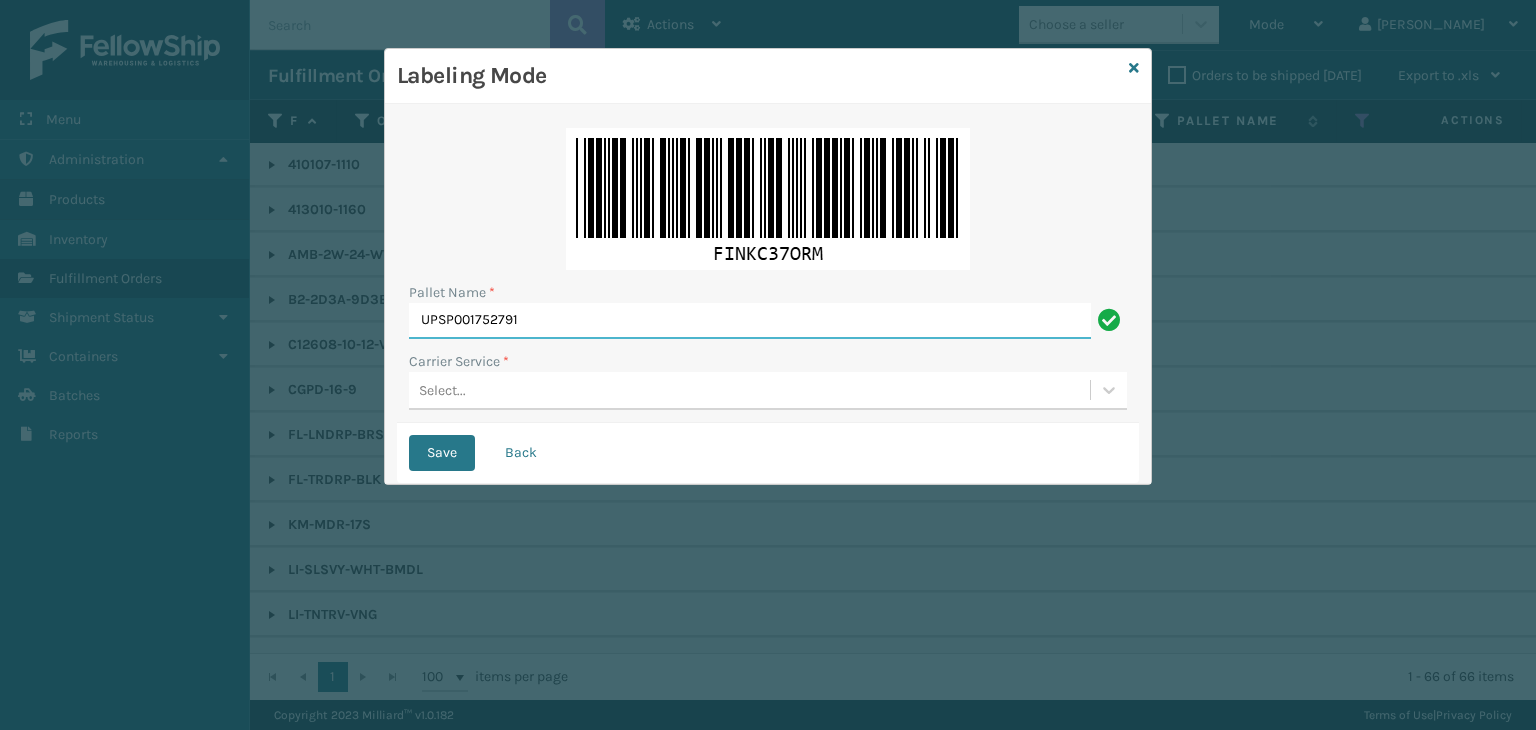 type on "UPSP001752791" 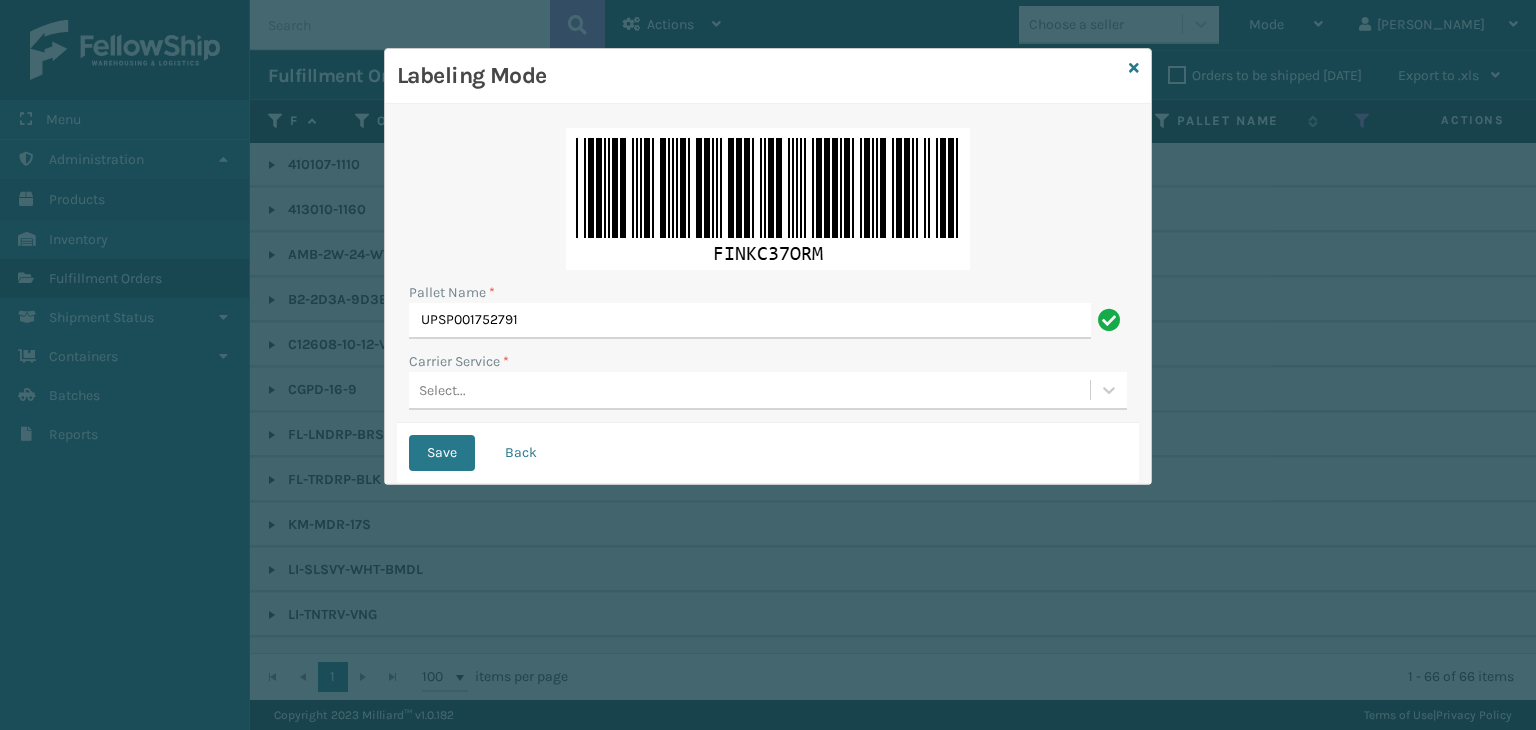 click on "Select..." at bounding box center (749, 390) 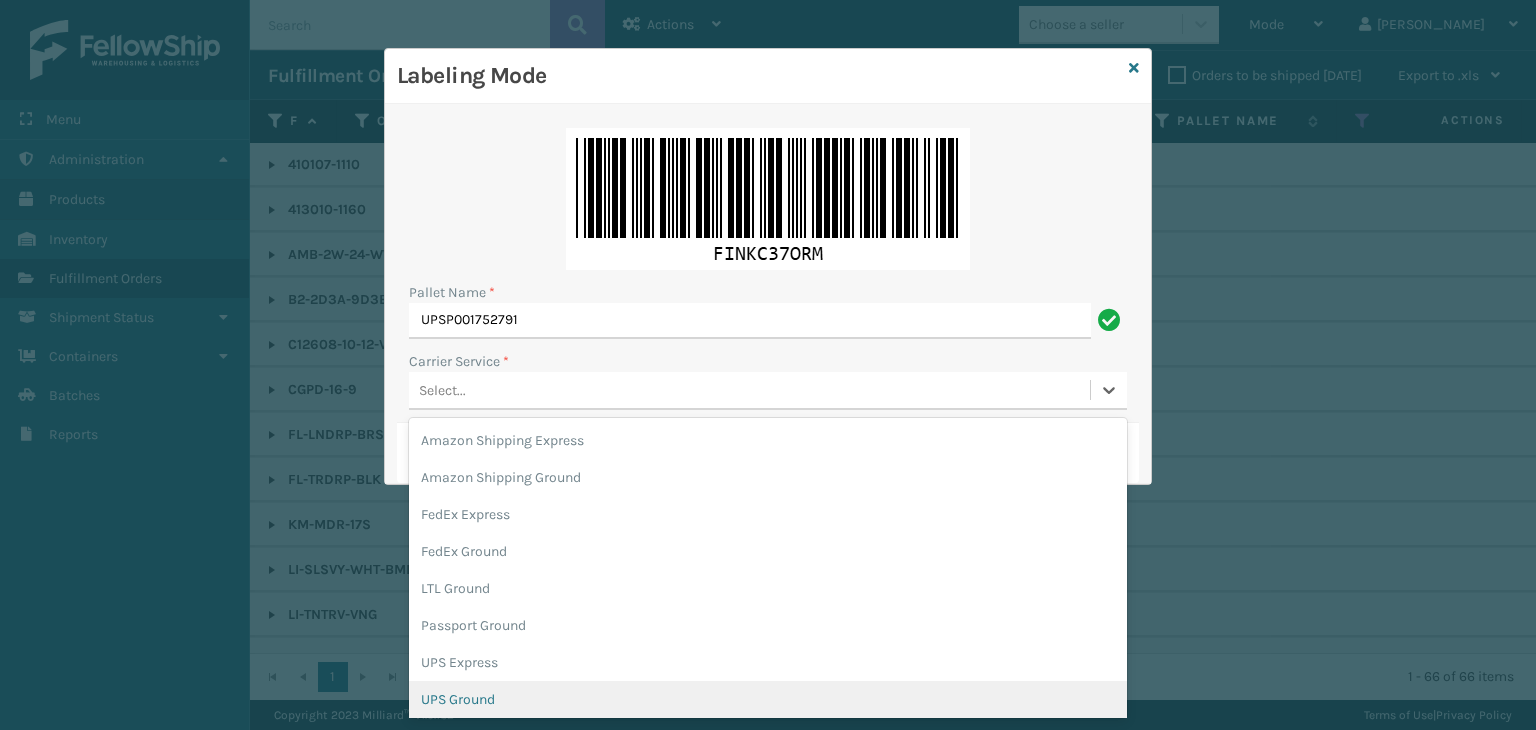 drag, startPoint x: 484, startPoint y: 693, endPoint x: 496, endPoint y: 678, distance: 19.209373 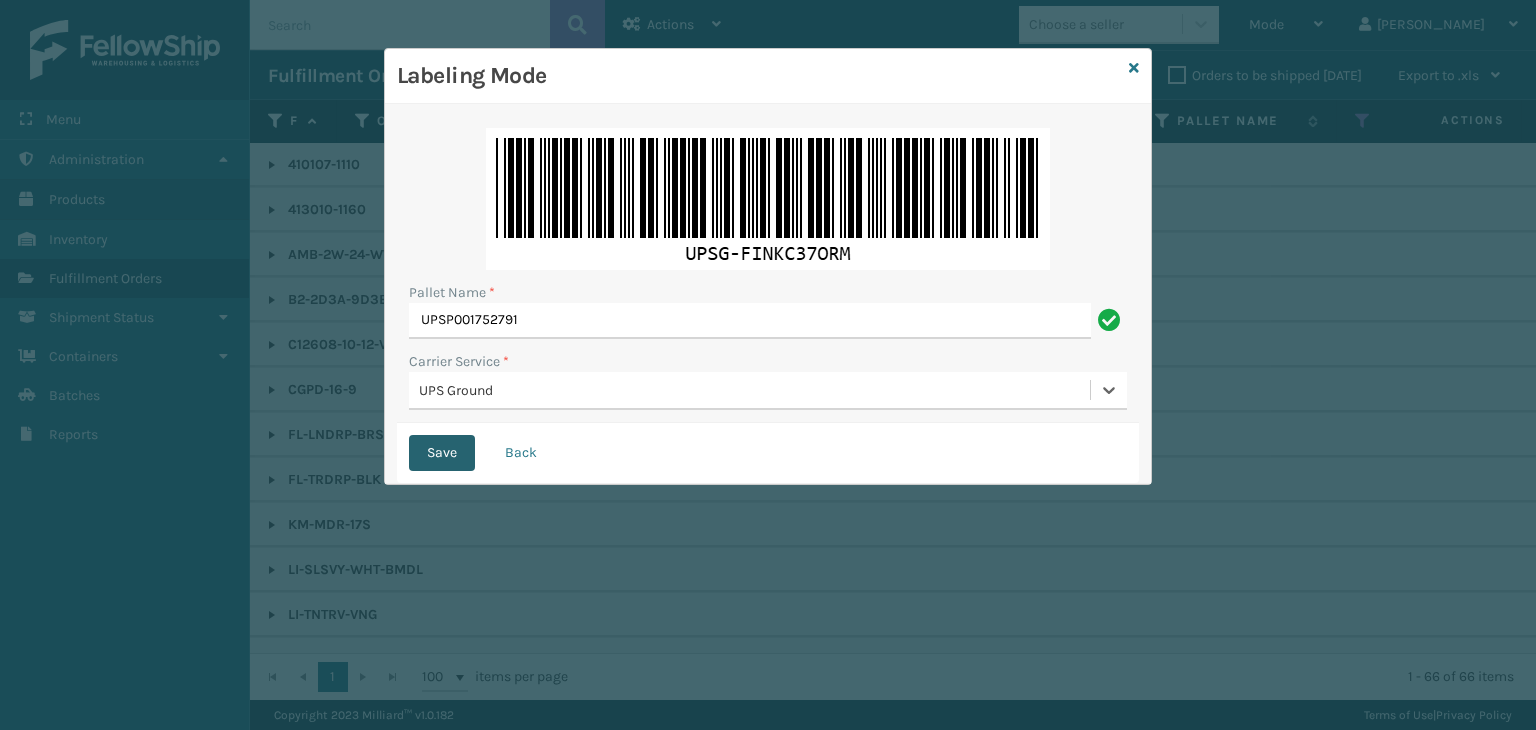 click on "Save" at bounding box center (442, 453) 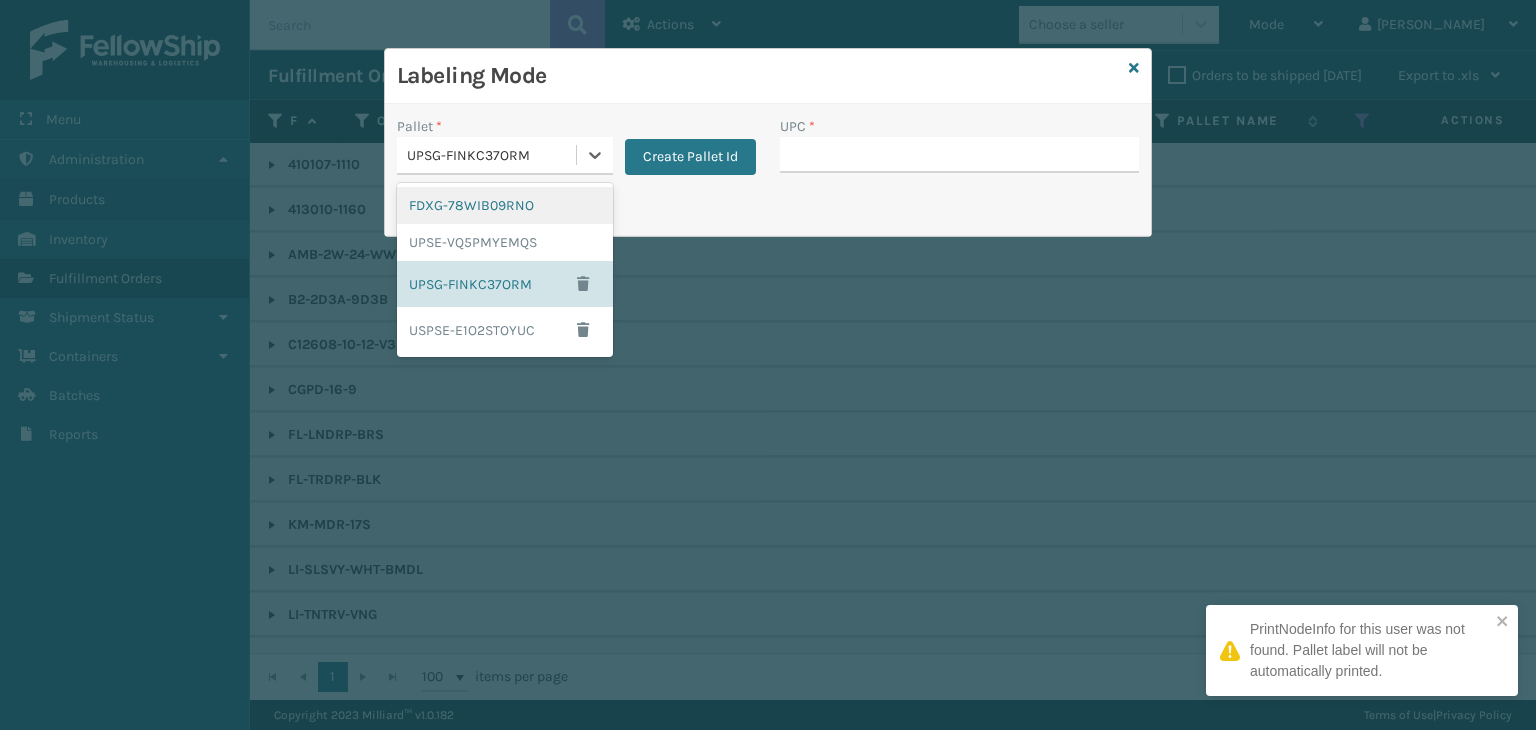click on "UPSG-FINKC37ORM" at bounding box center (486, 155) 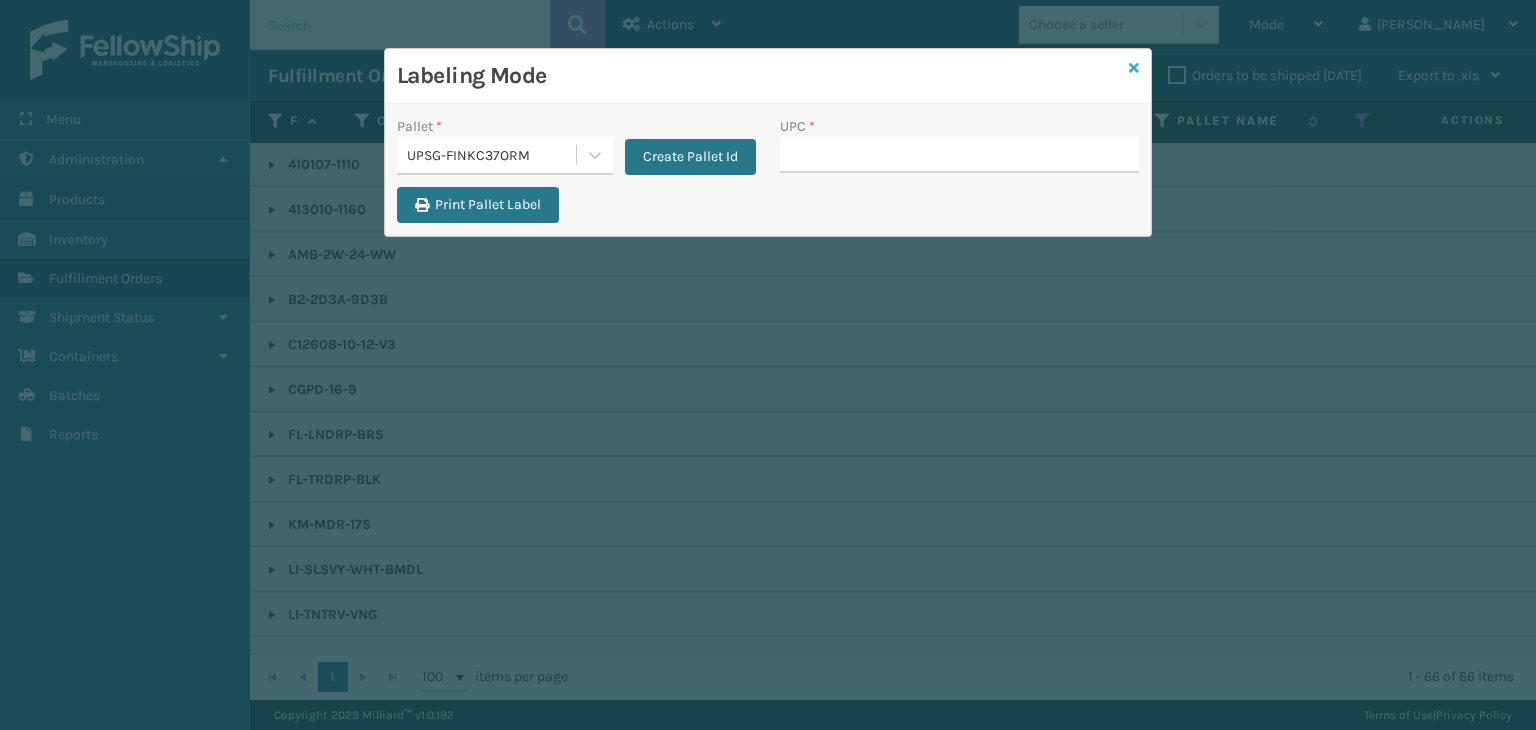 click at bounding box center [1134, 68] 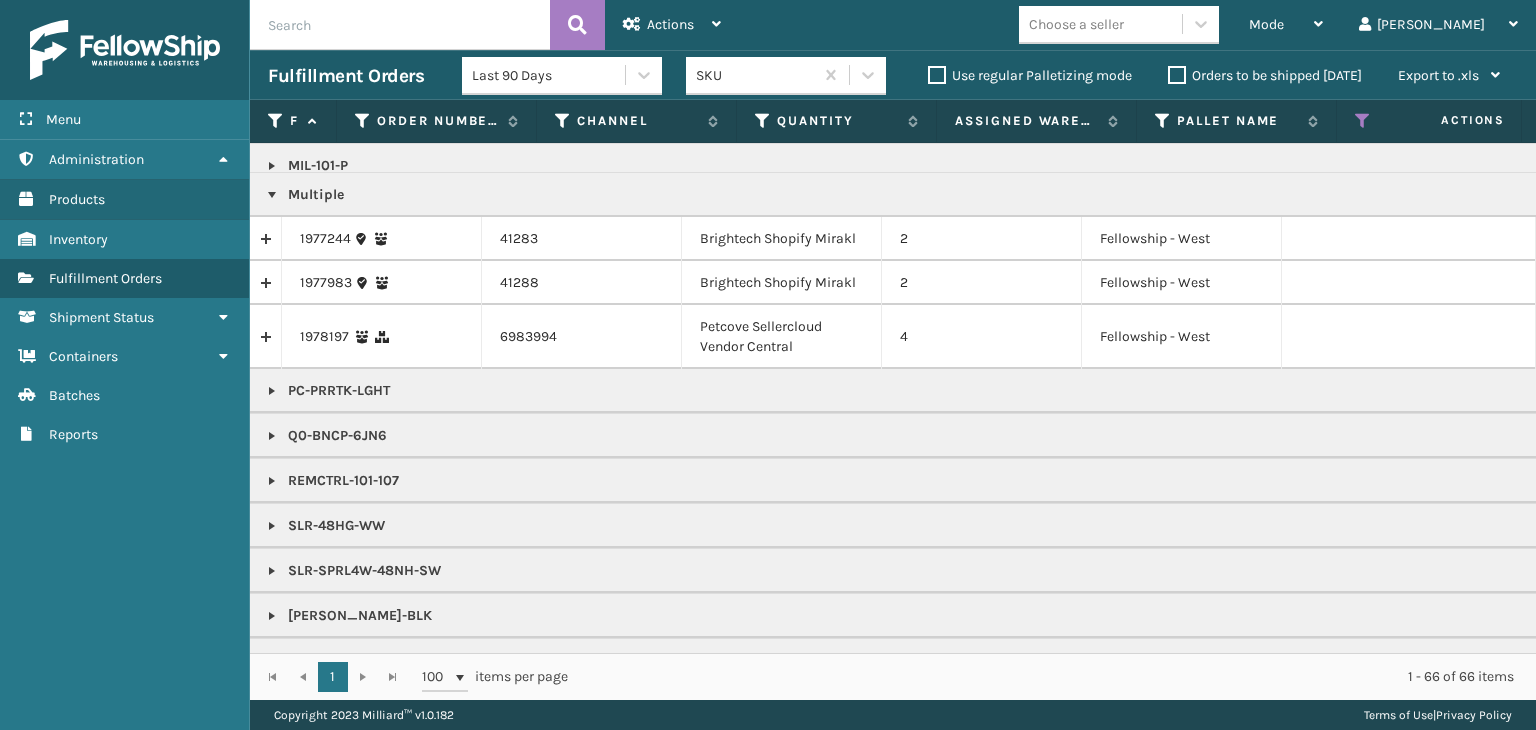scroll, scrollTop: 1400, scrollLeft: 0, axis: vertical 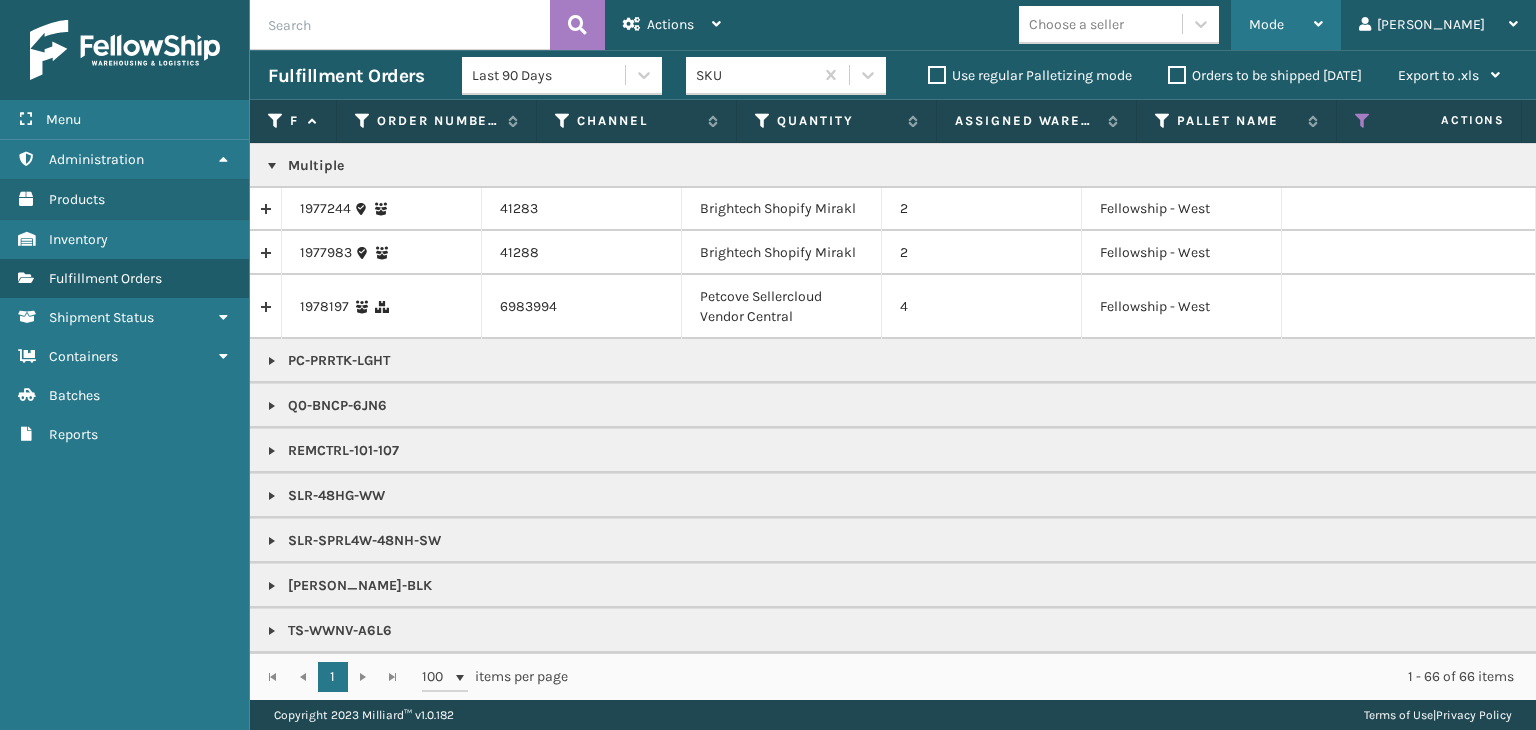 click on "Mode" at bounding box center (1266, 24) 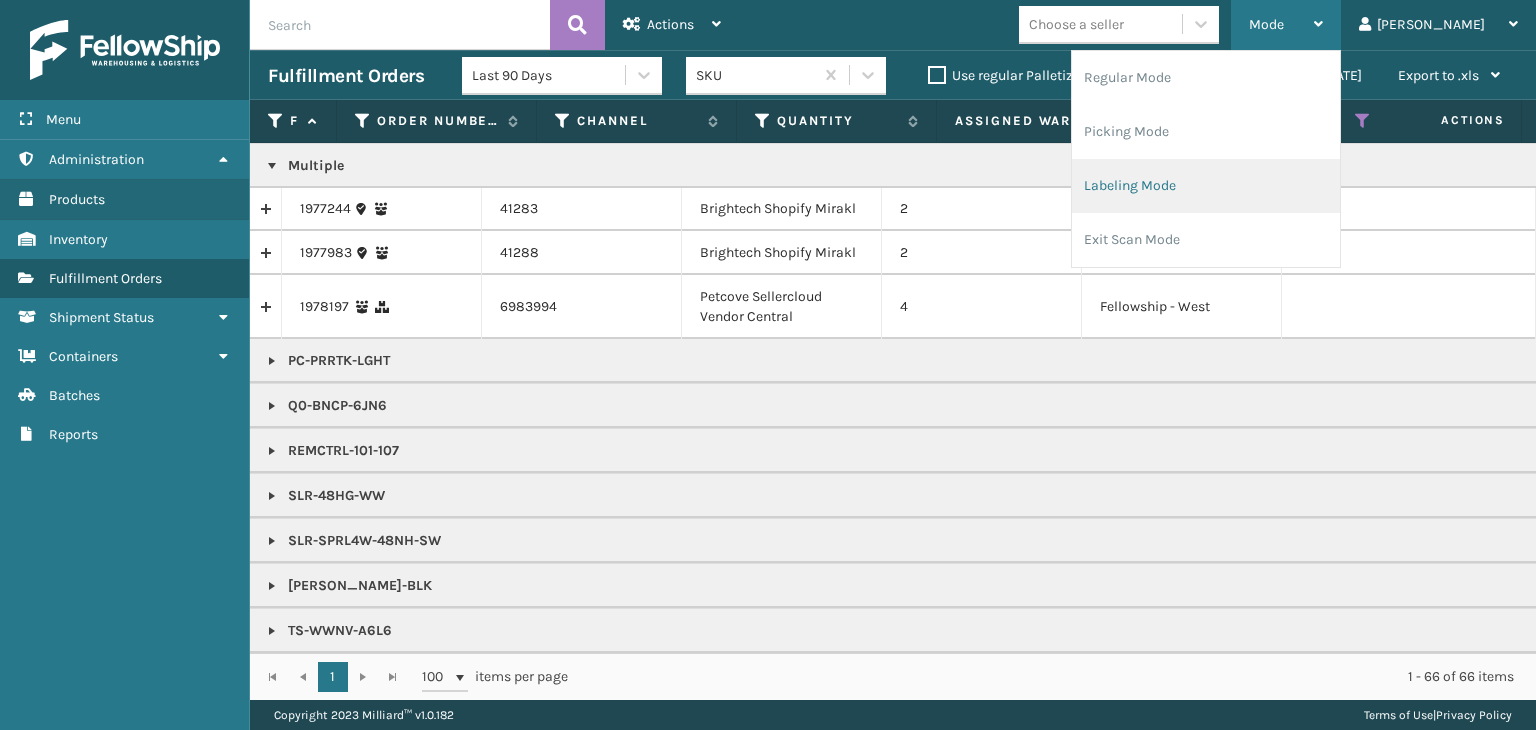 click on "Labeling Mode" at bounding box center (1206, 186) 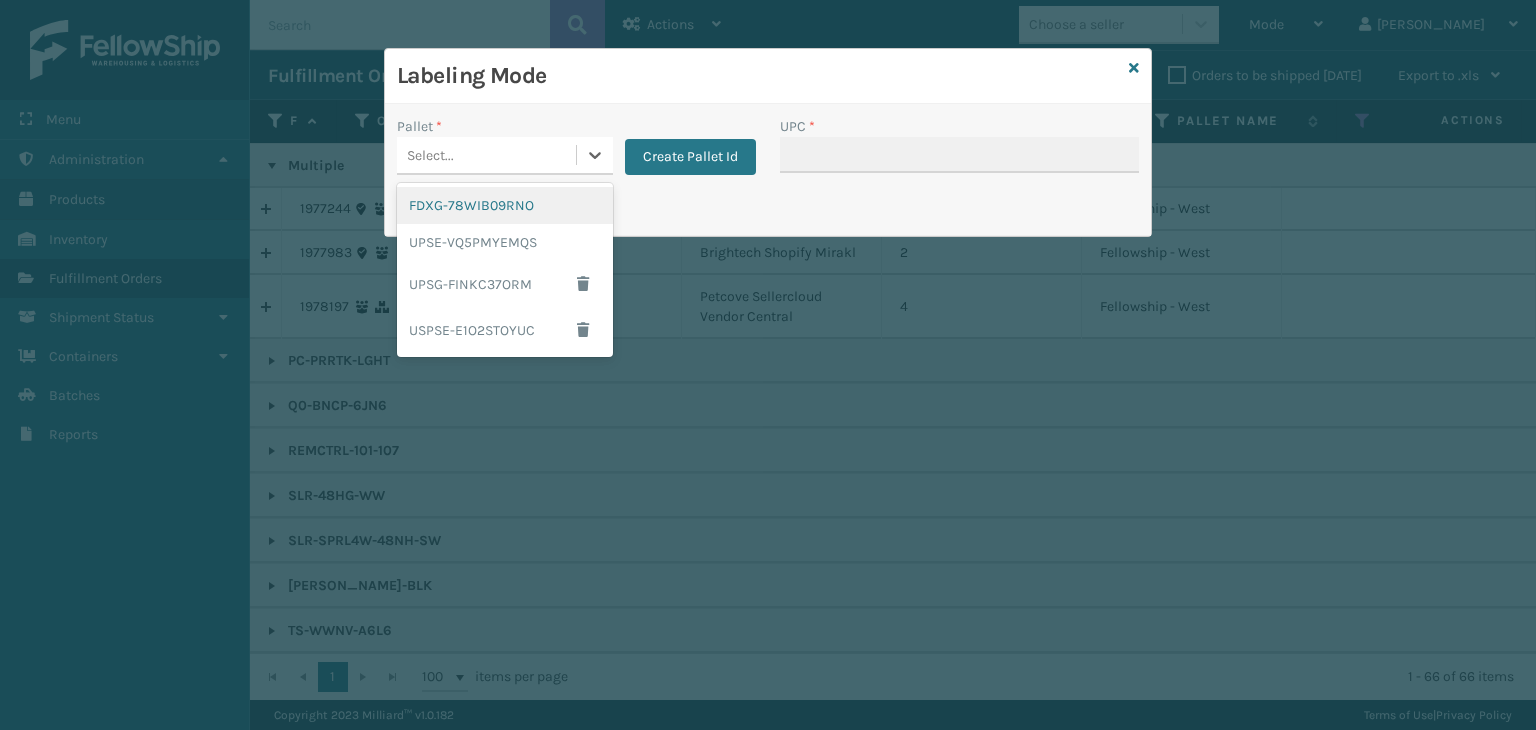 click on "Select..." at bounding box center (486, 155) 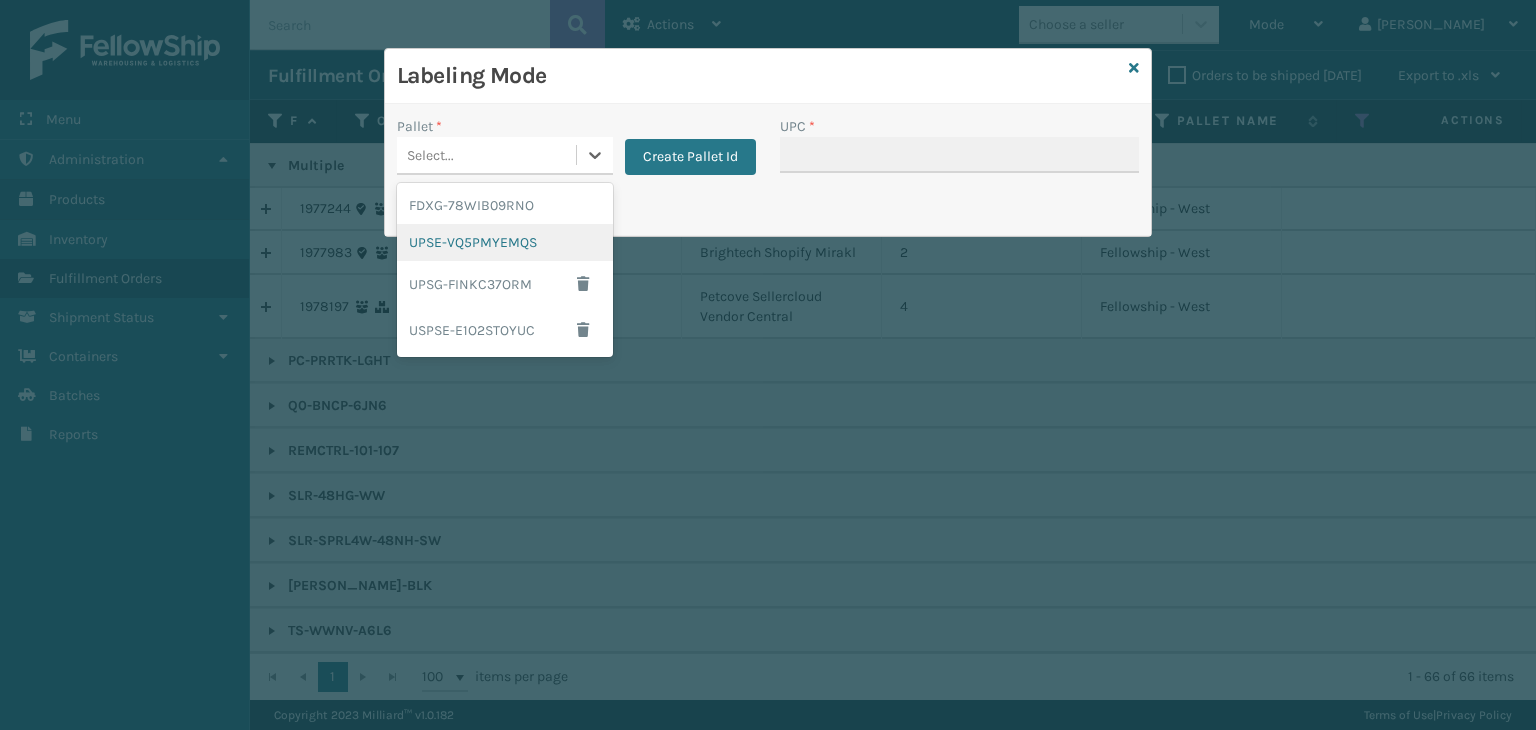 click on "UPSE-VQ5PMYEMQS" at bounding box center [505, 242] 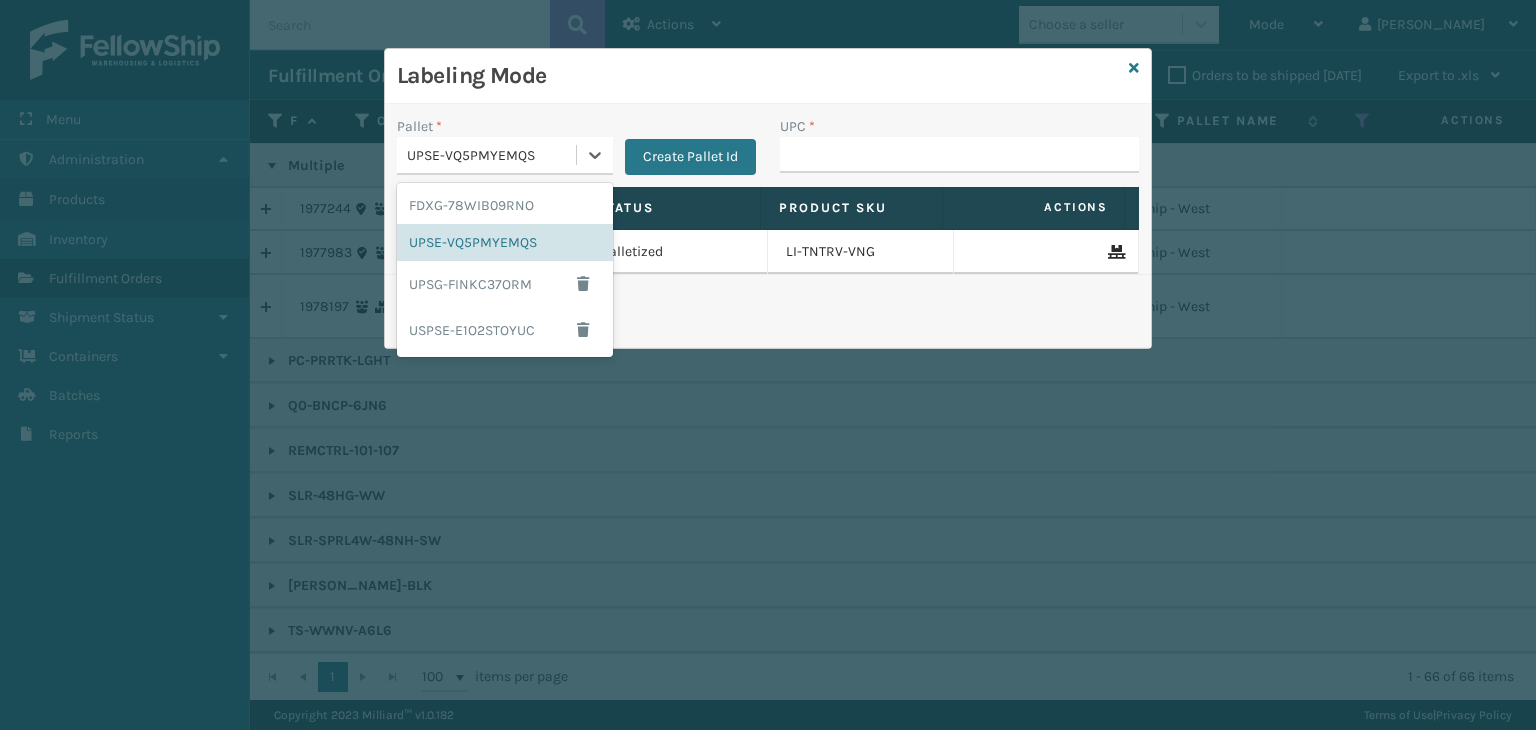 click on "UPSE-VQ5PMYEMQS" at bounding box center [492, 155] 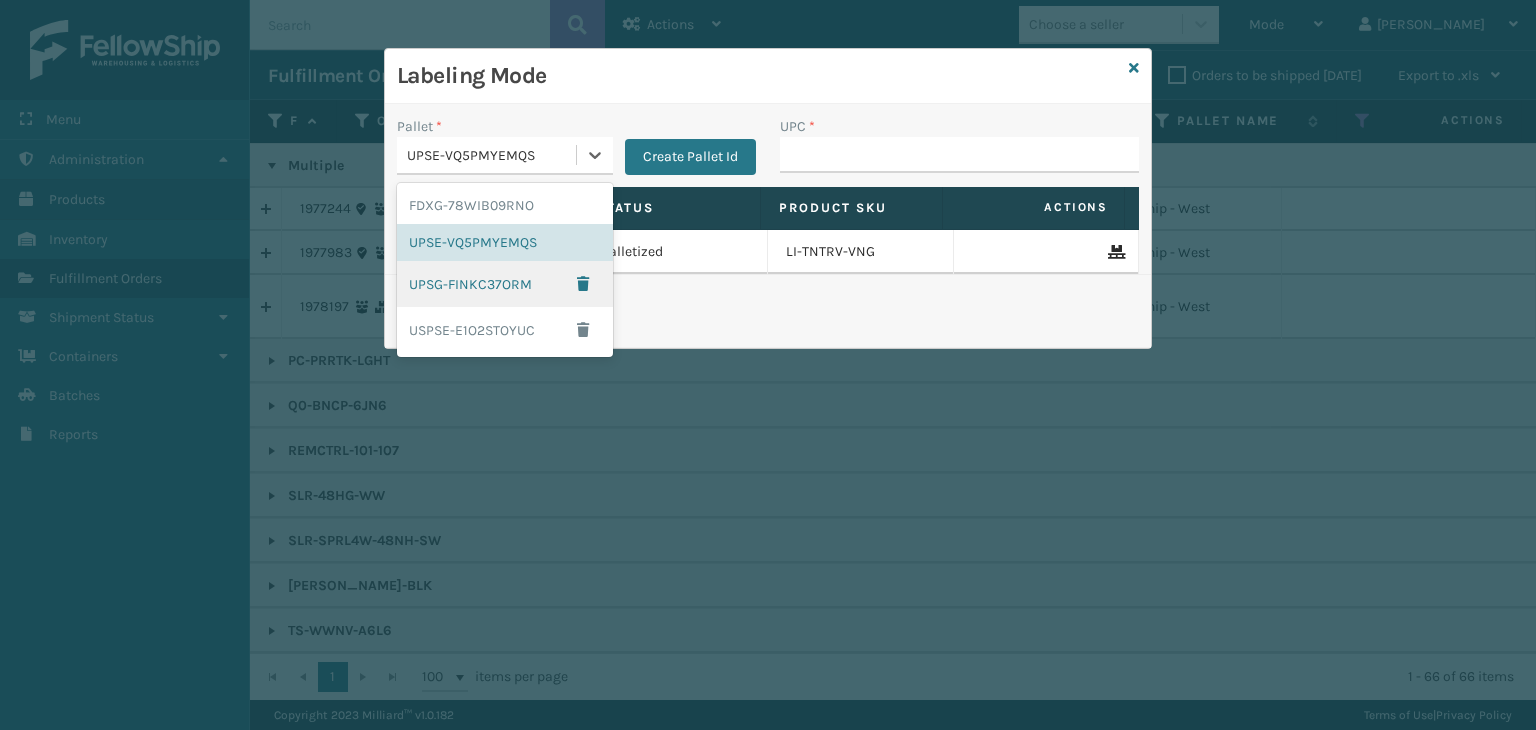 drag, startPoint x: 520, startPoint y: 272, endPoint x: 713, endPoint y: 224, distance: 198.87936 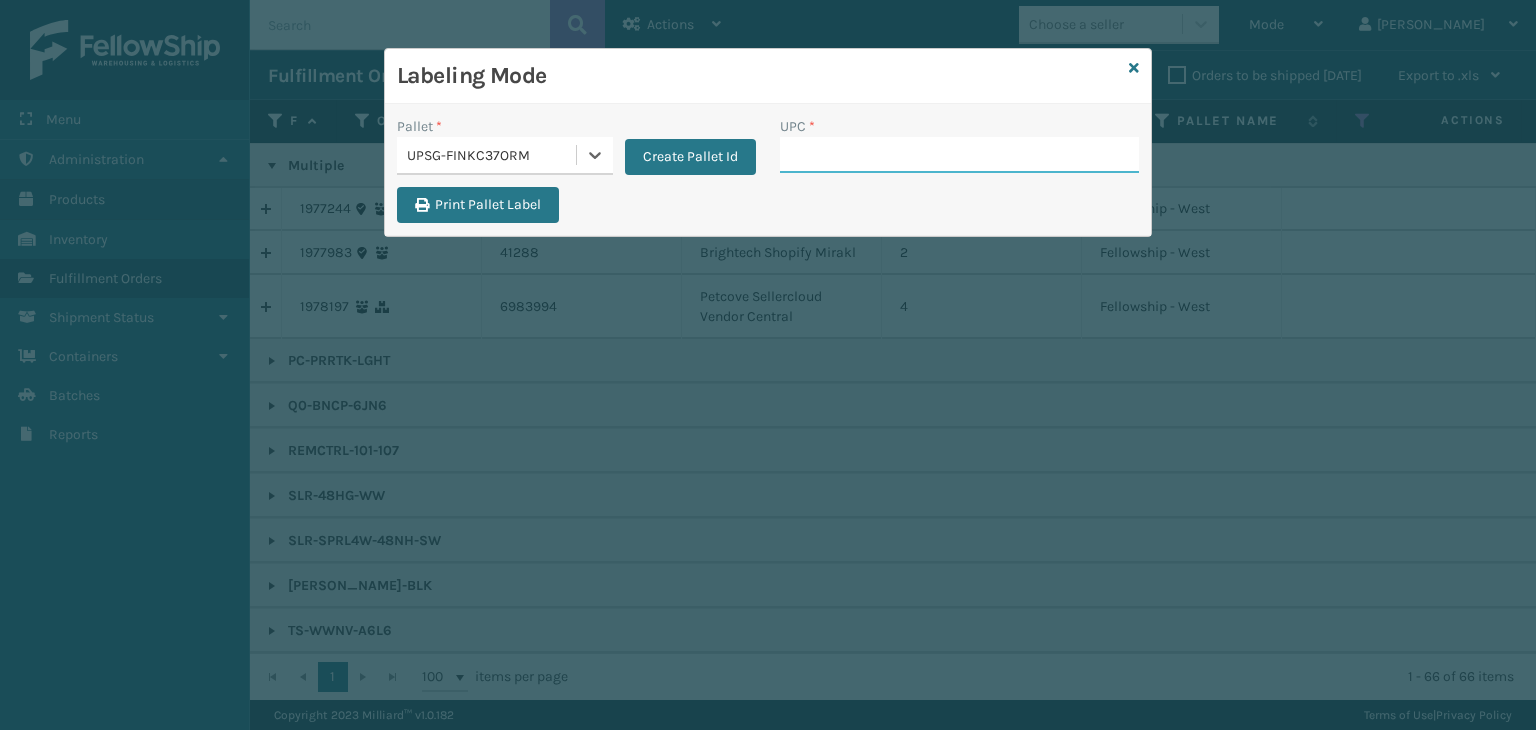 click on "UPC   *" at bounding box center [959, 155] 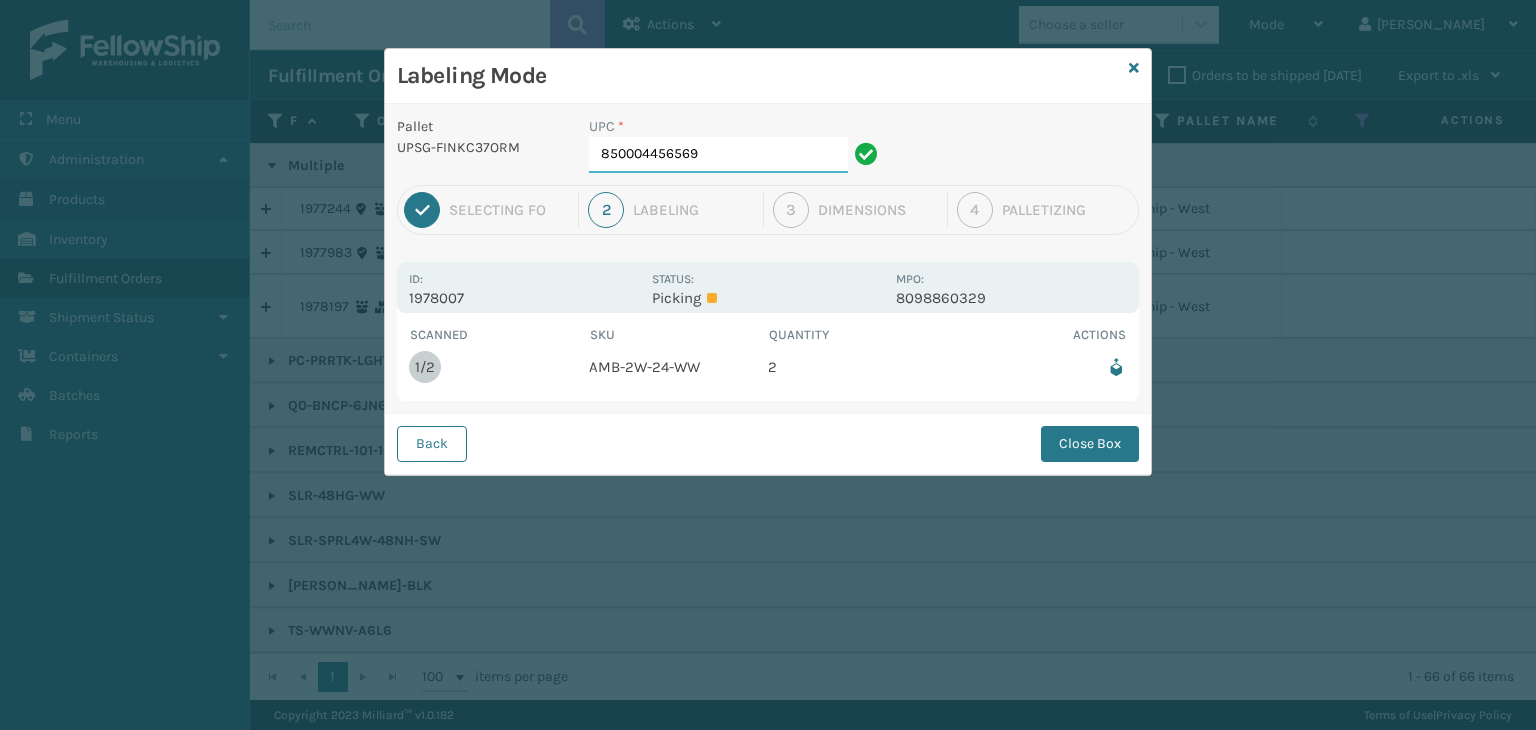 click on "850004456569" at bounding box center [718, 155] 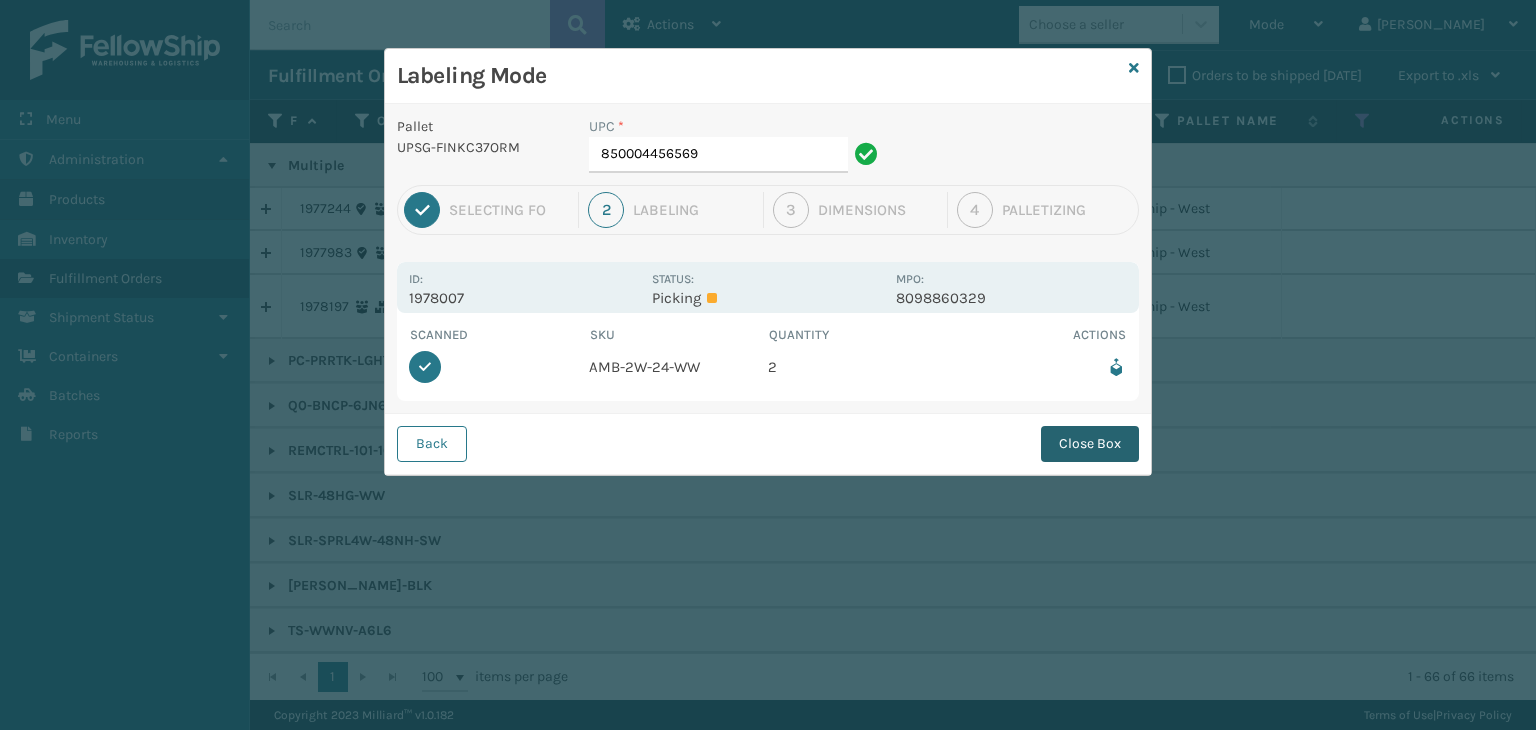 click on "Close Box" at bounding box center (1090, 444) 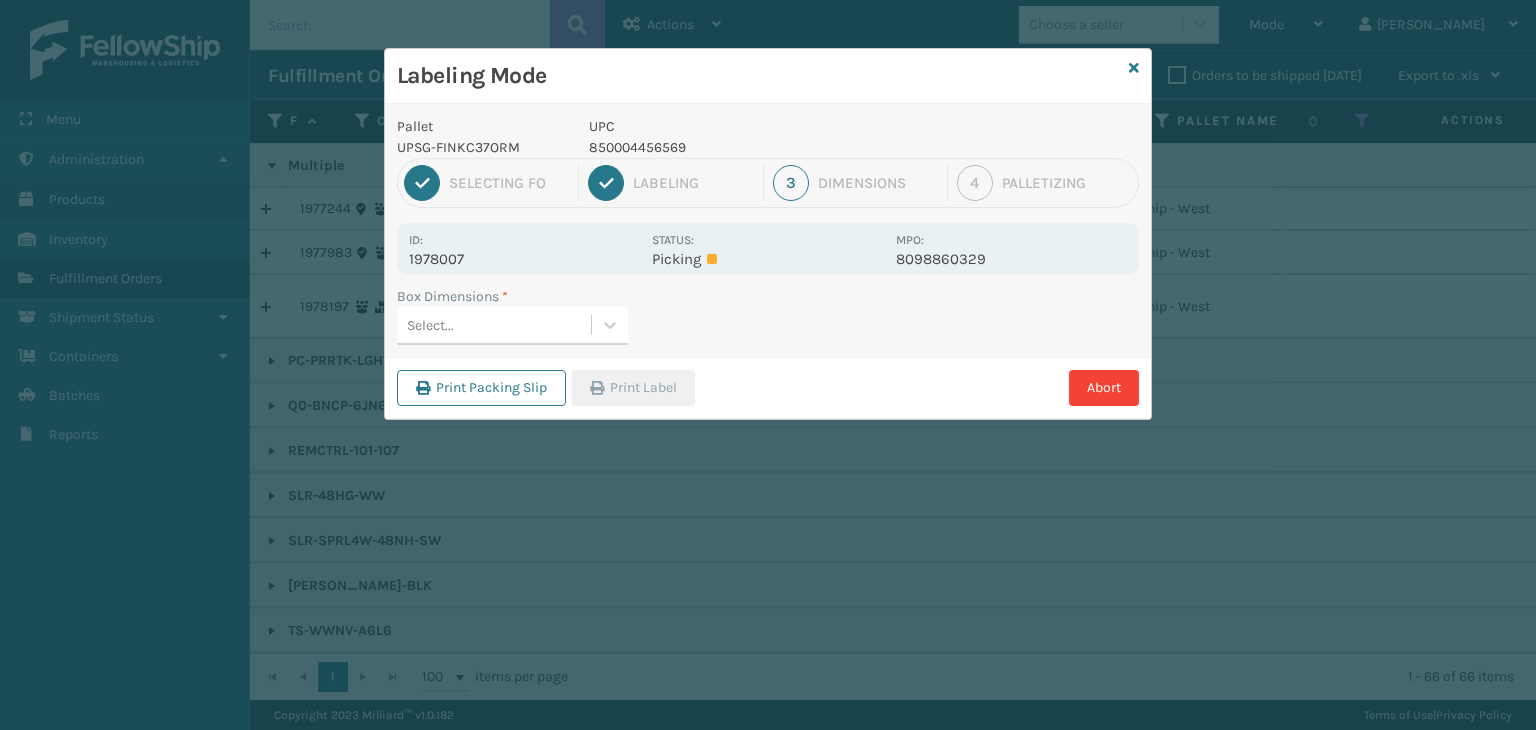 click on "Select..." at bounding box center [494, 325] 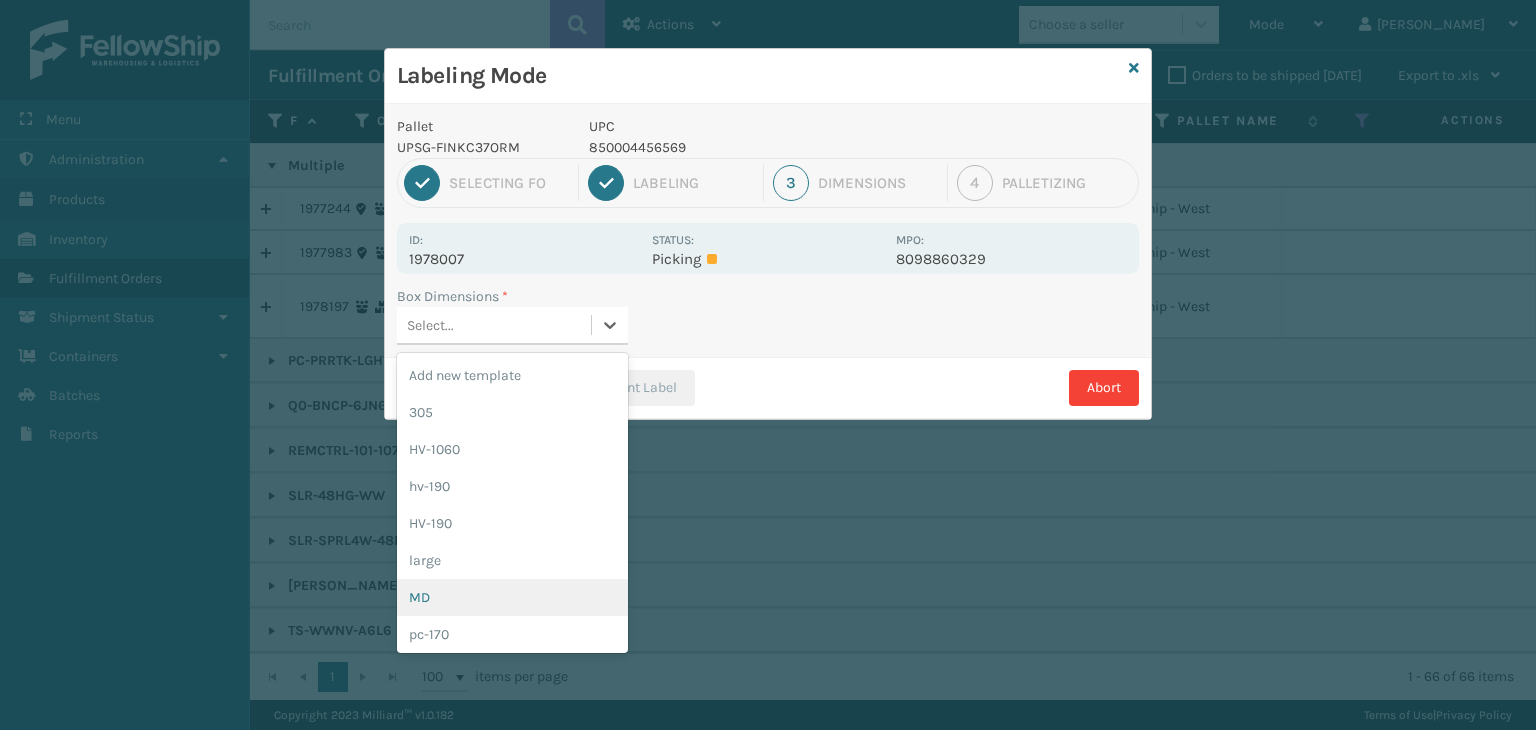 click on "MD" at bounding box center [512, 597] 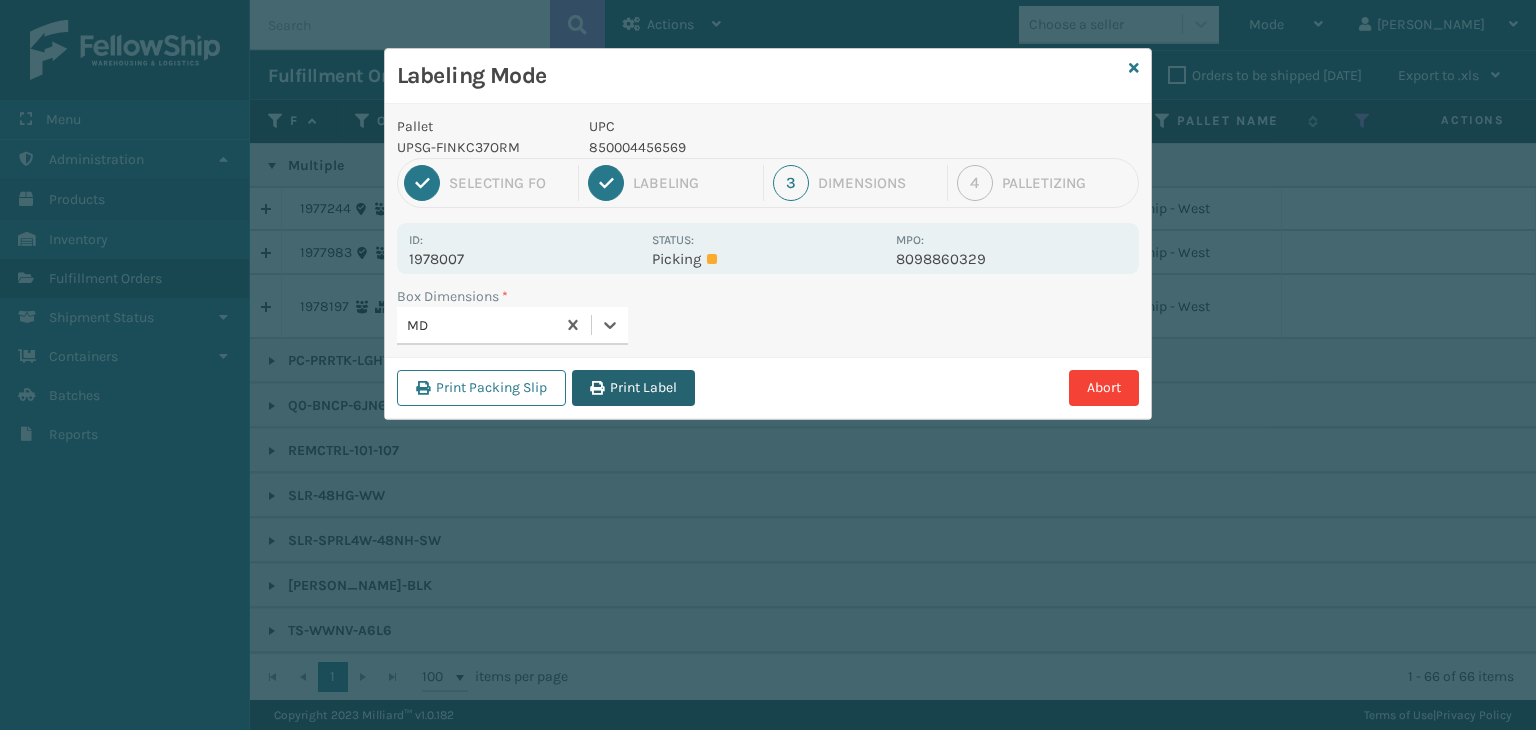 click on "Print Label" at bounding box center [633, 388] 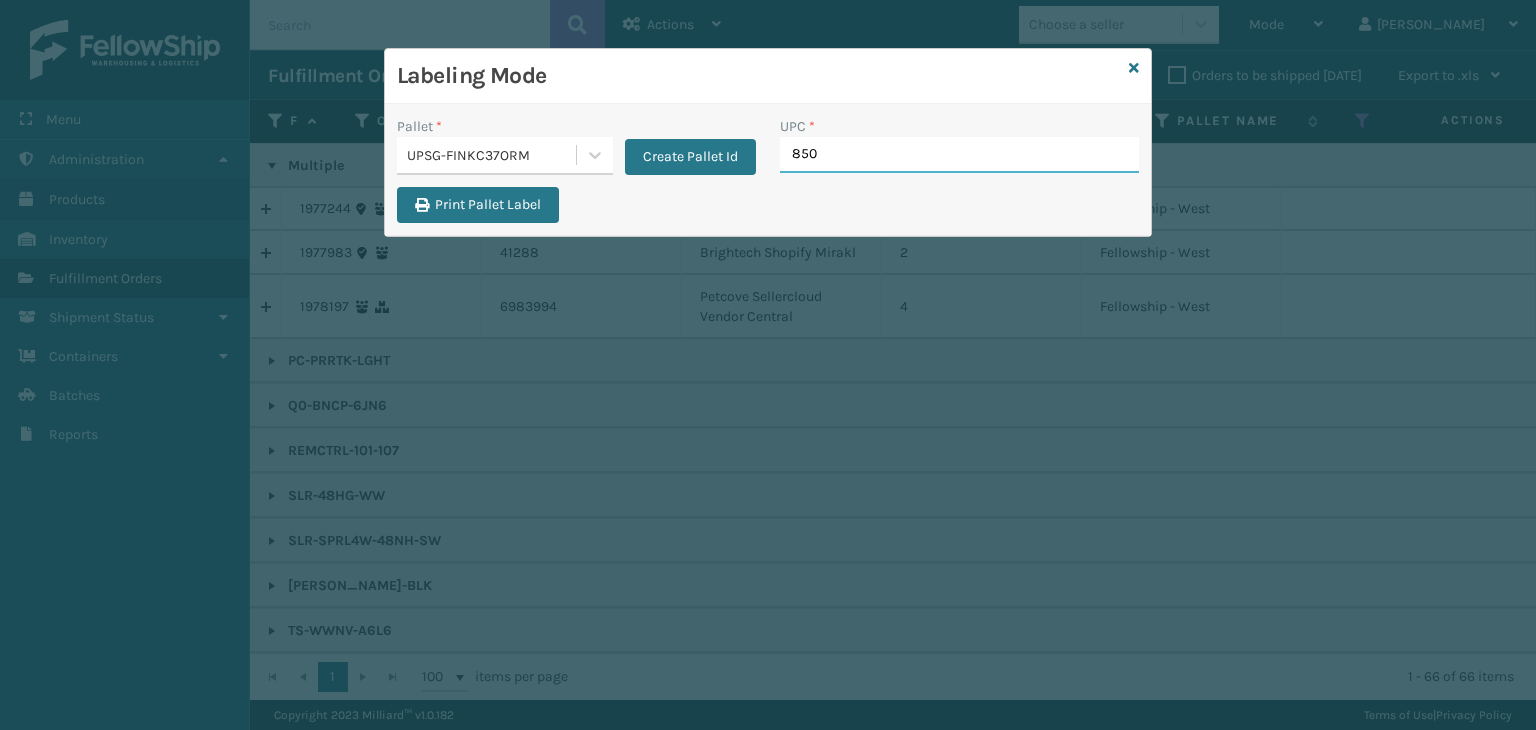 type on "8500" 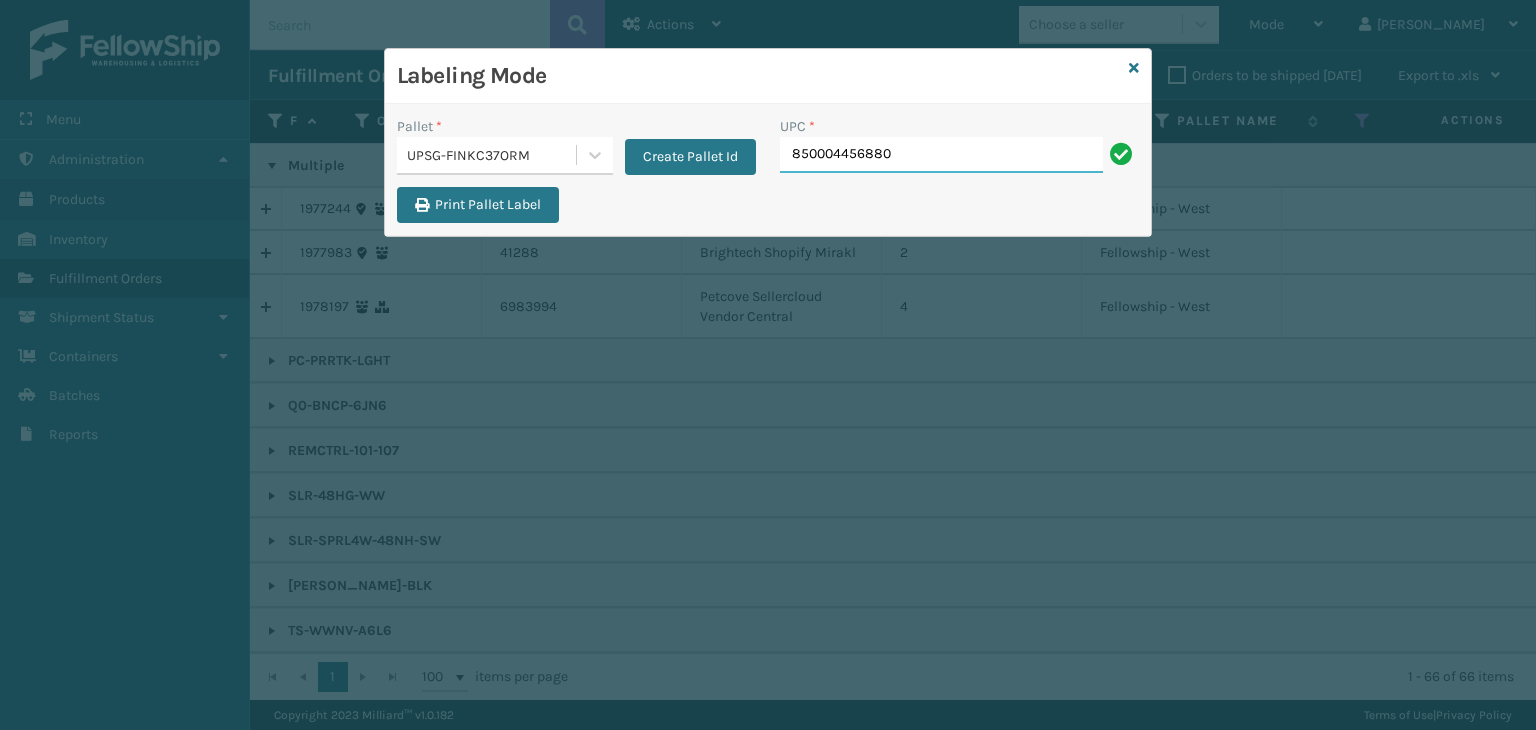 type on "850004456880" 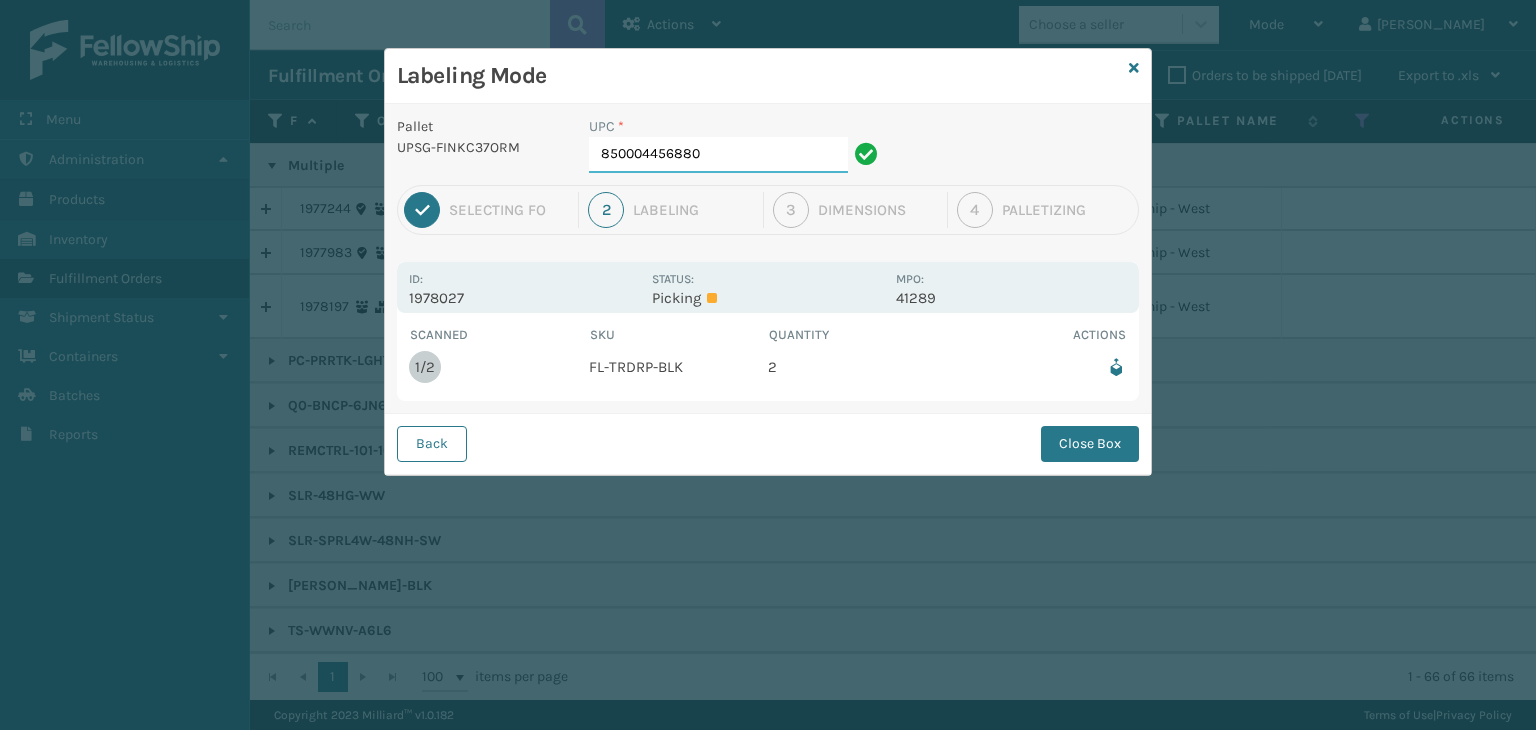 click on "850004456880" at bounding box center [718, 155] 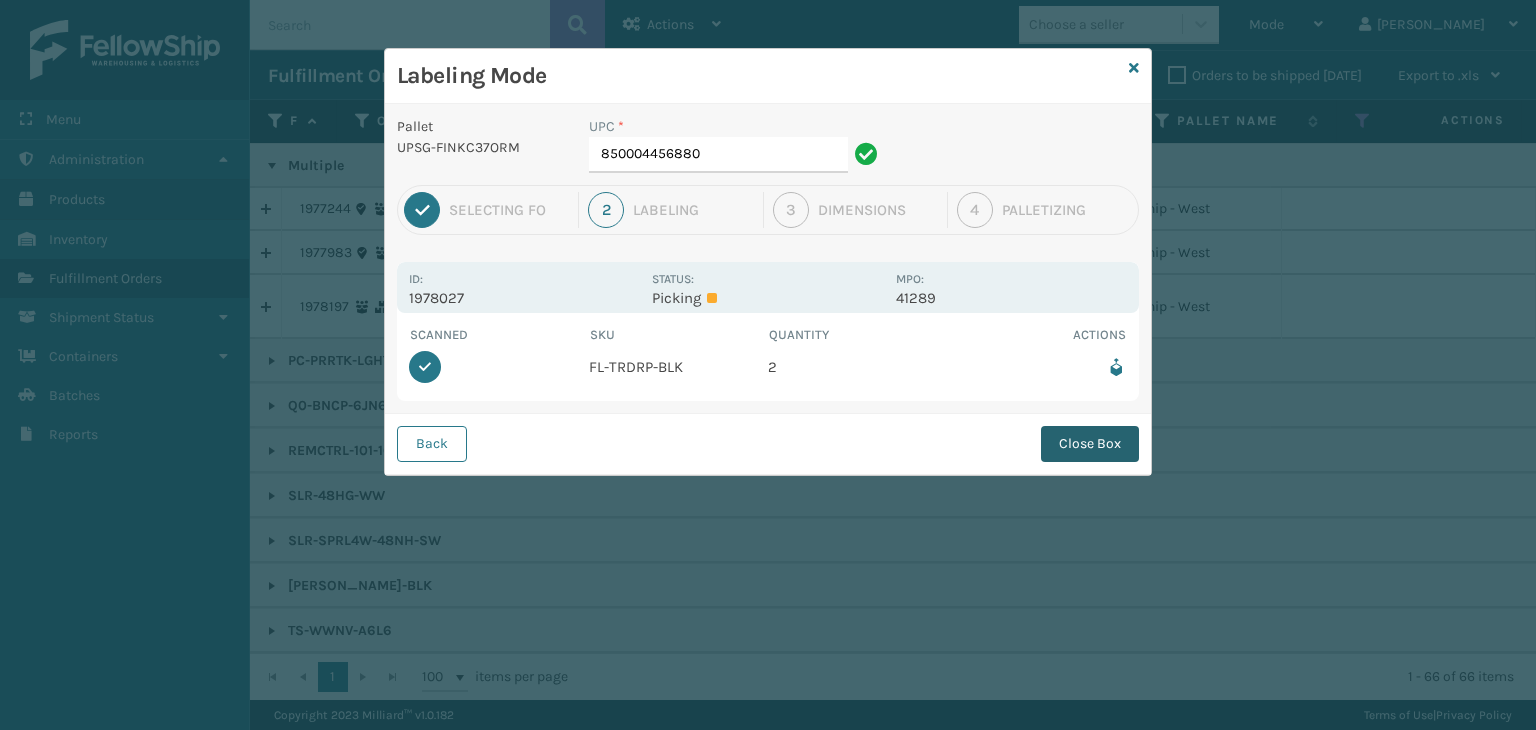 click on "Close Box" at bounding box center (1090, 444) 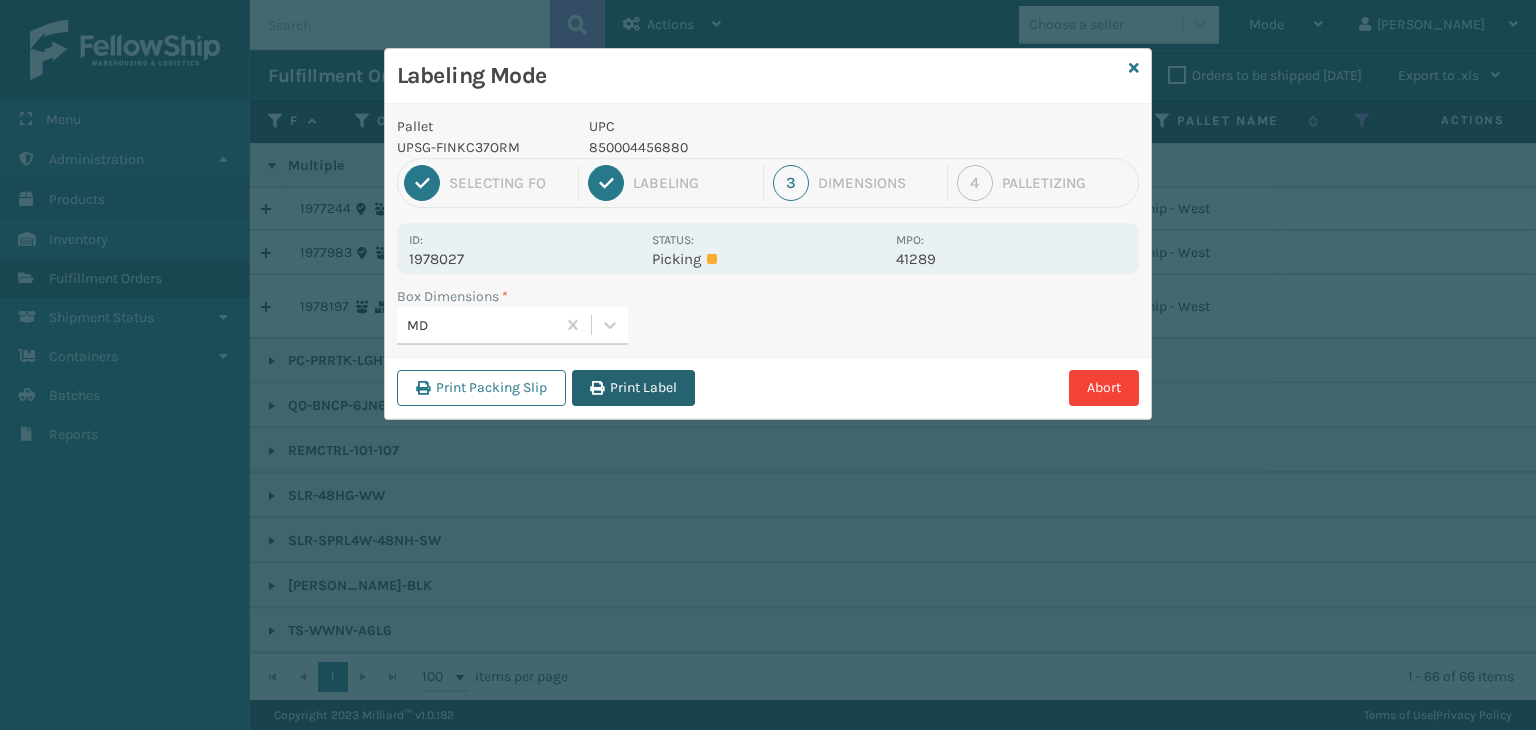 click on "Print Label" at bounding box center (633, 388) 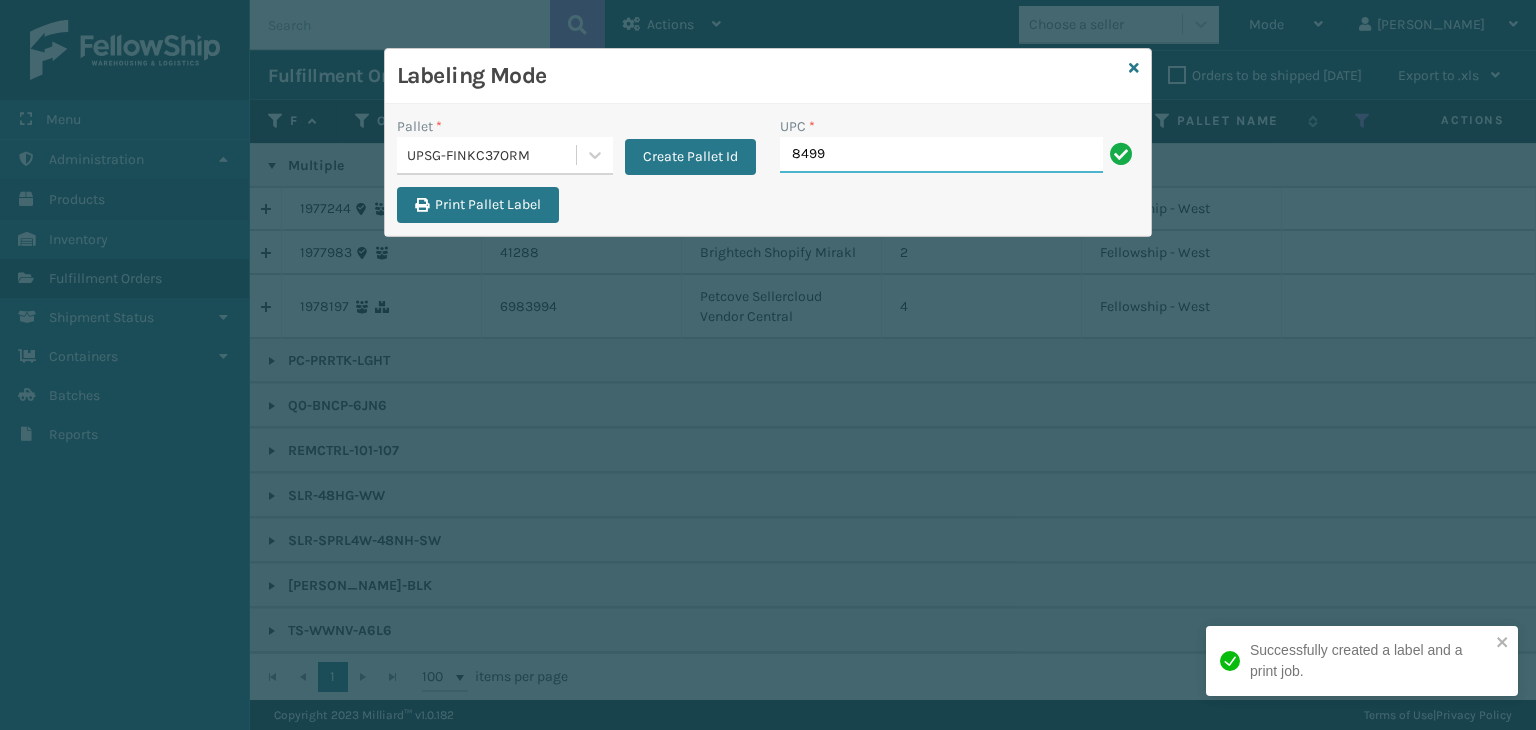 type on "84998" 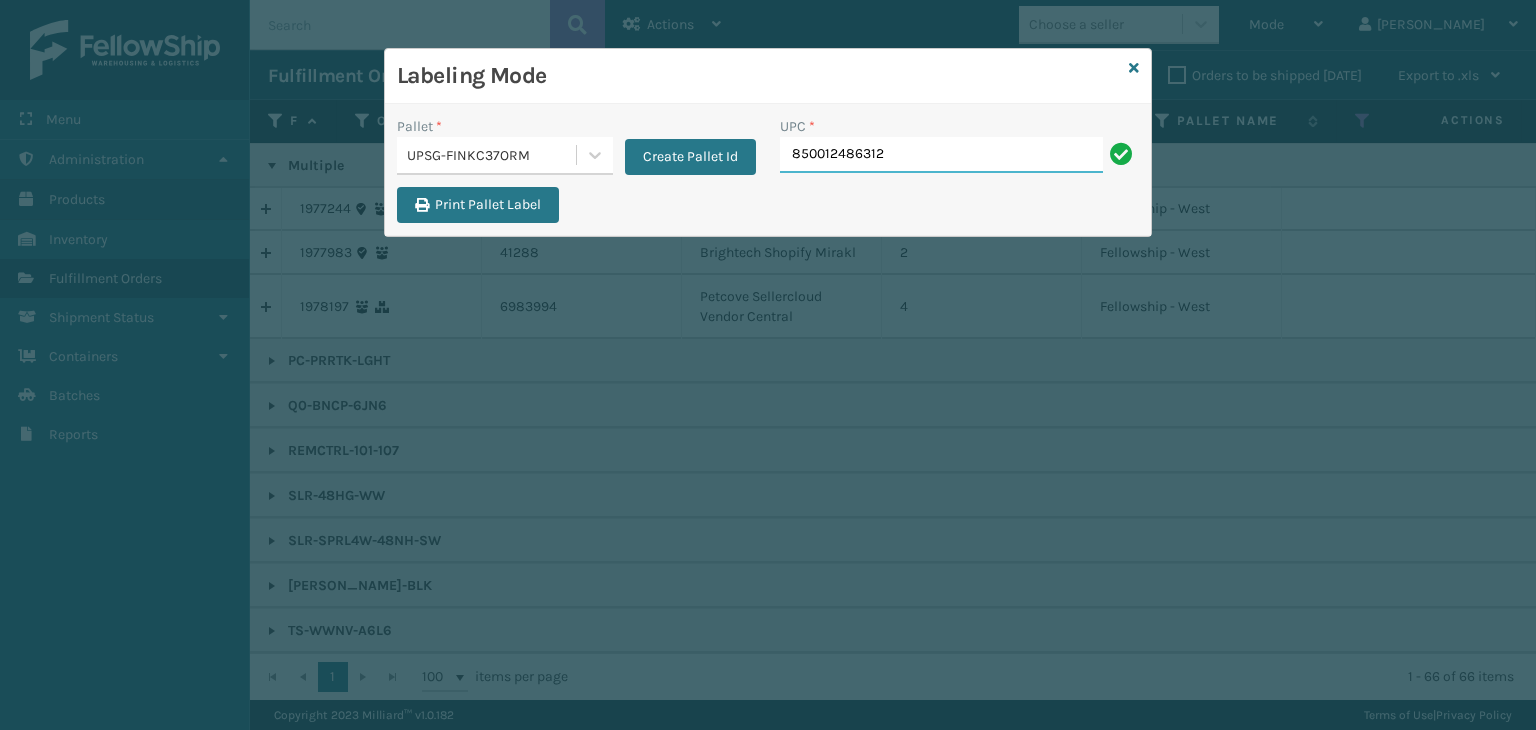 type on "850012486312" 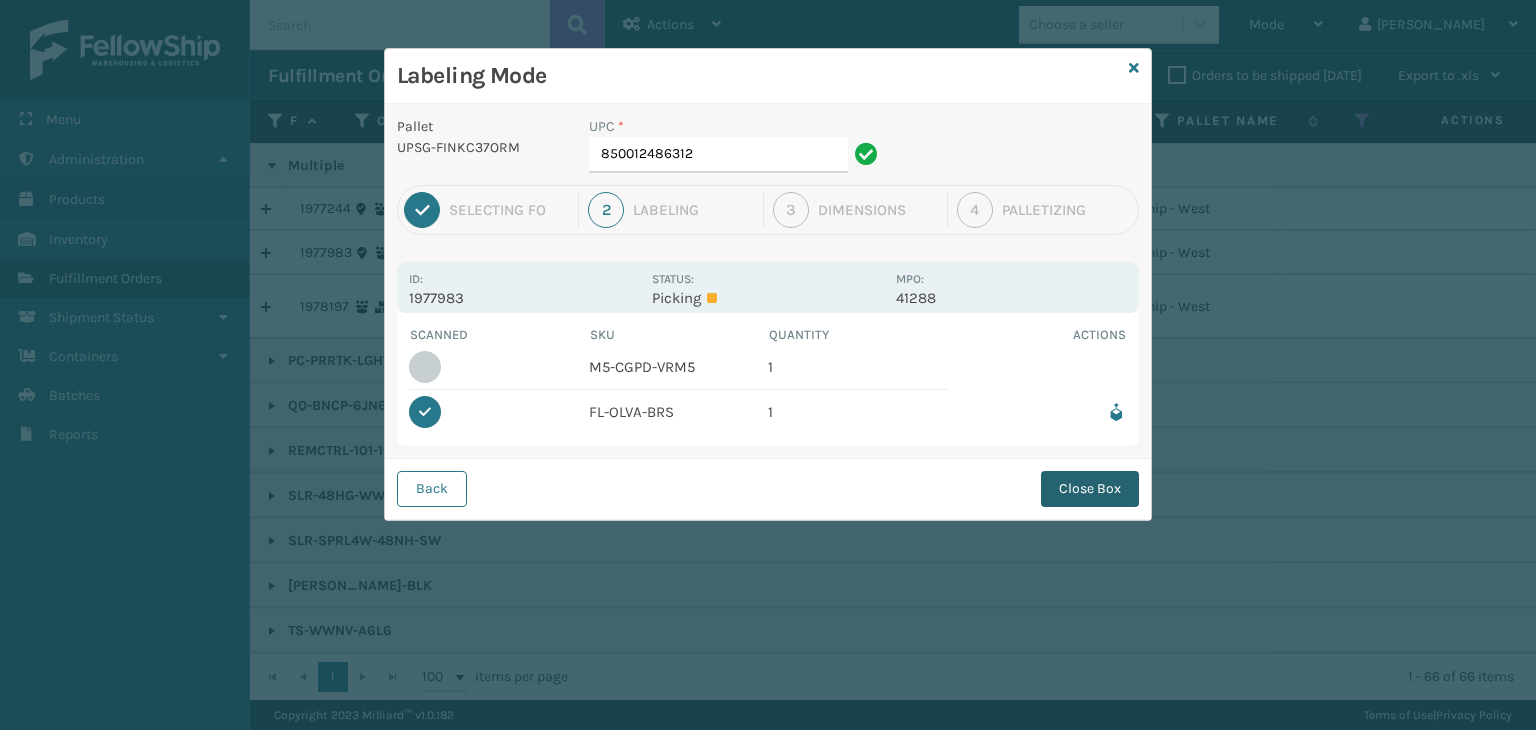 click on "Close Box" at bounding box center (1090, 489) 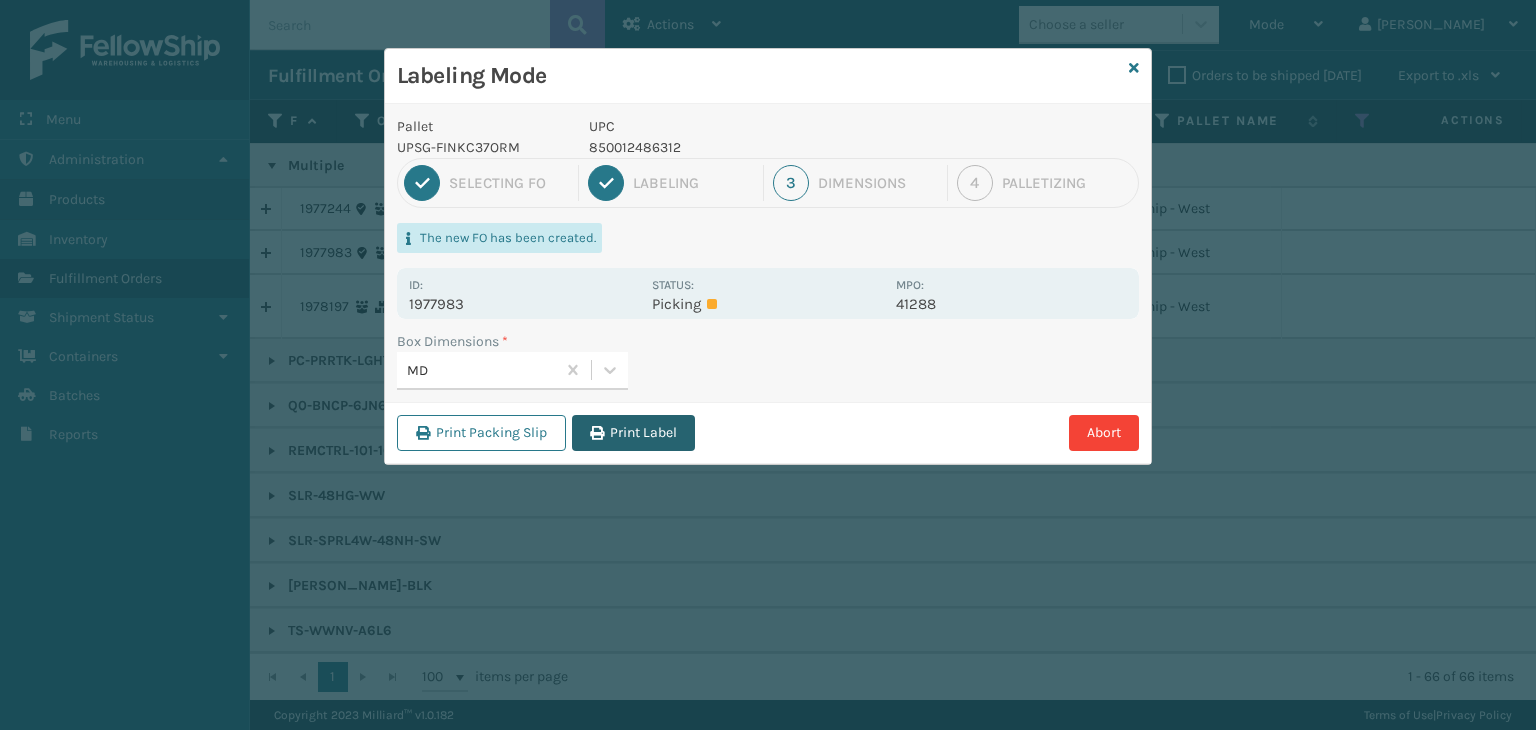 click on "Print Label" at bounding box center [633, 433] 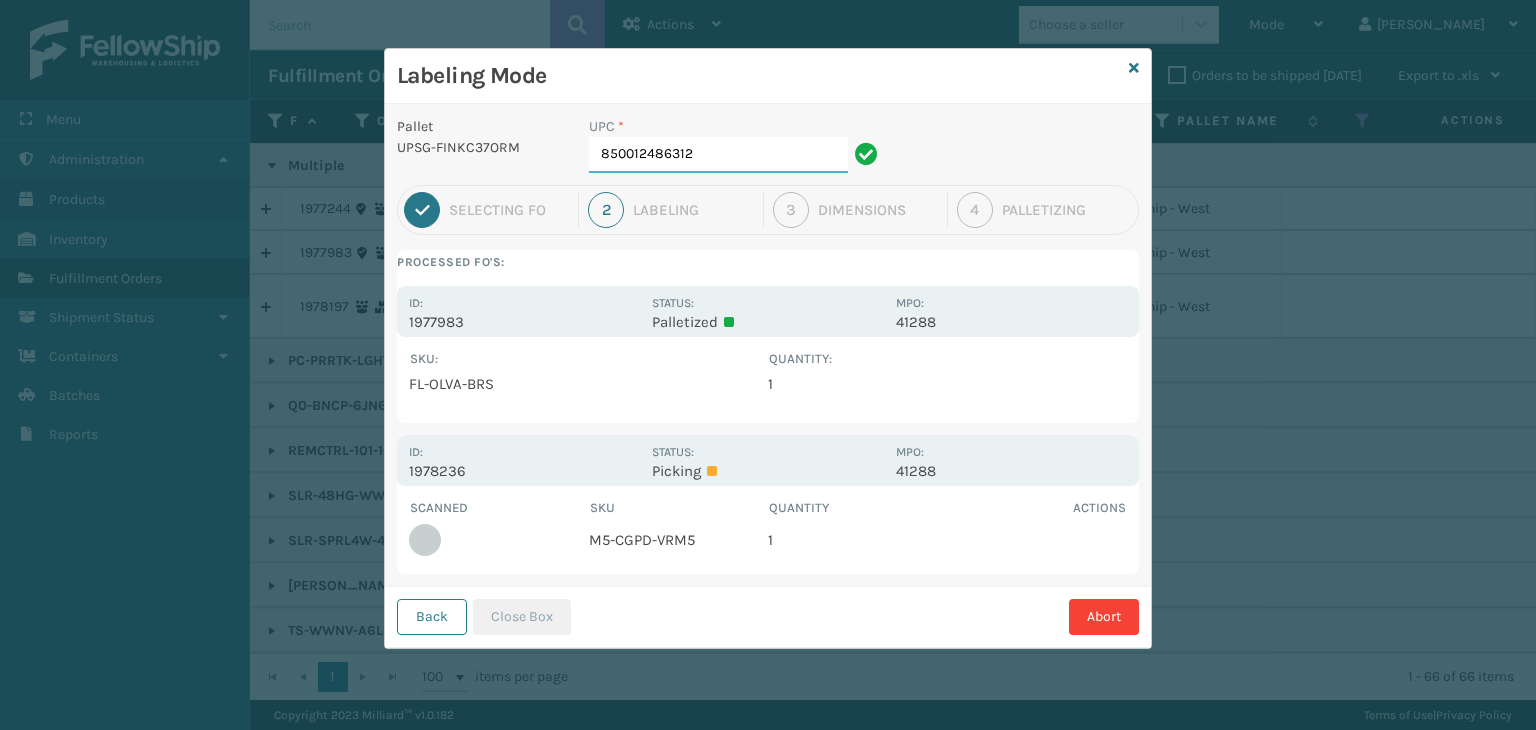 drag, startPoint x: 748, startPoint y: 156, endPoint x: 0, endPoint y: -3, distance: 764.71234 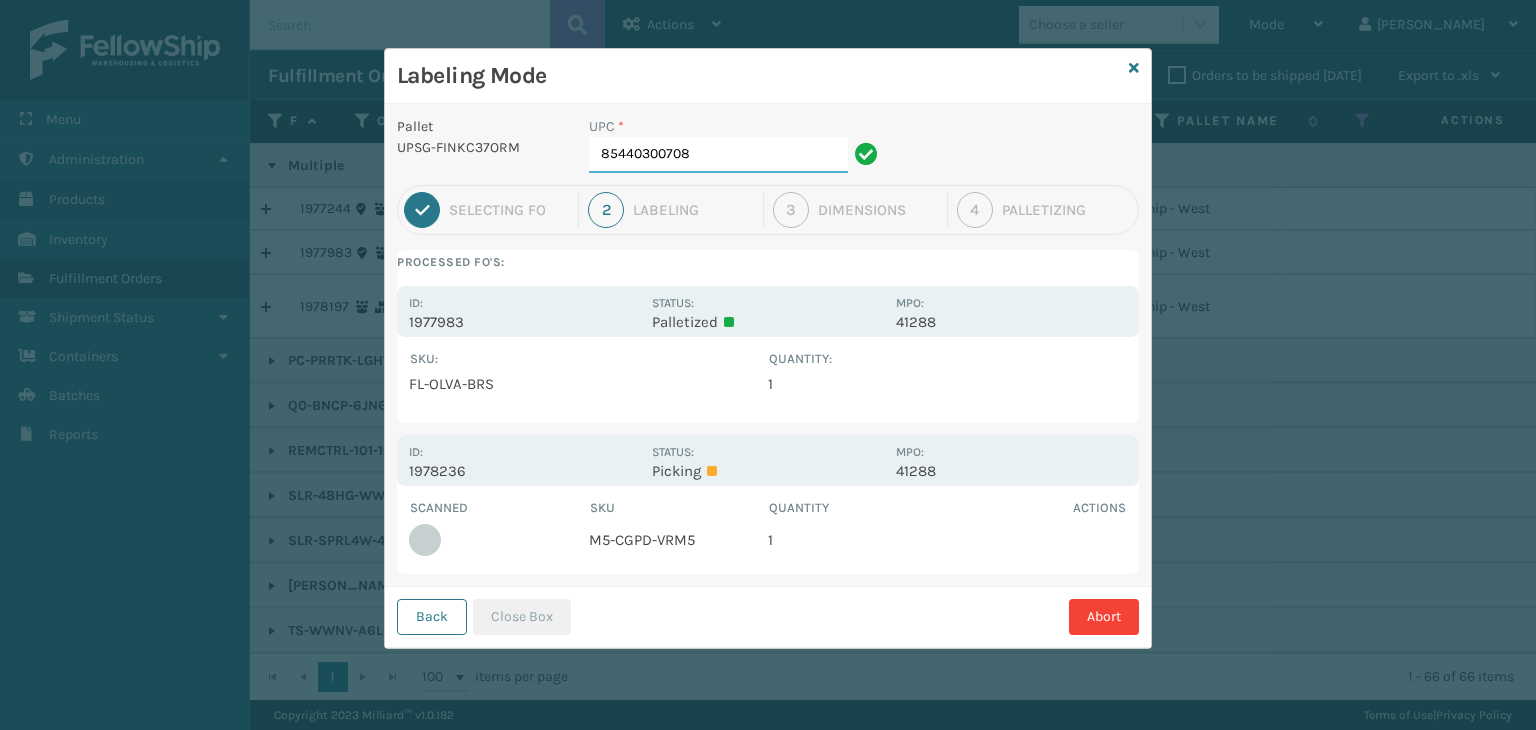 type on "854403007087" 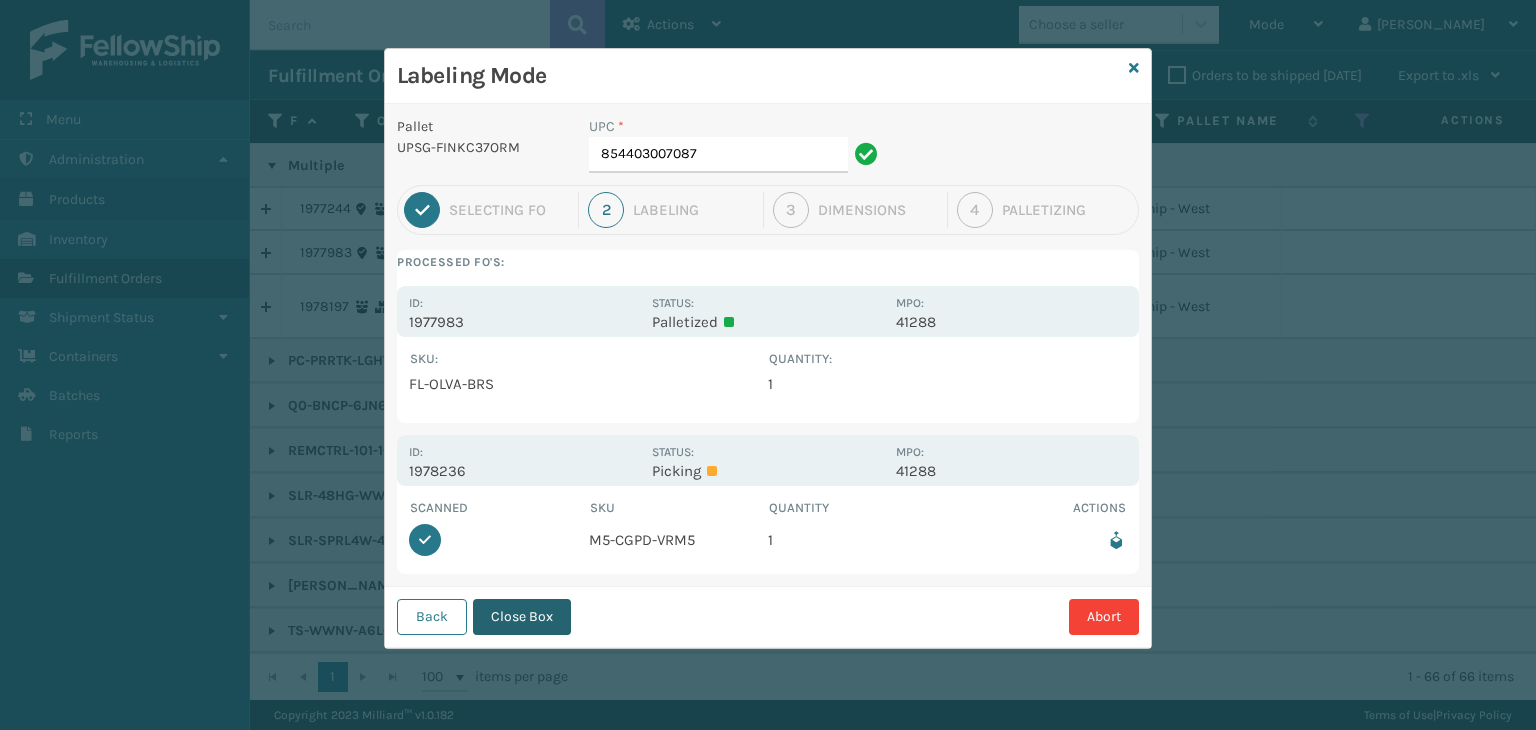 click on "Close Box" at bounding box center [522, 617] 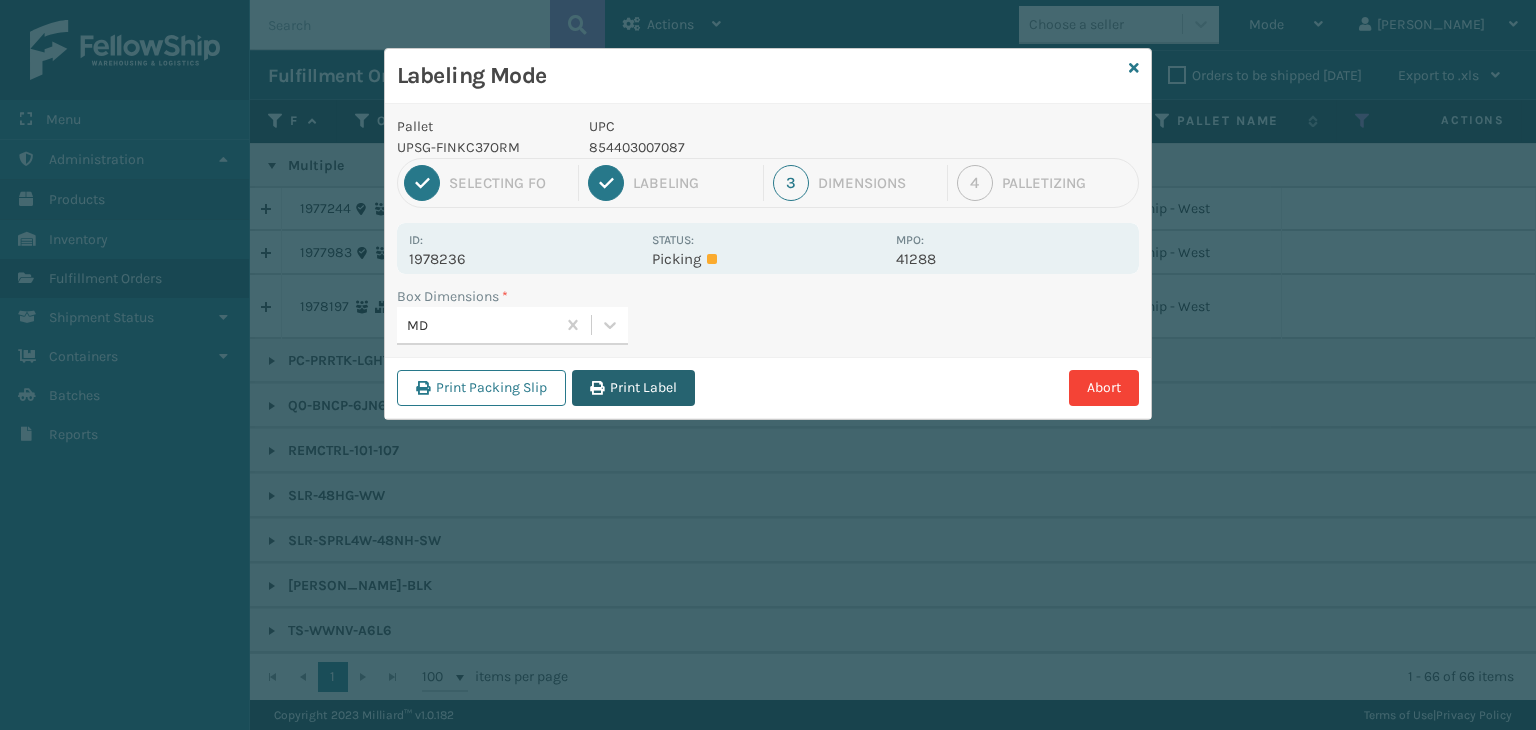 click on "Print Label" at bounding box center [633, 388] 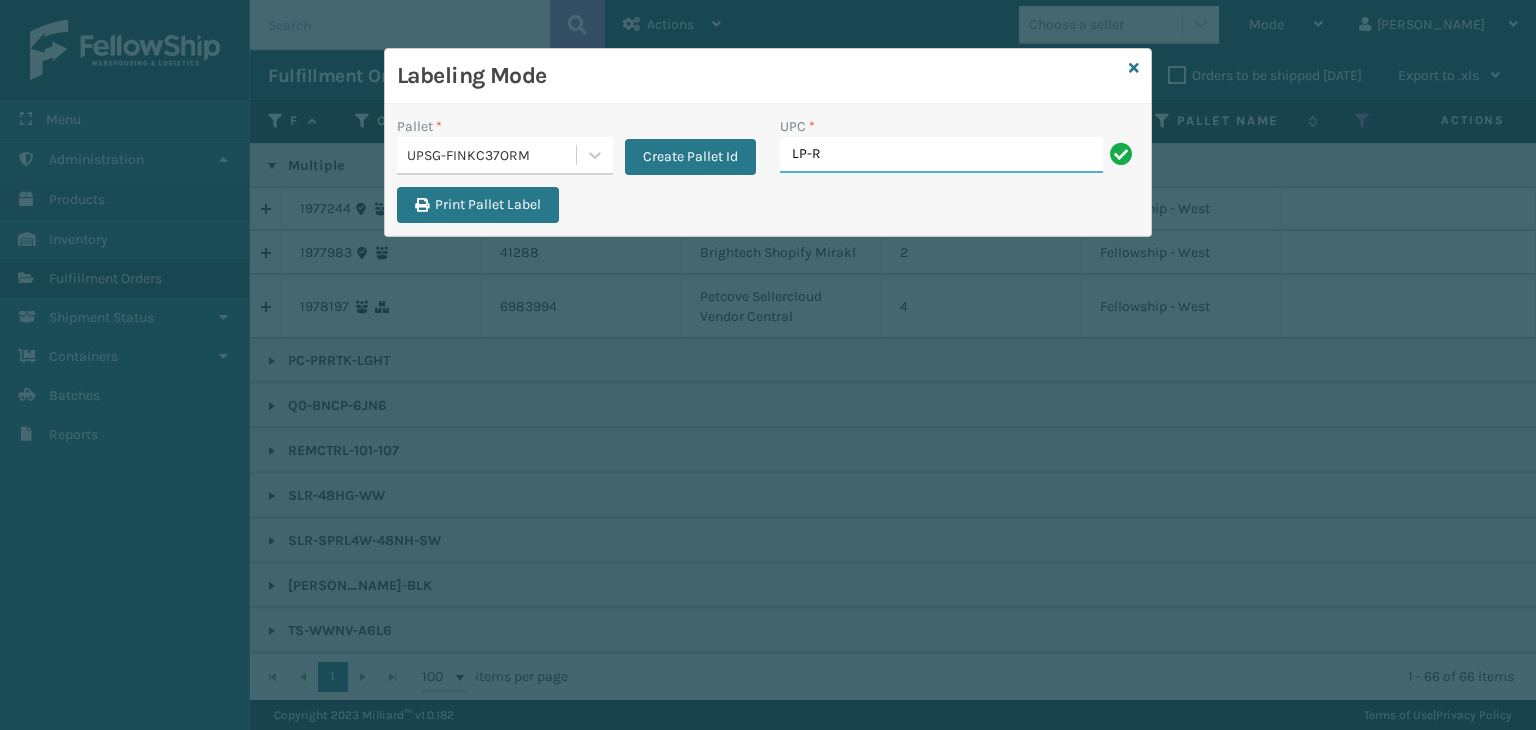 type on "LP-RMXPLS-BLU" 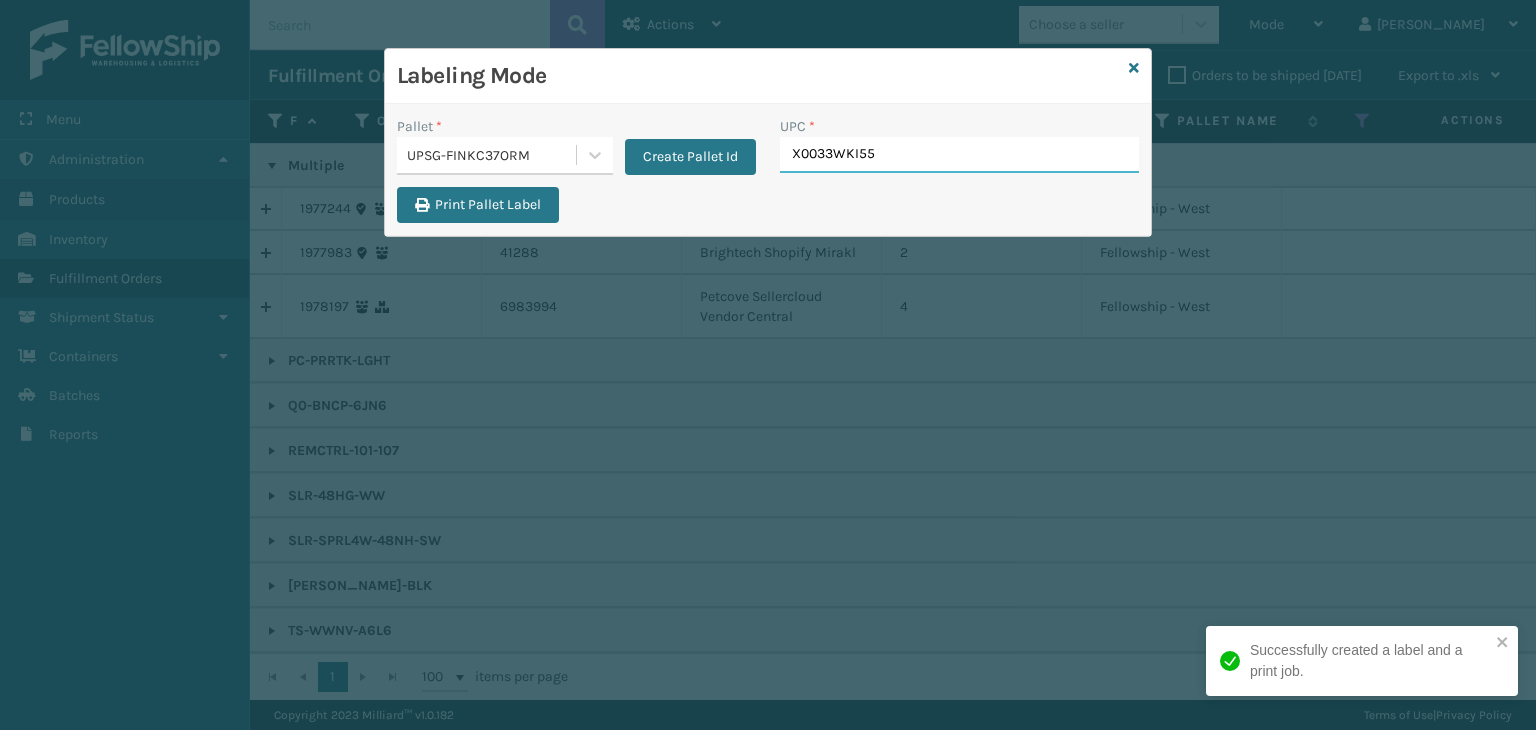 type on "X0033WKI55" 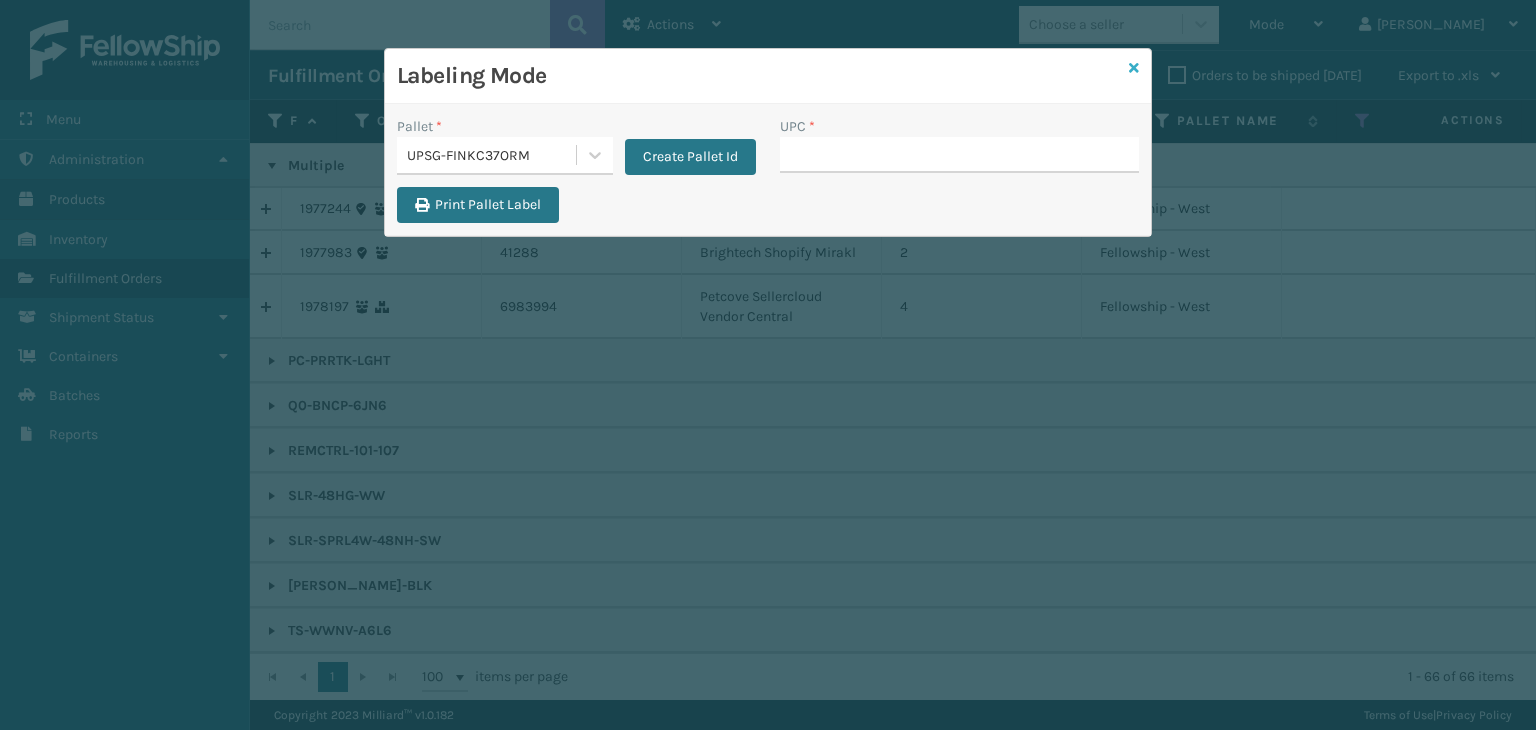 click at bounding box center [1134, 68] 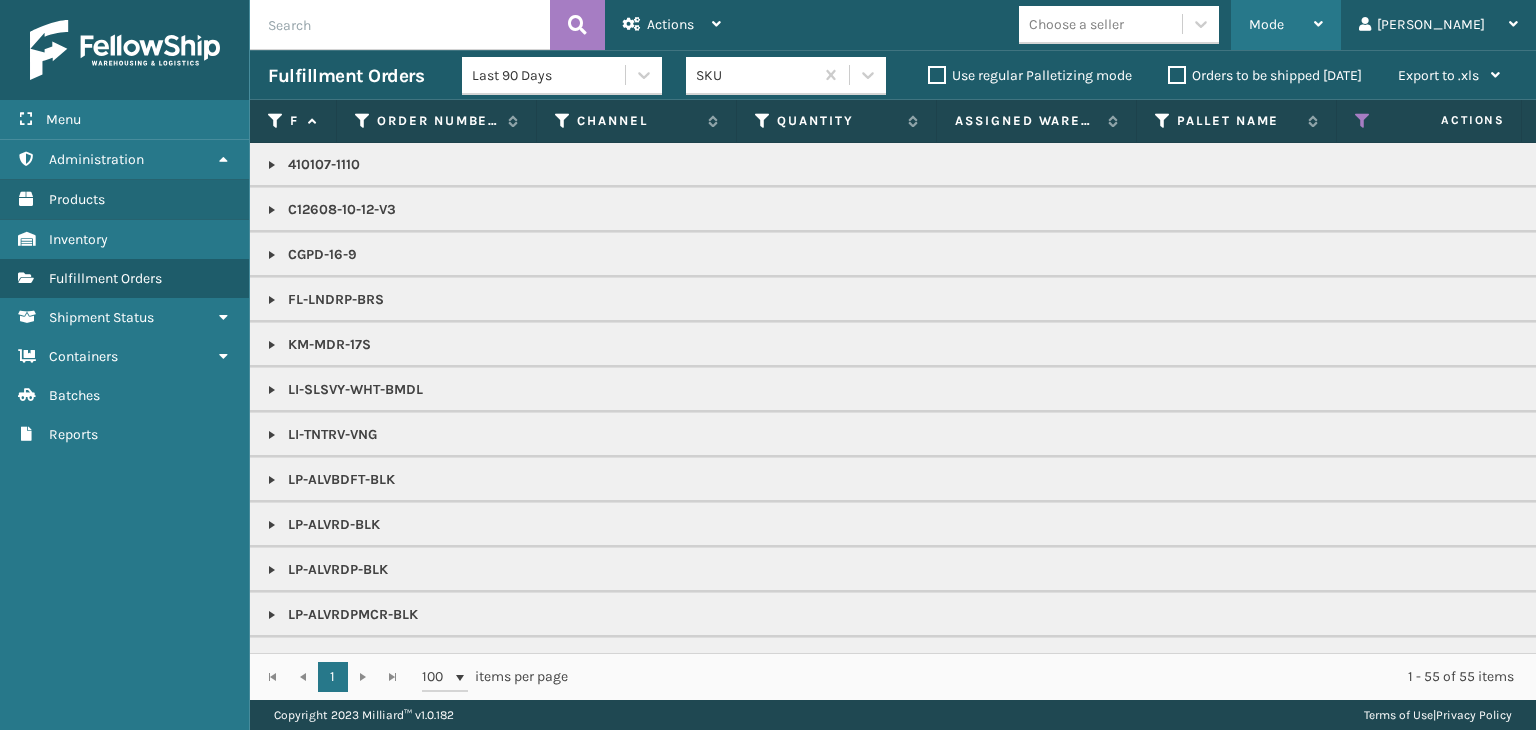 click on "Mode" at bounding box center [1286, 25] 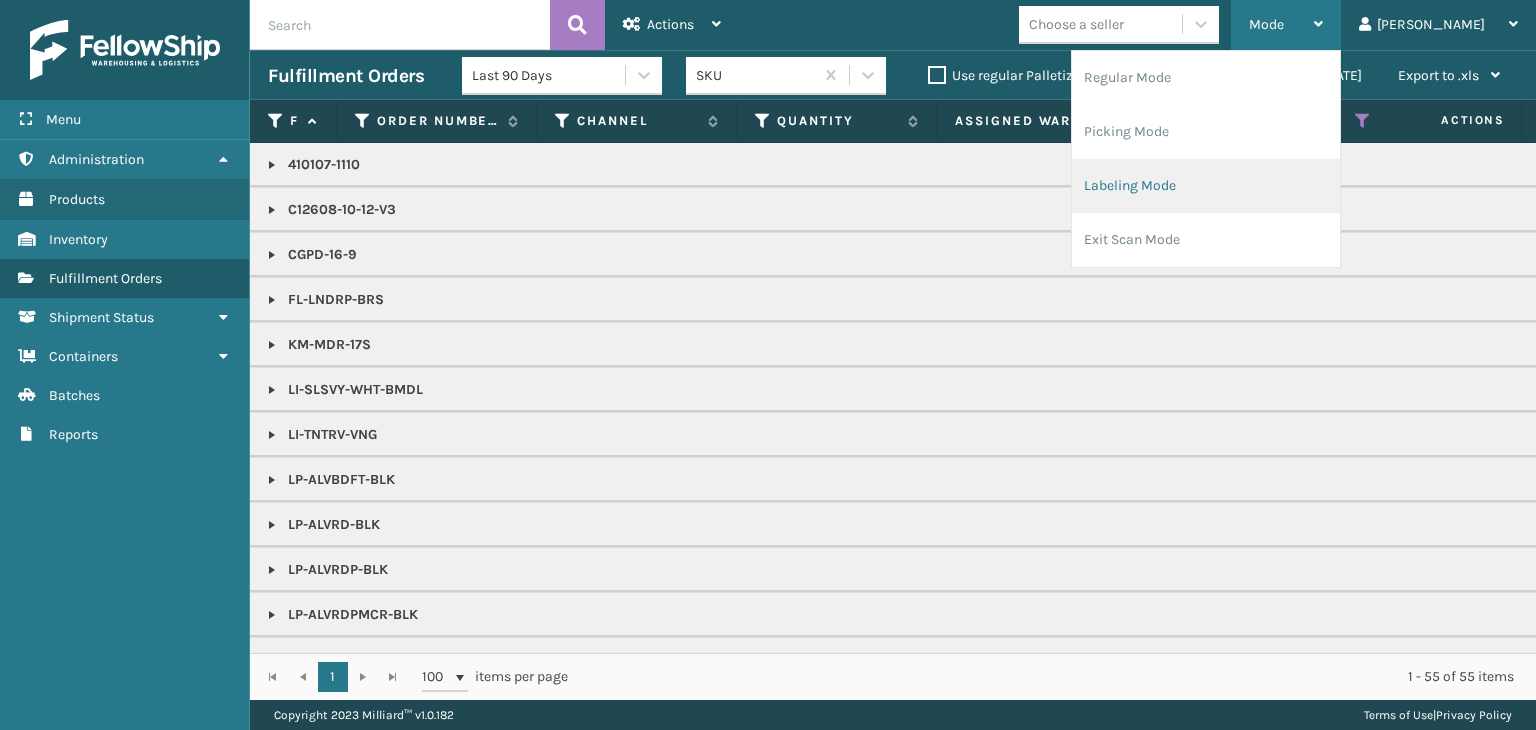 click on "Labeling Mode" at bounding box center (1206, 186) 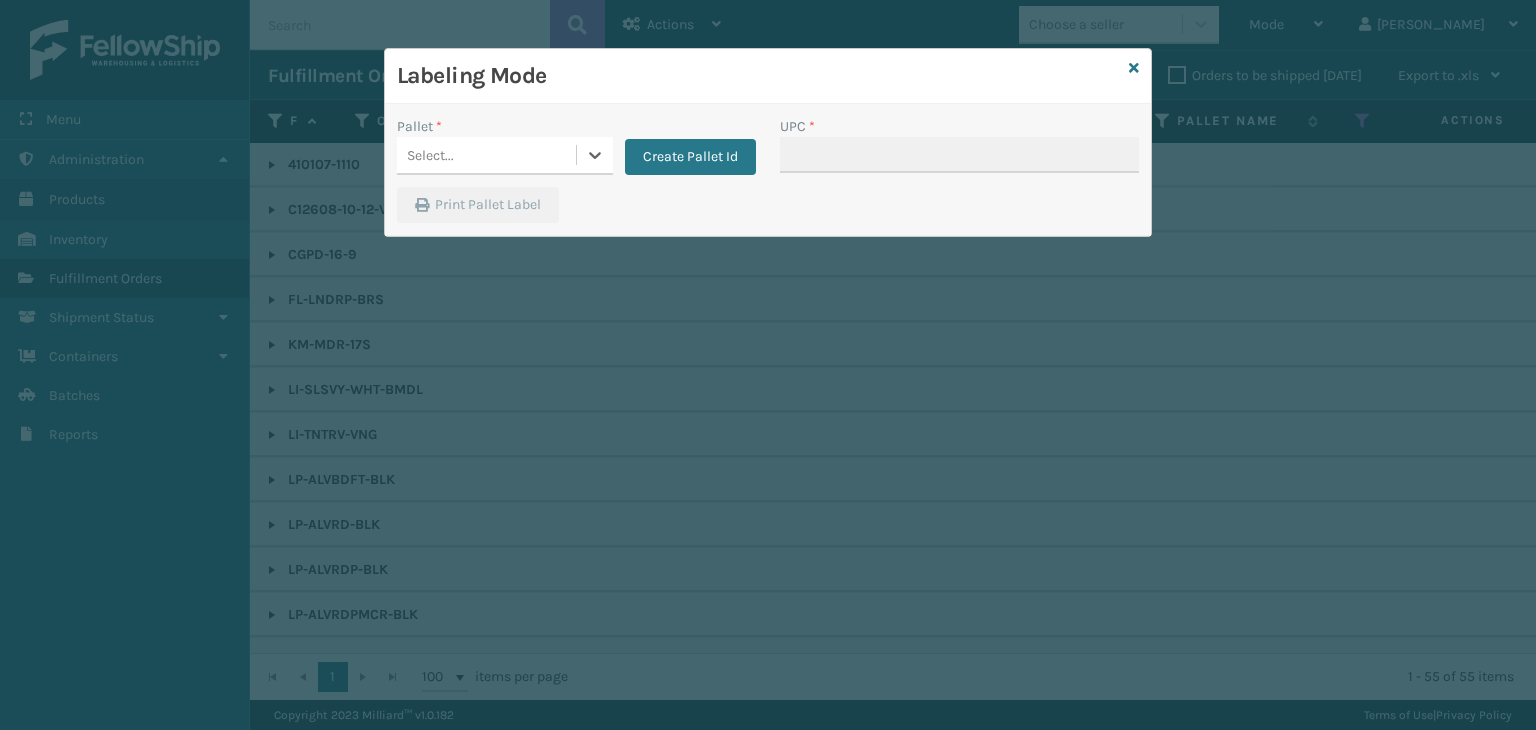 click on "Pallet   *       0 results available. Select is focused ,type to refine list, press Down to open the menu,  Select... Create Pallet Id" at bounding box center [576, 151] 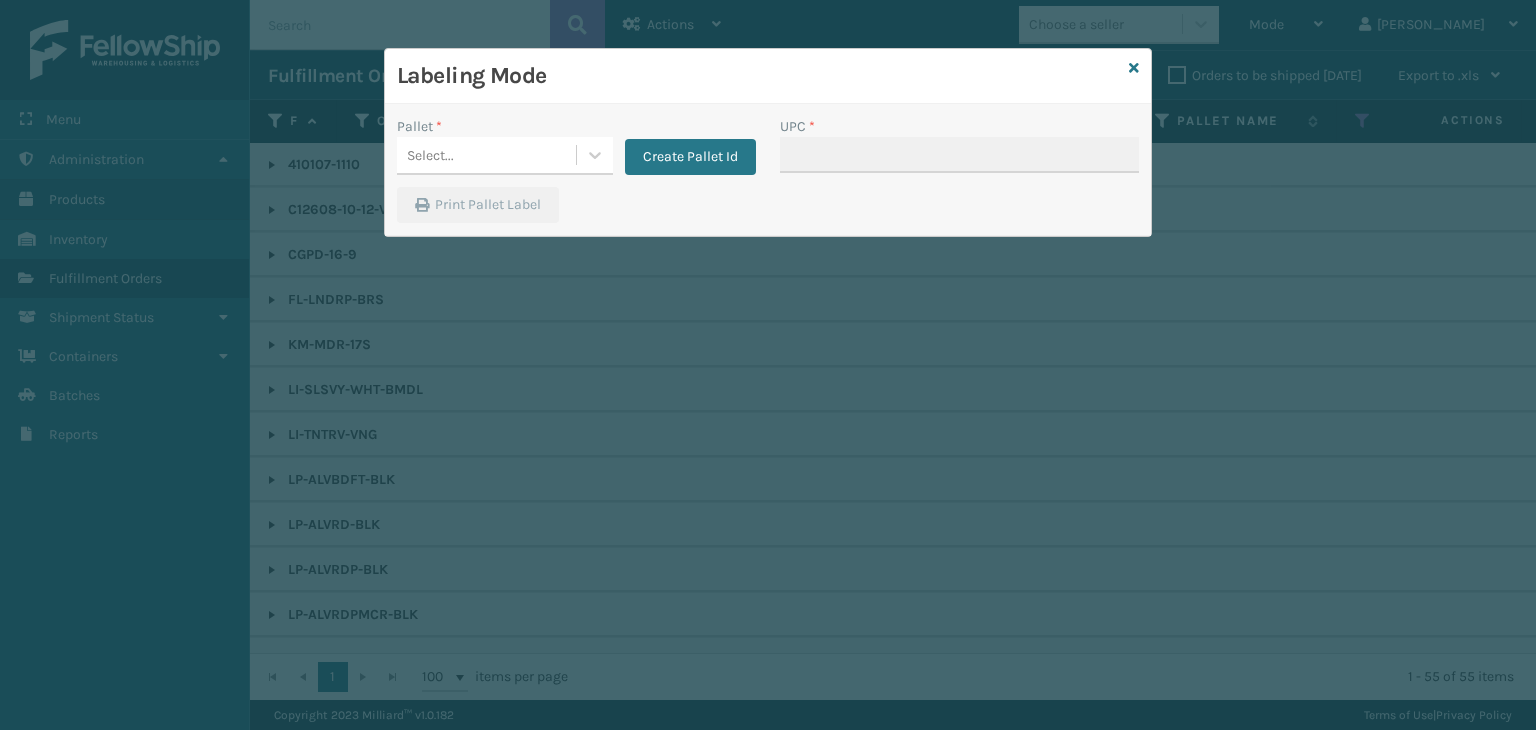 click on "Select..." at bounding box center [486, 155] 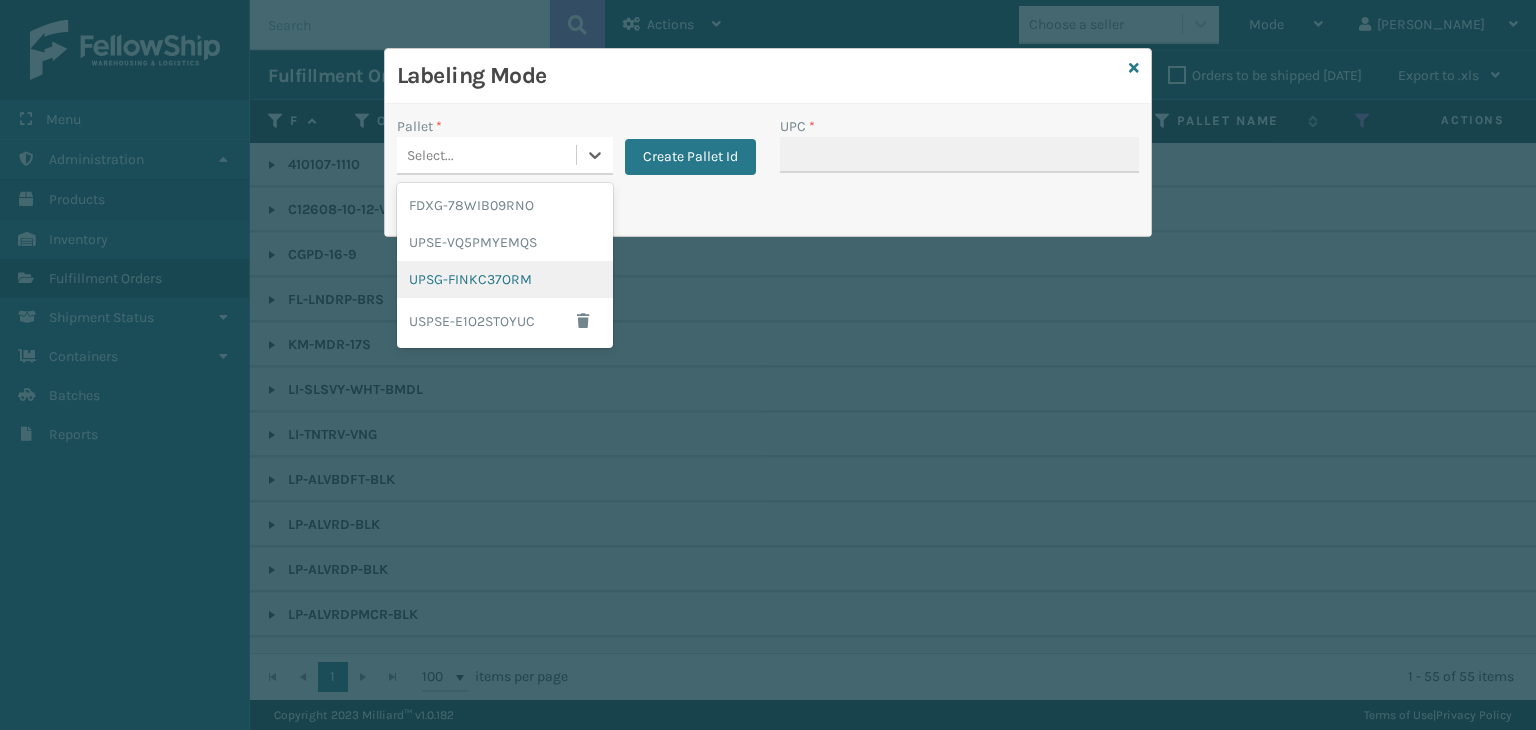 click on "UPSG-FINKC37ORM" at bounding box center (505, 279) 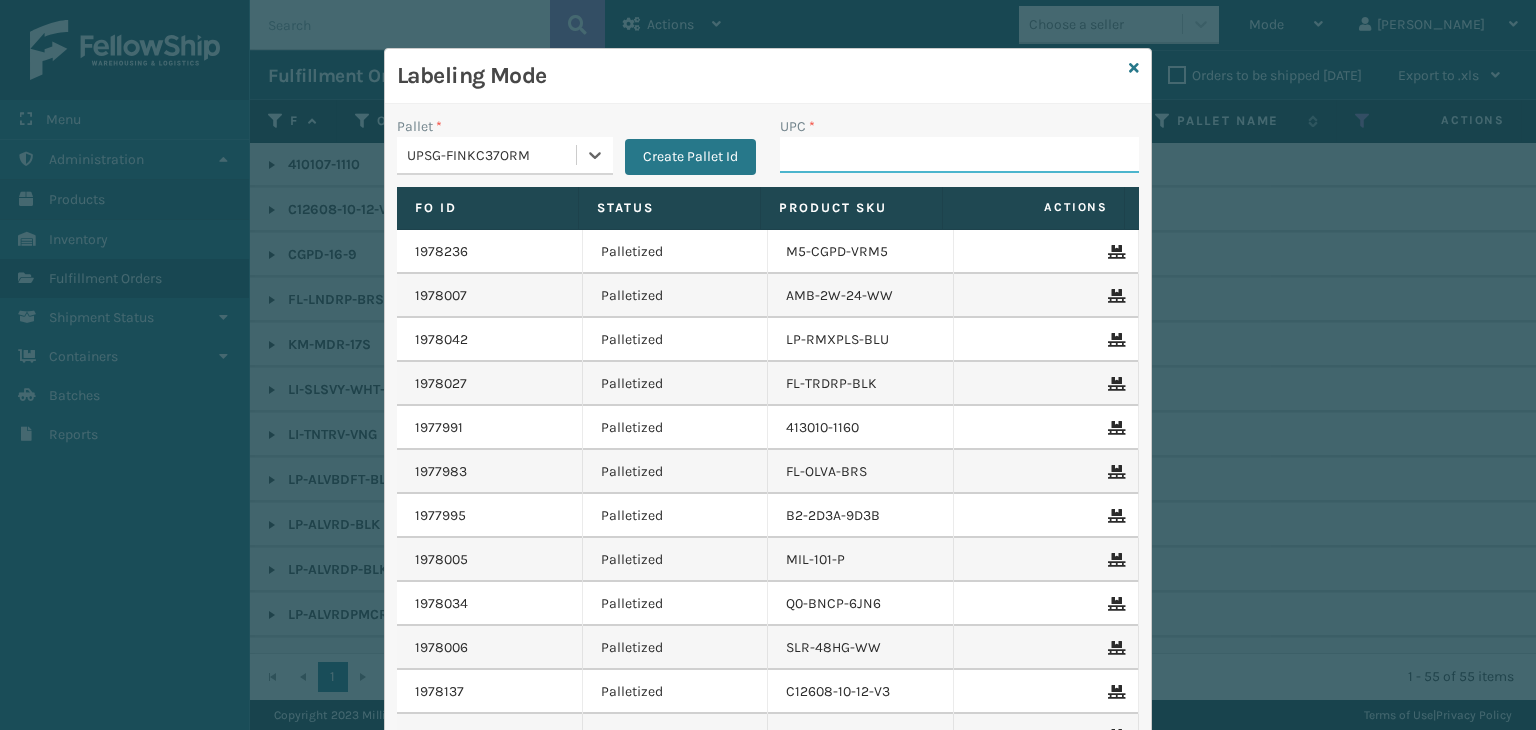 click on "UPC   *" at bounding box center [959, 155] 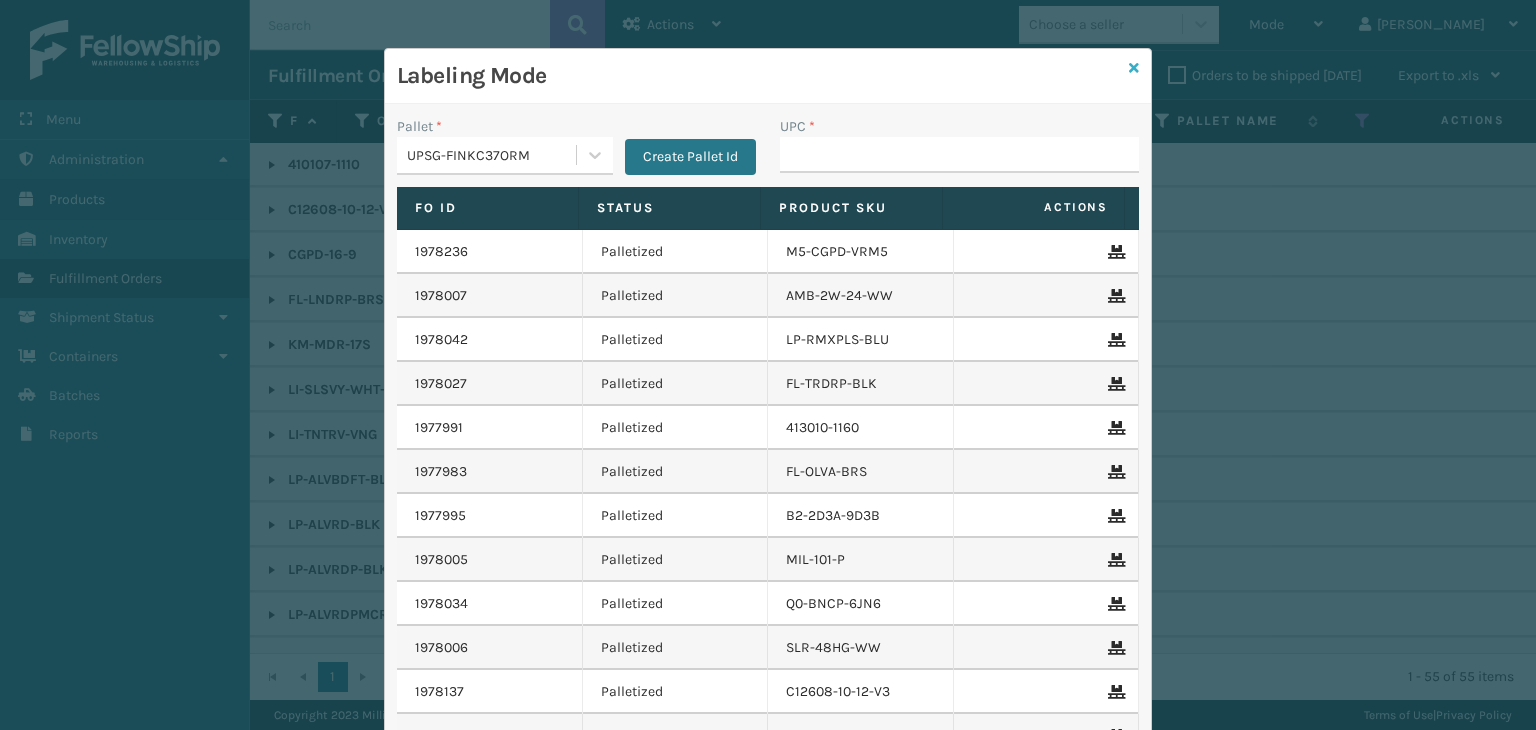 click at bounding box center (1134, 68) 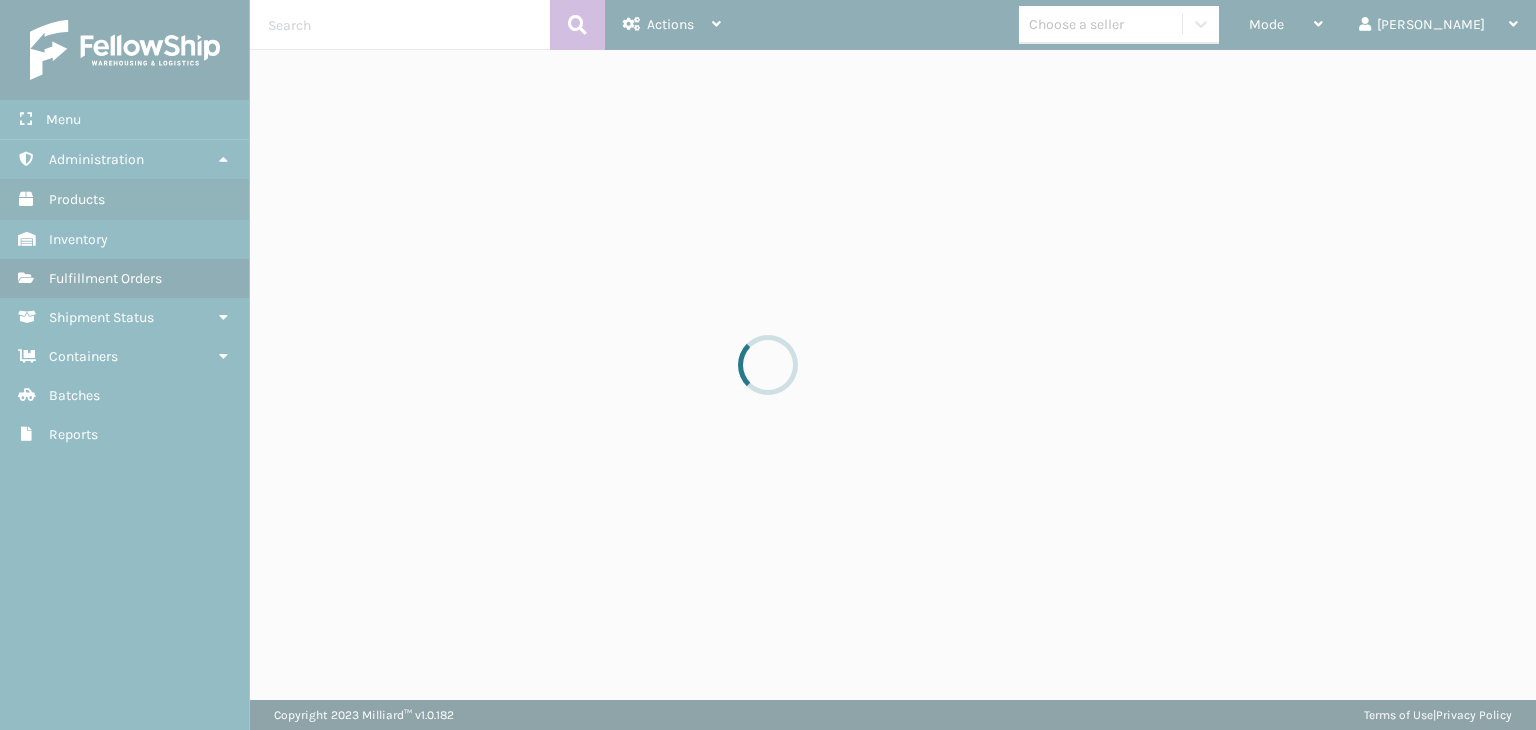 click at bounding box center (768, 365) 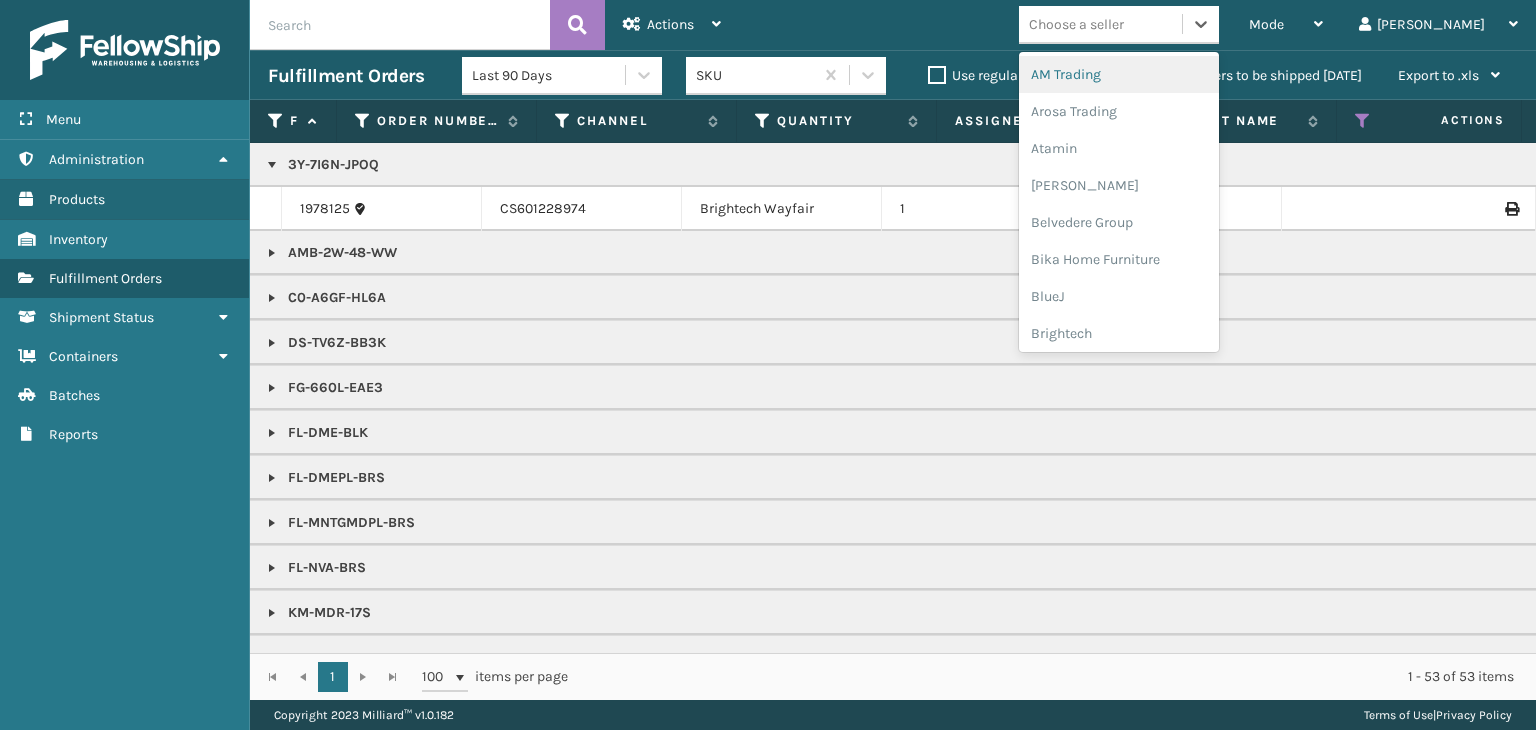 click on "Choose a seller" at bounding box center (1076, 24) 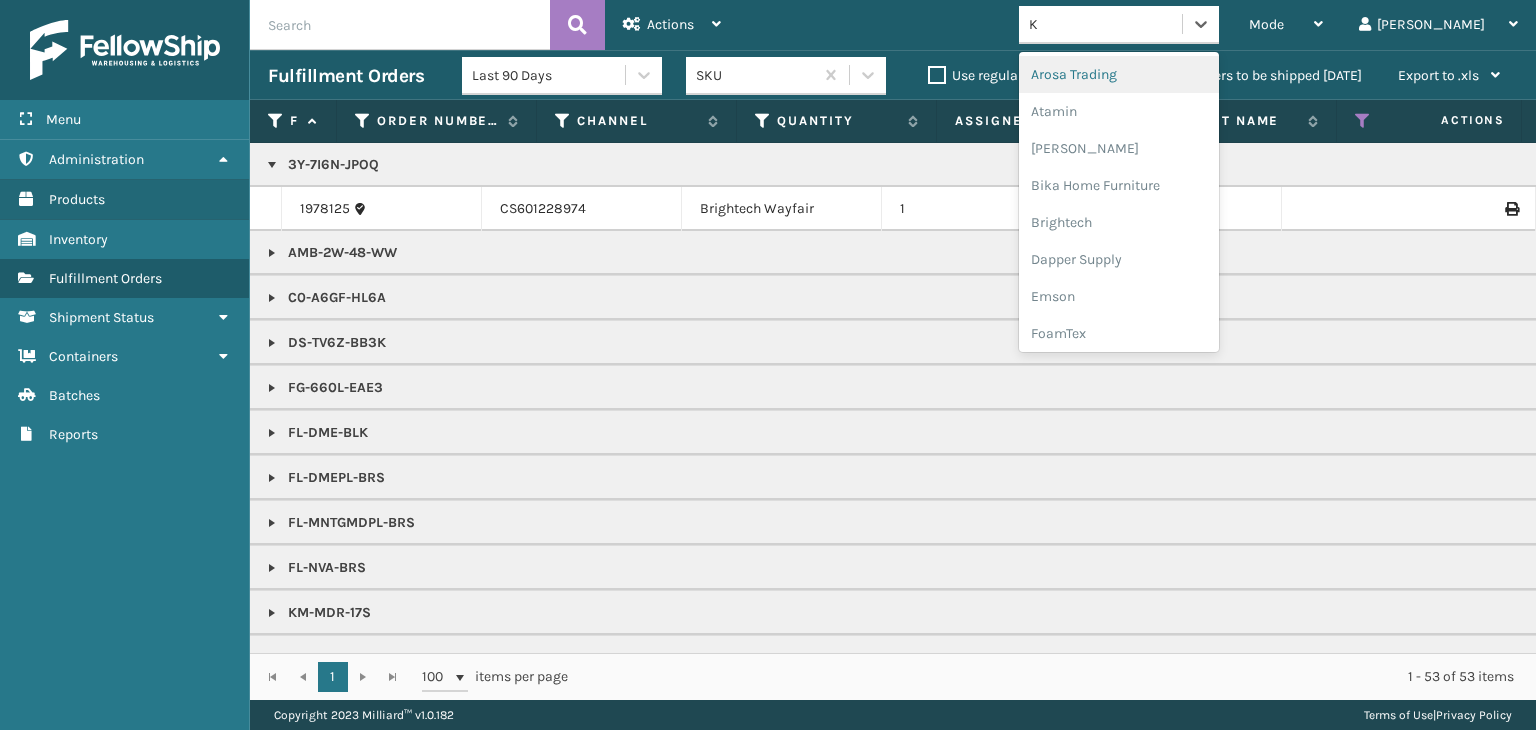 type on "KO" 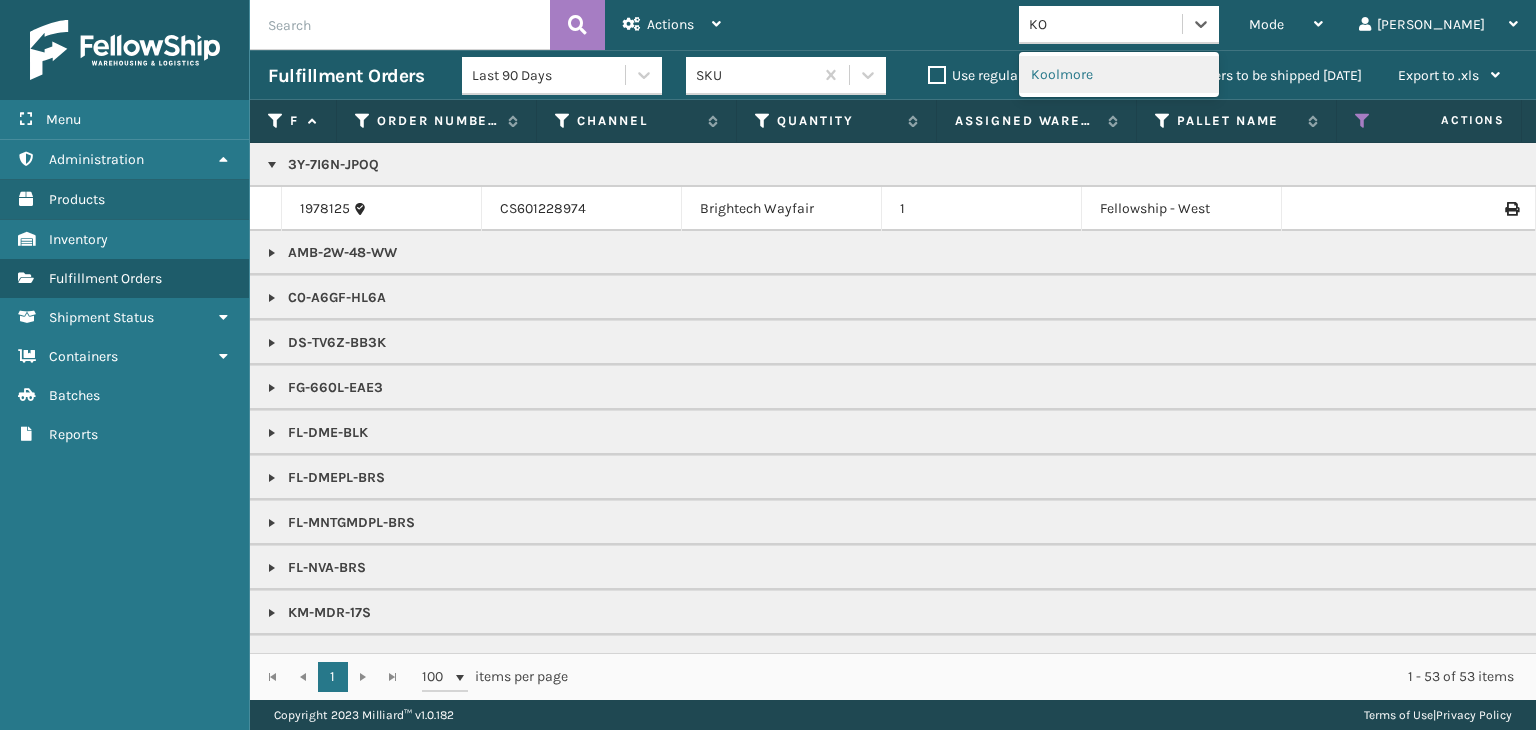 click on "Koolmore" at bounding box center (1119, 74) 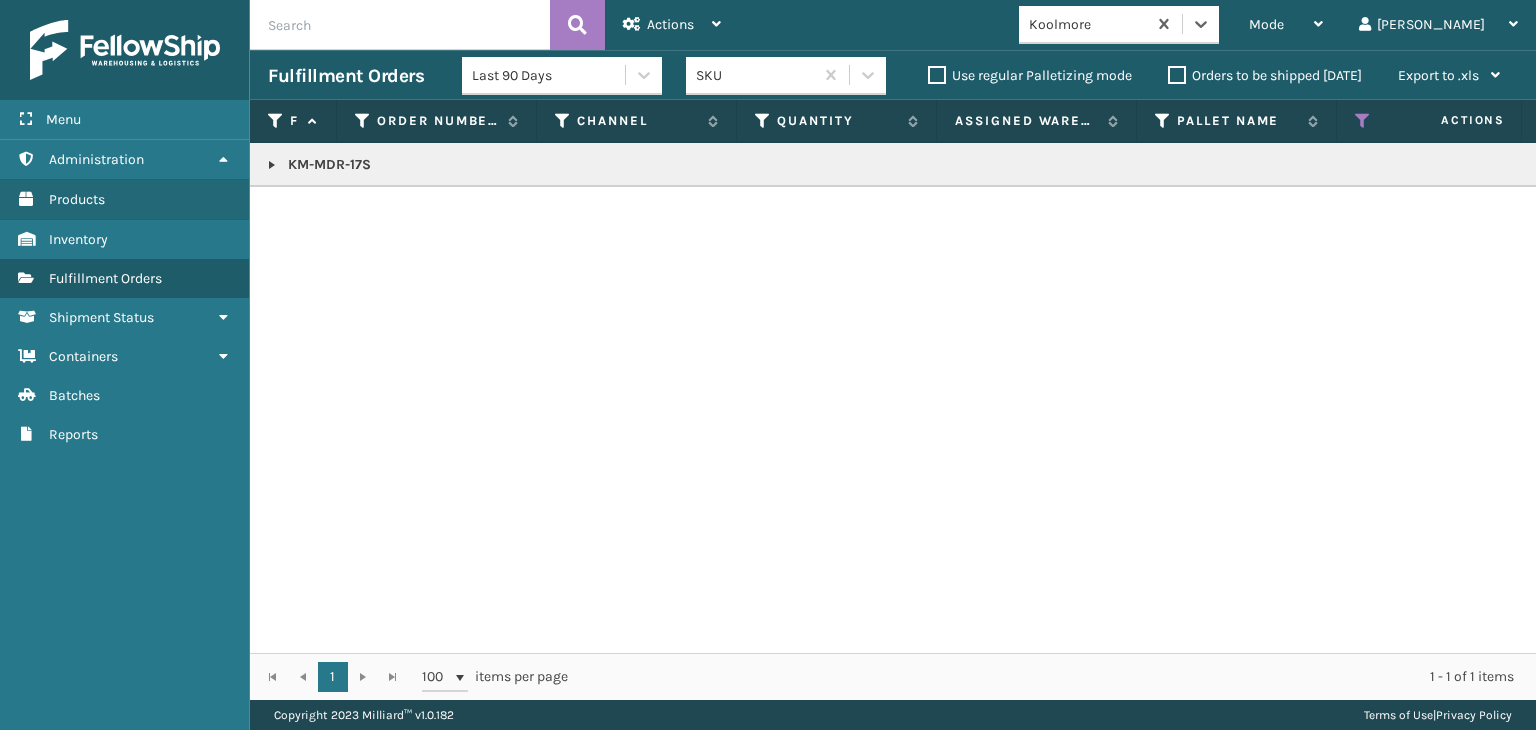 click at bounding box center [272, 165] 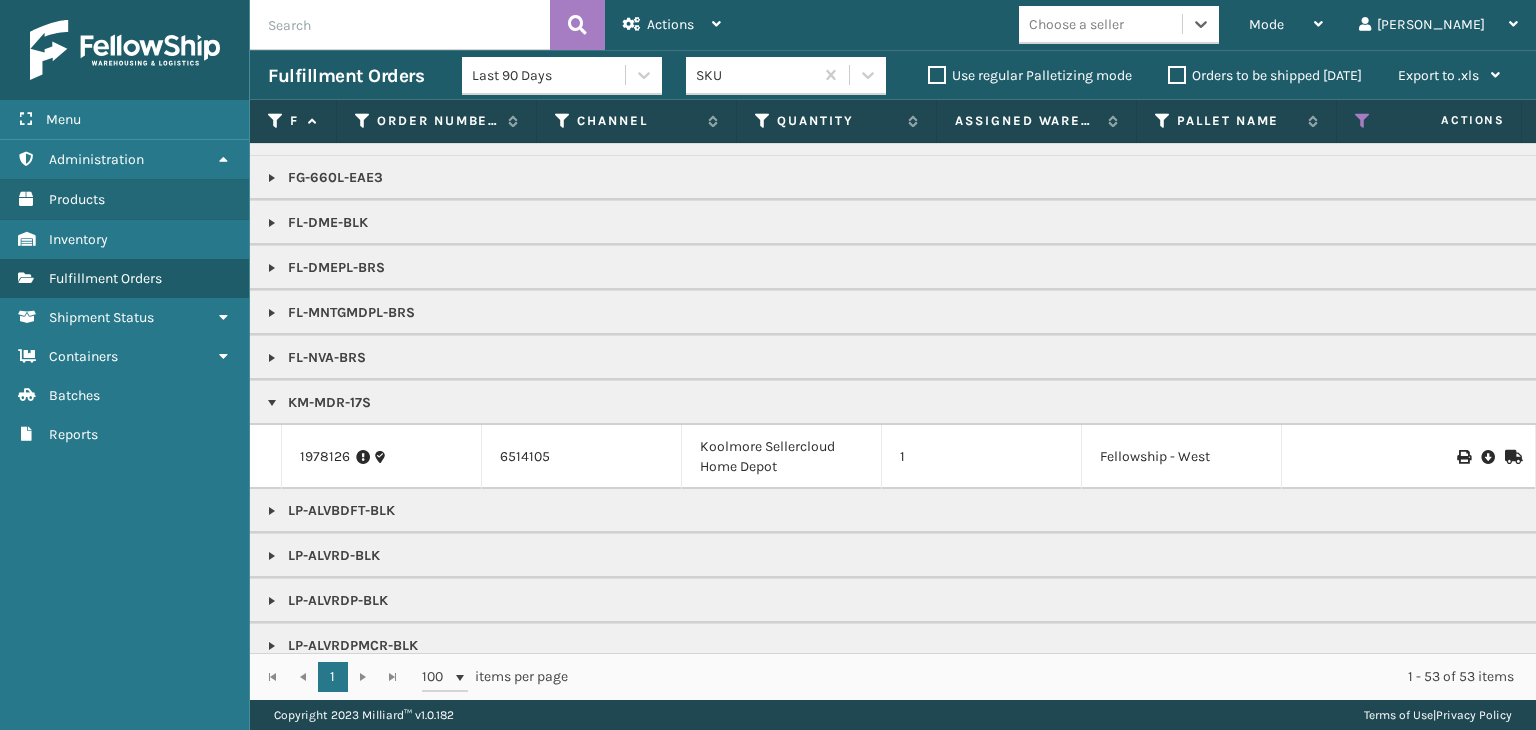 scroll, scrollTop: 0, scrollLeft: 0, axis: both 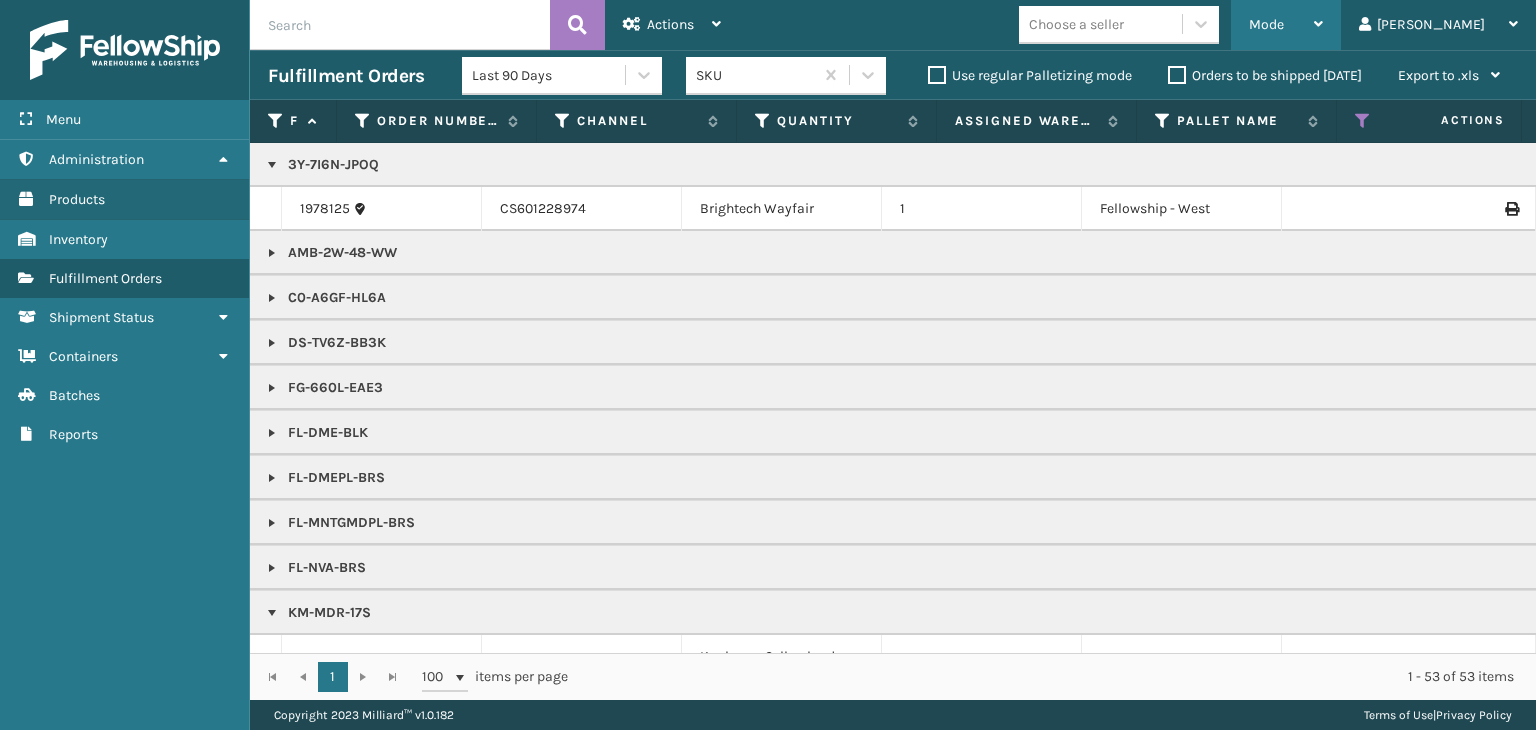 click on "Mode" at bounding box center (1286, 25) 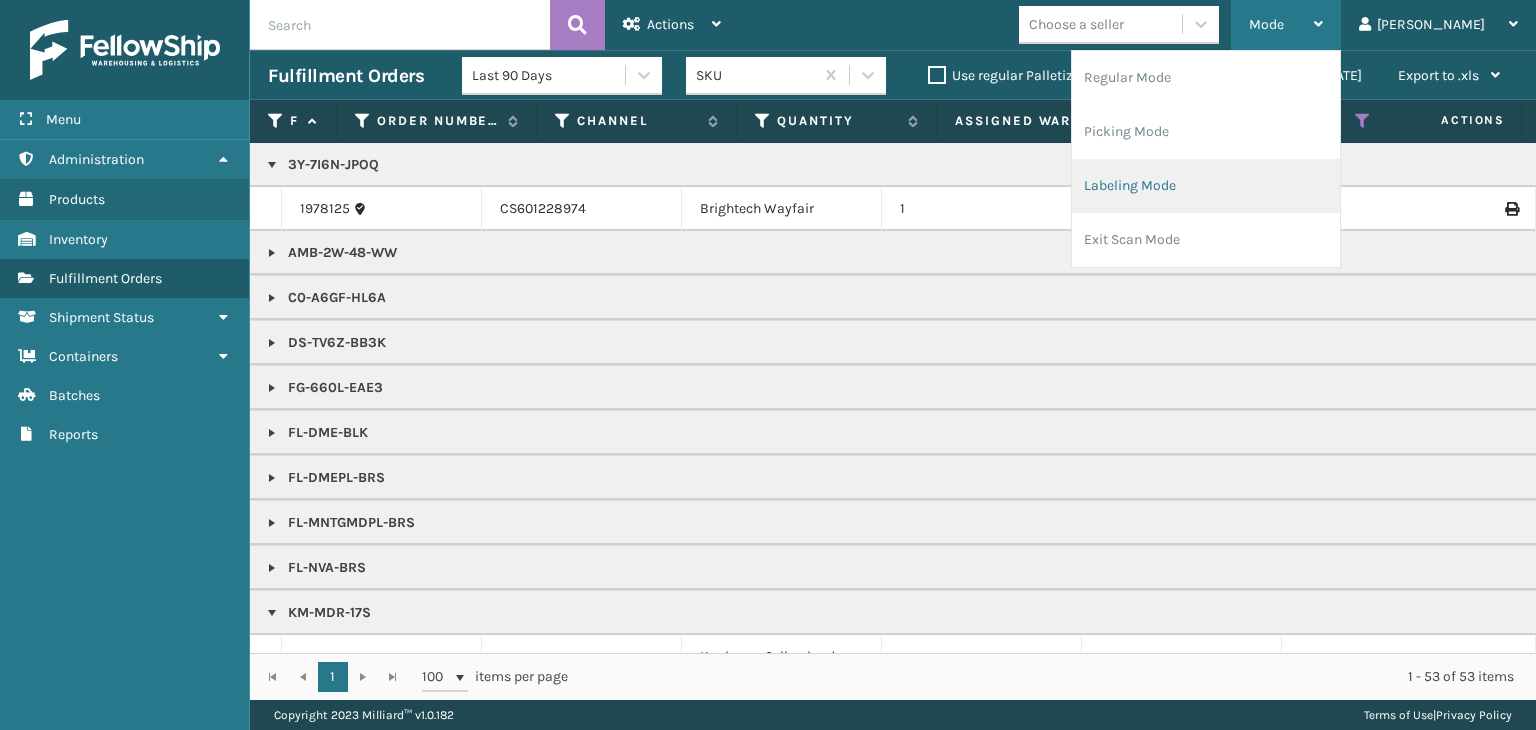 click on "Labeling Mode" at bounding box center (1206, 186) 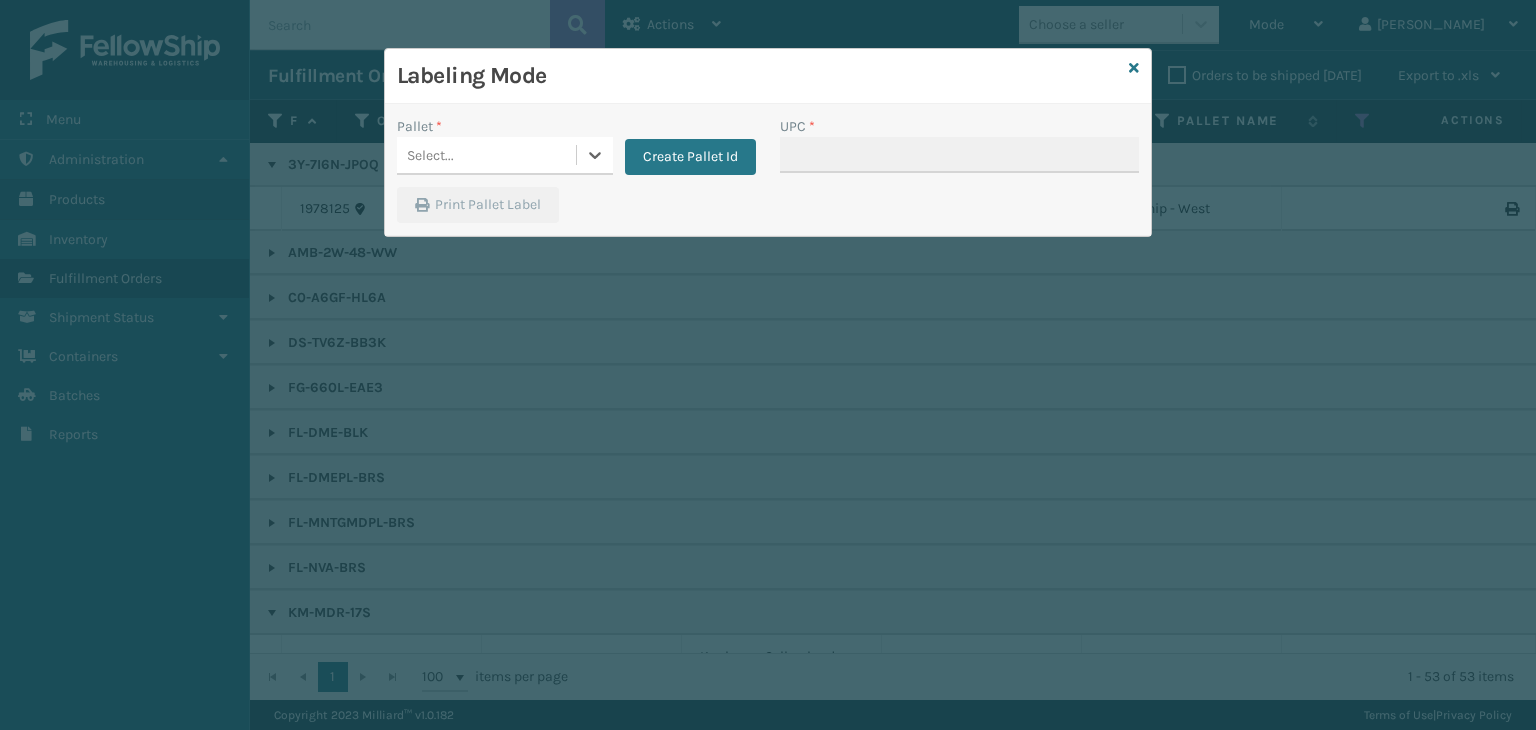 click on "Select..." at bounding box center (486, 155) 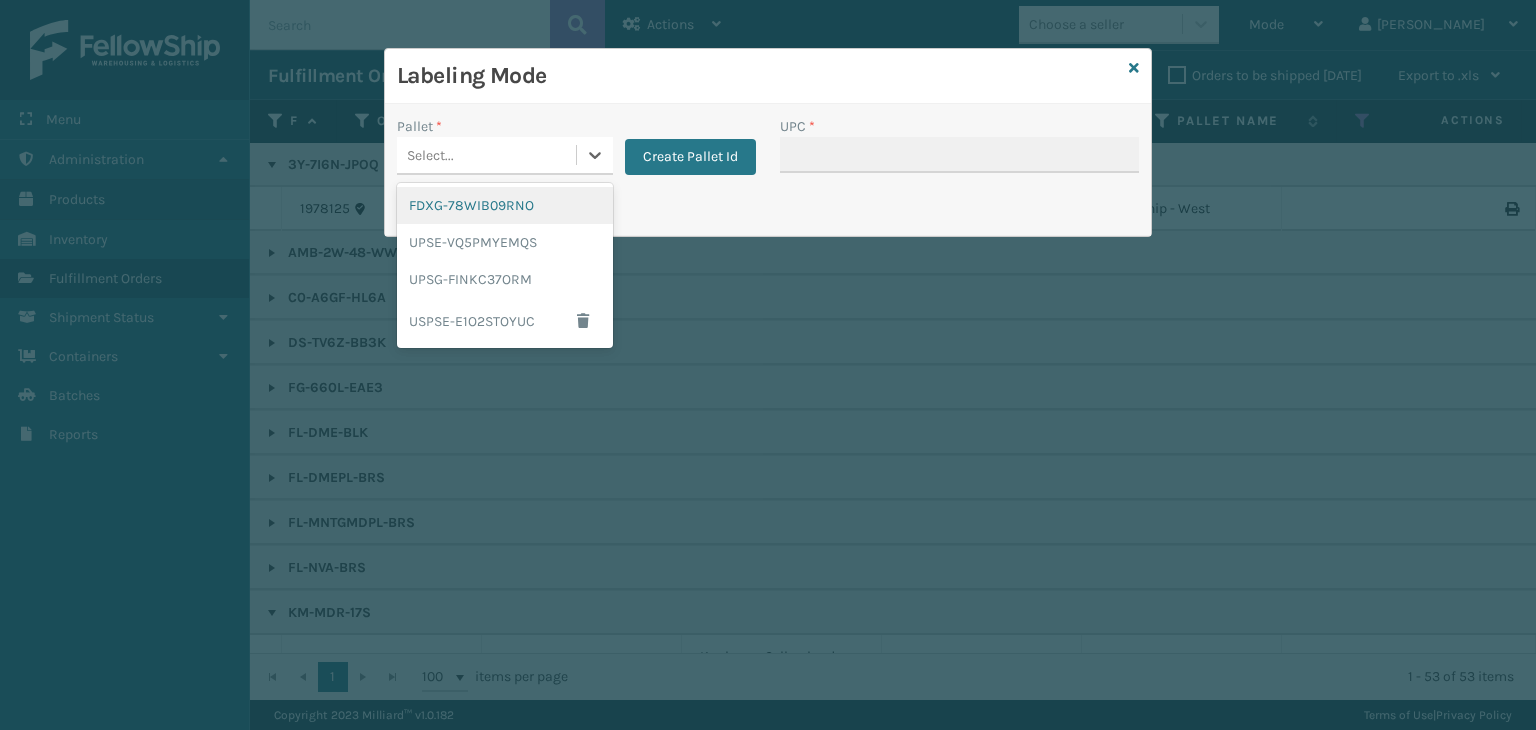 click on "FDXG-78WIB09RNO" at bounding box center [505, 205] 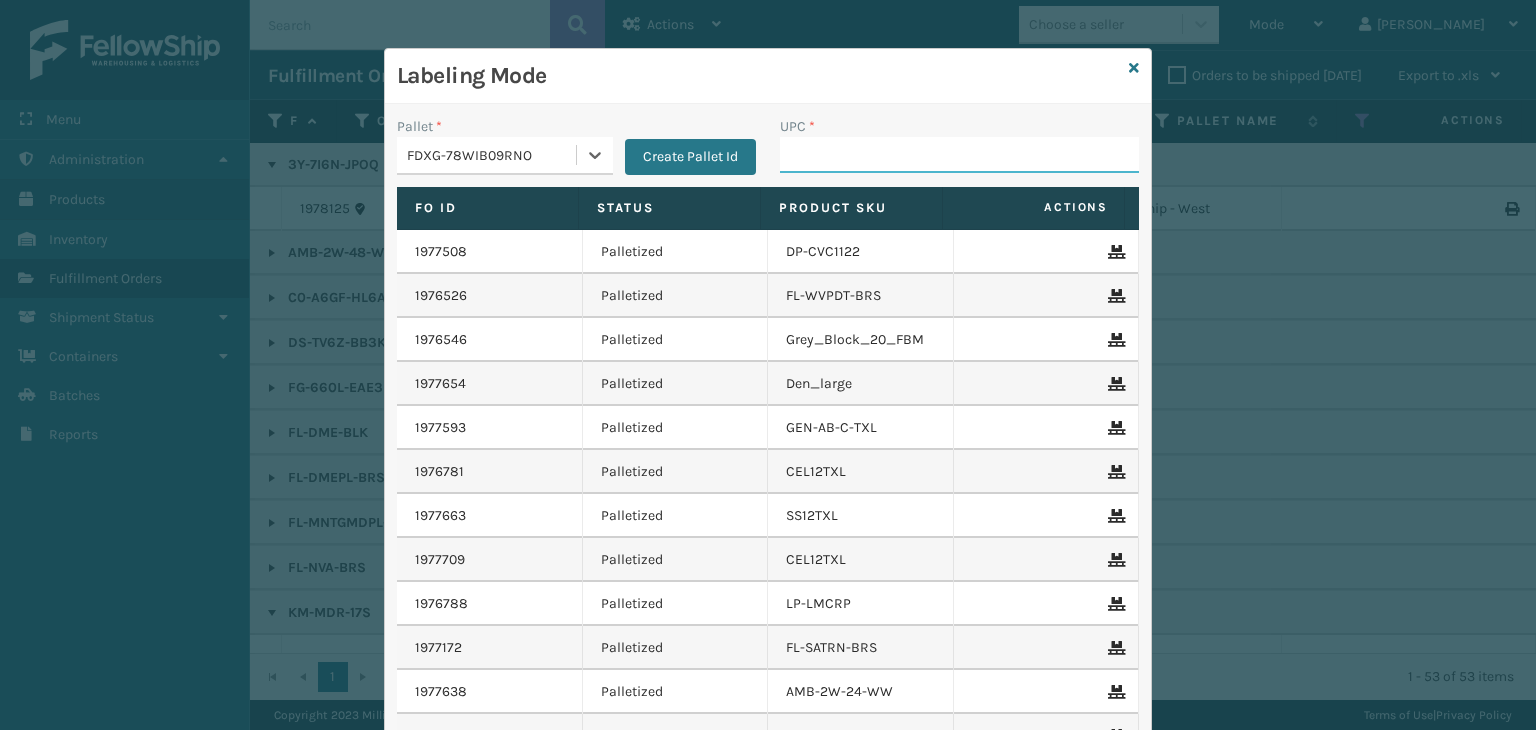 click on "UPC   *" at bounding box center [959, 155] 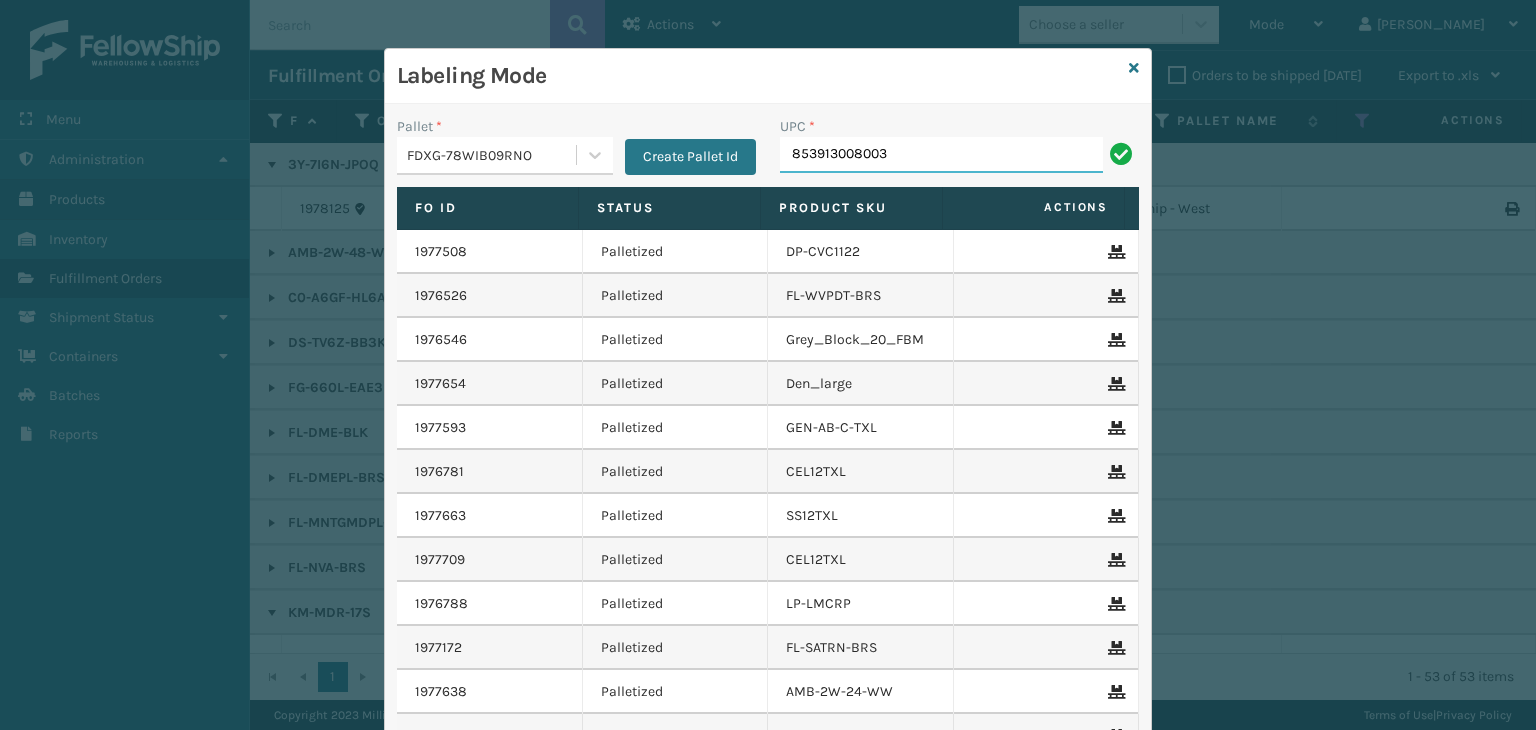 type on "853913008003" 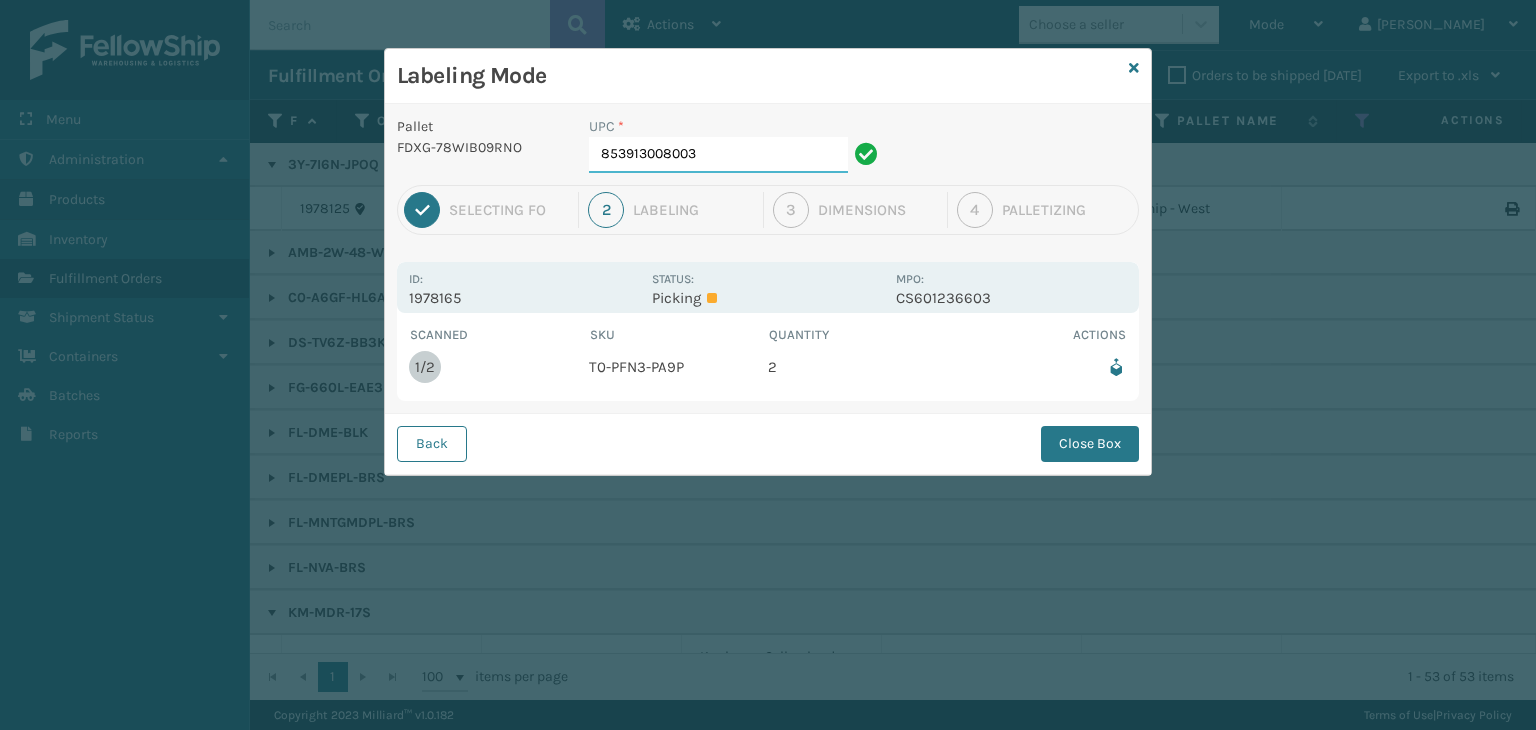 click on "853913008003" at bounding box center (718, 155) 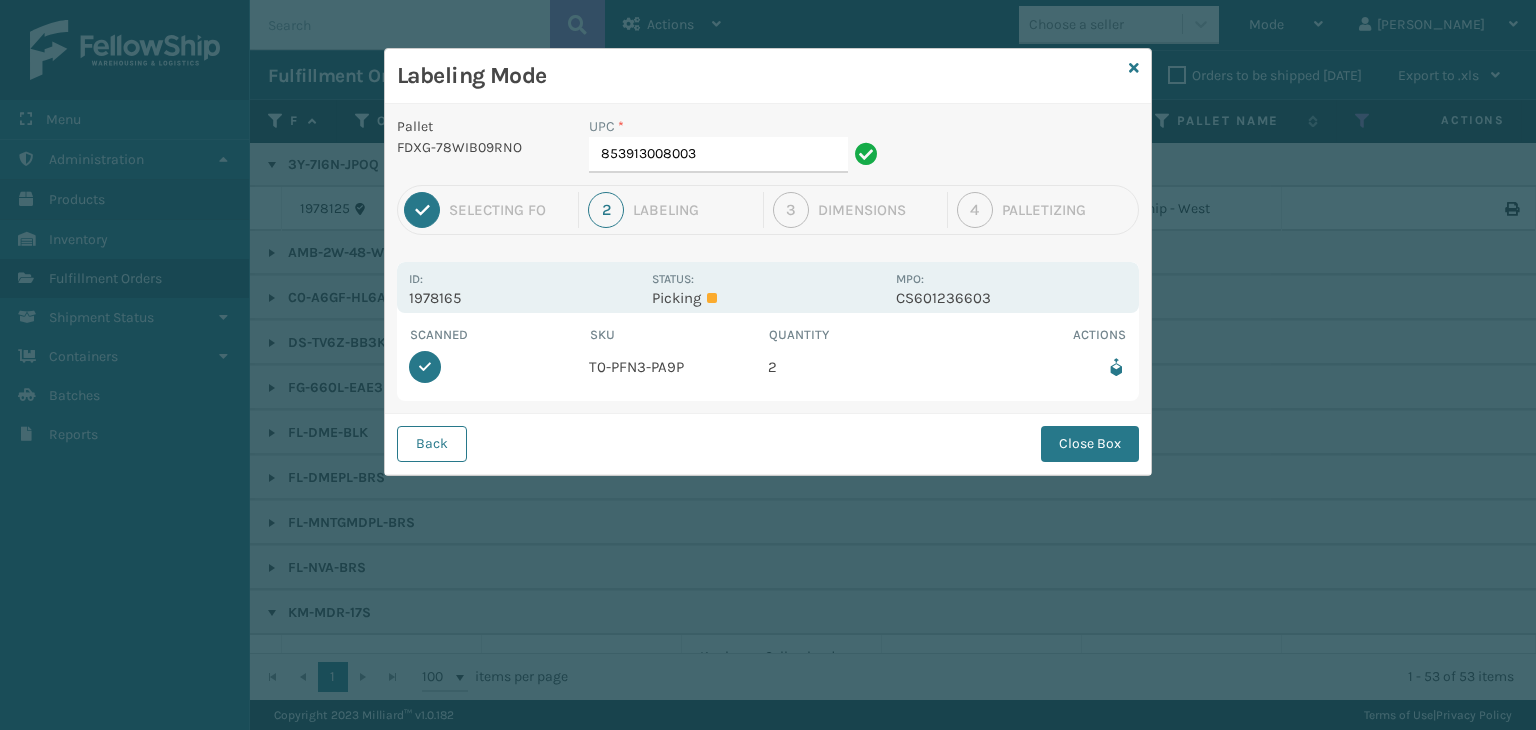 click on "Close Box" at bounding box center [1090, 444] 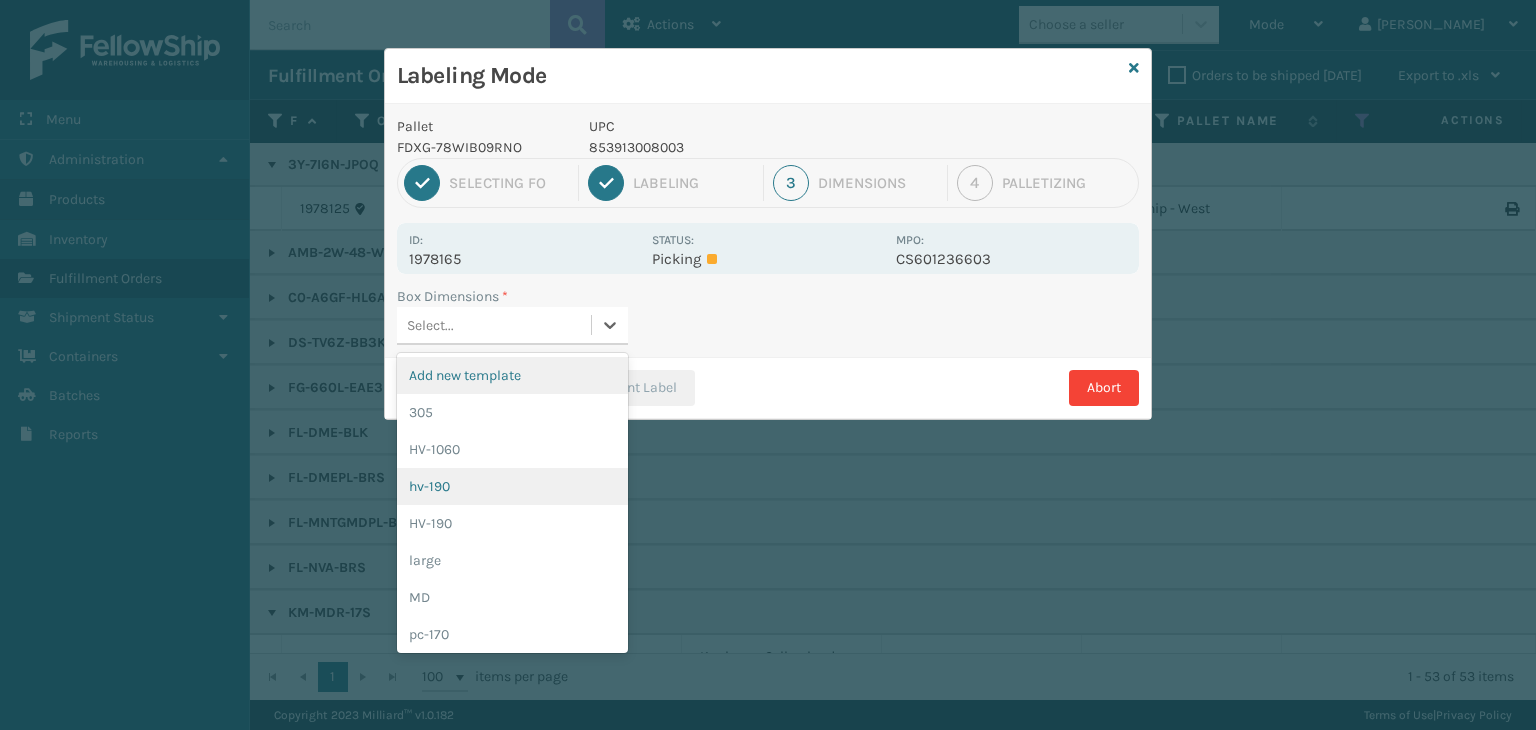 drag, startPoint x: 604, startPoint y: 319, endPoint x: 584, endPoint y: 498, distance: 180.11385 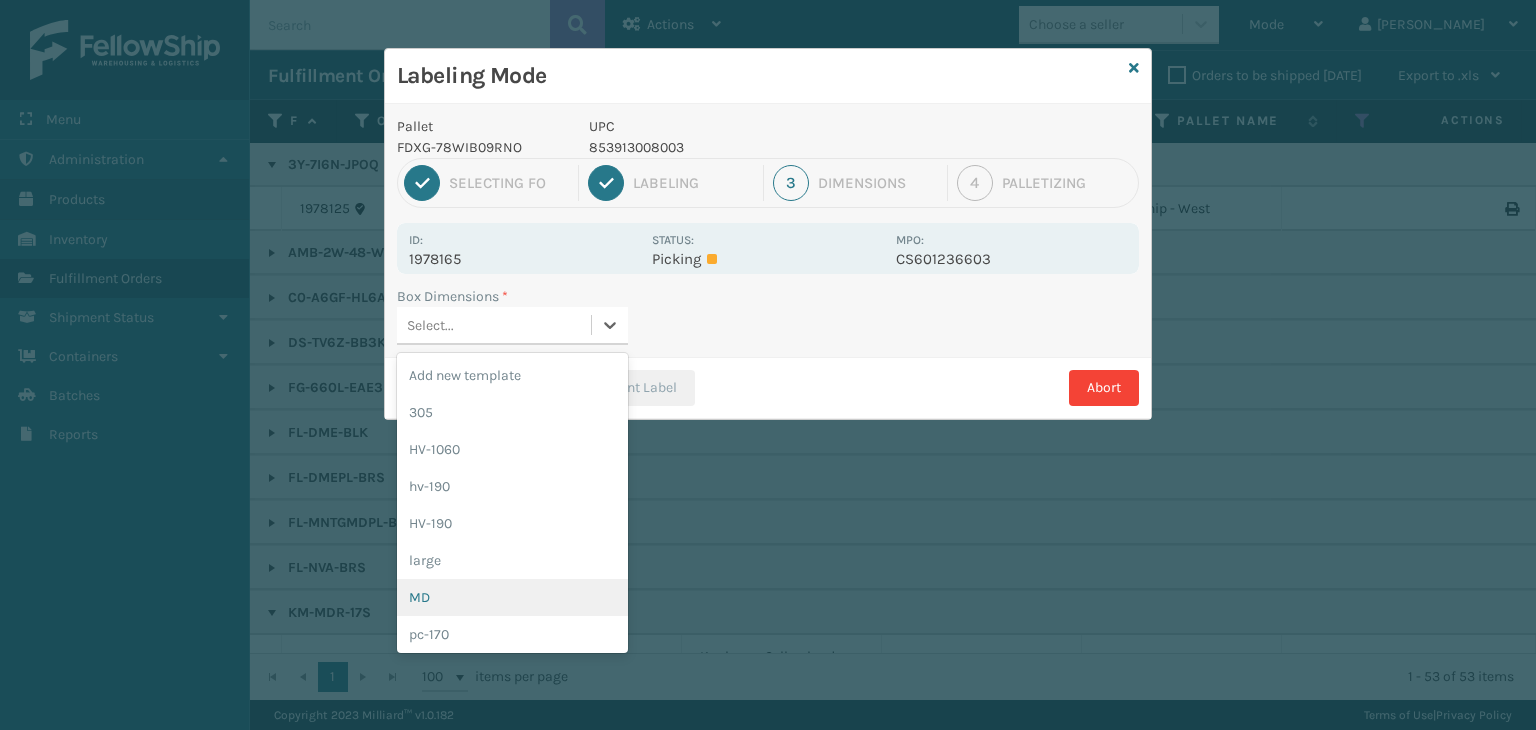 click on "MD" at bounding box center (512, 597) 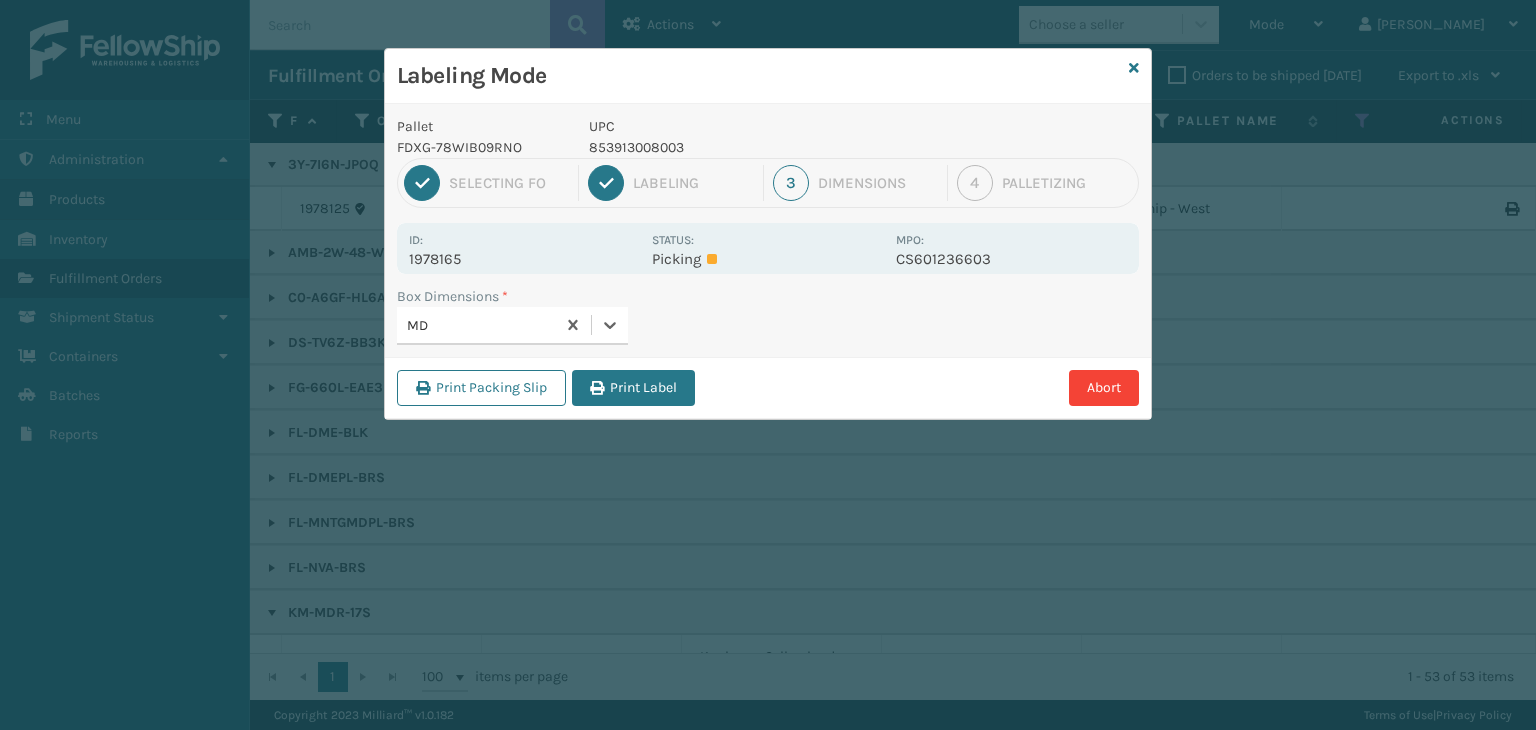click on "Print Label" at bounding box center [633, 388] 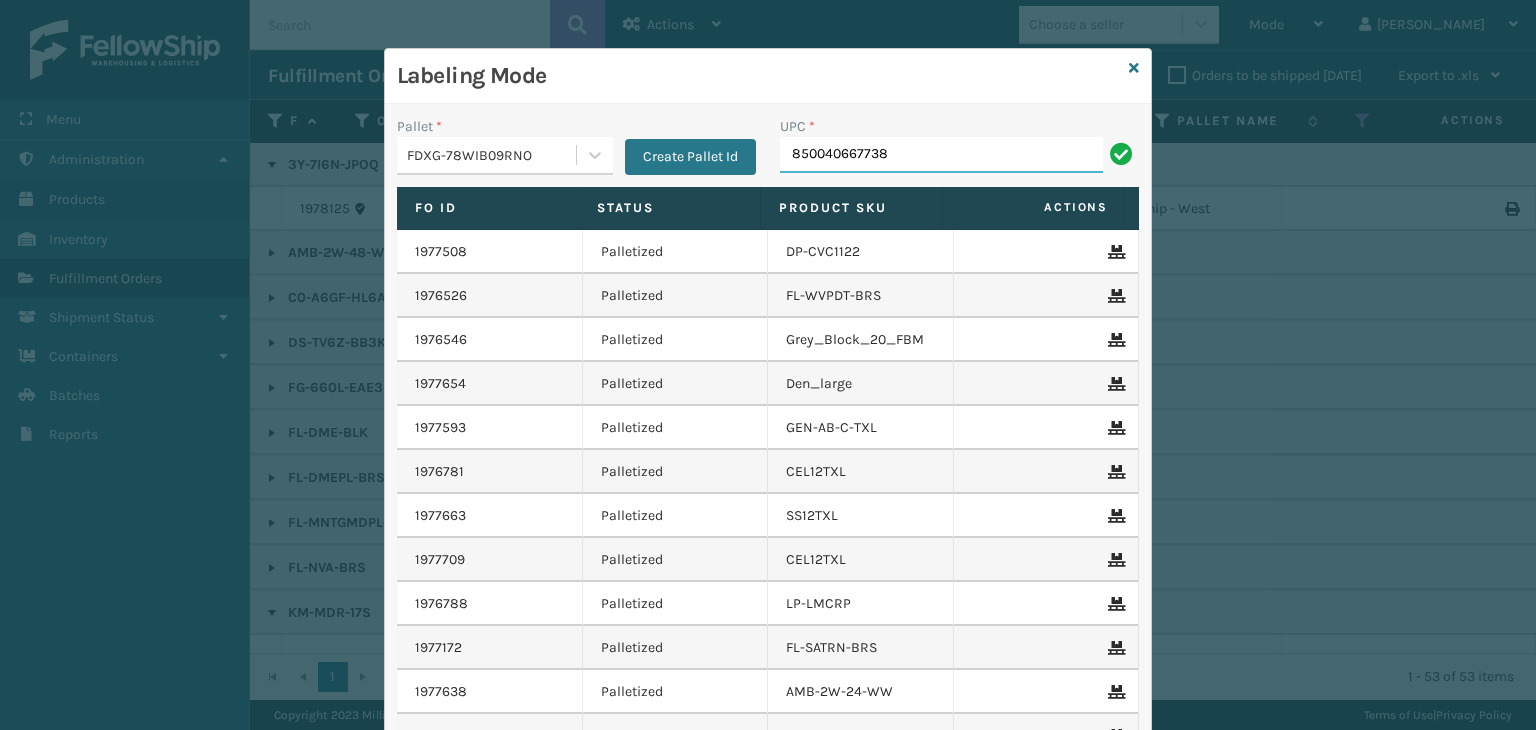 type on "850040667738" 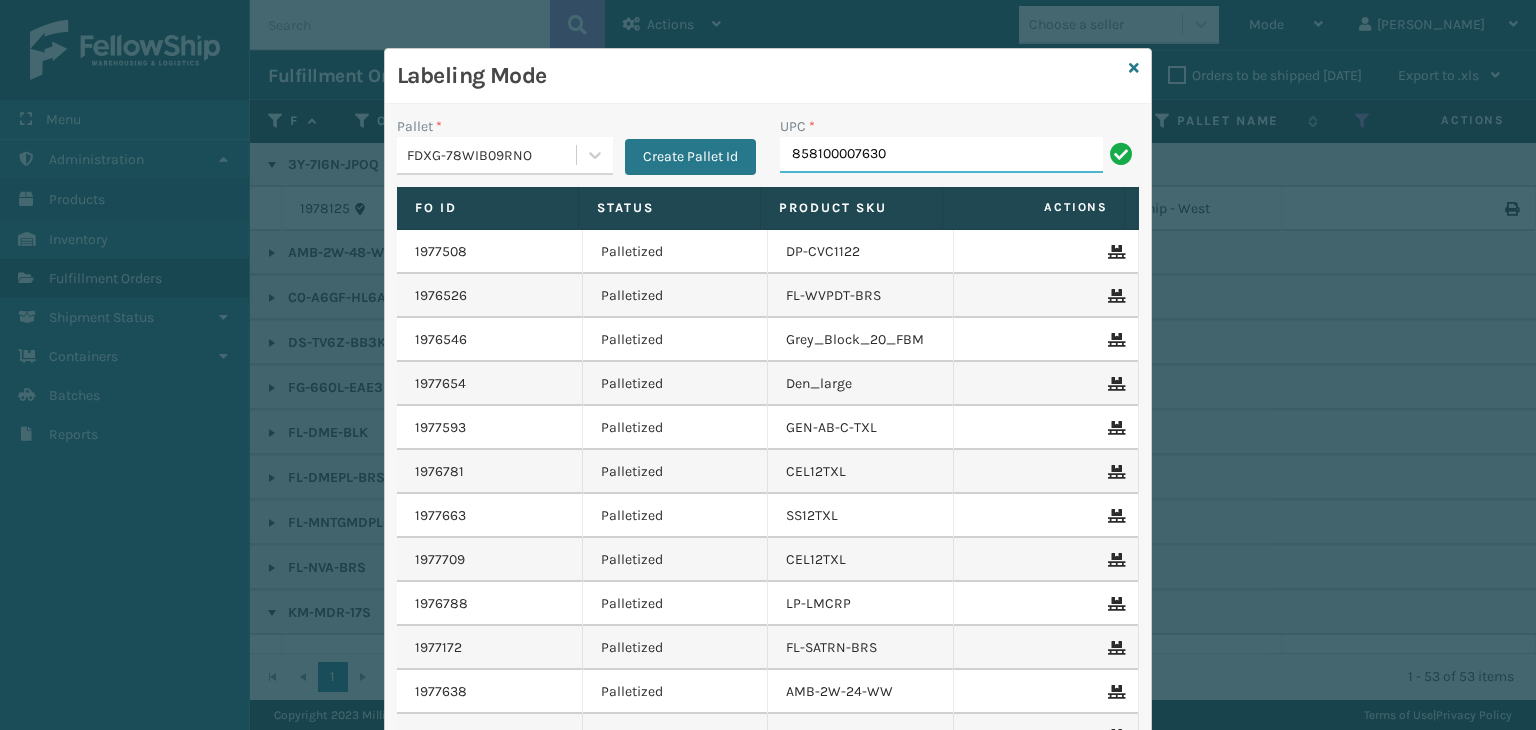 type on "858100007630" 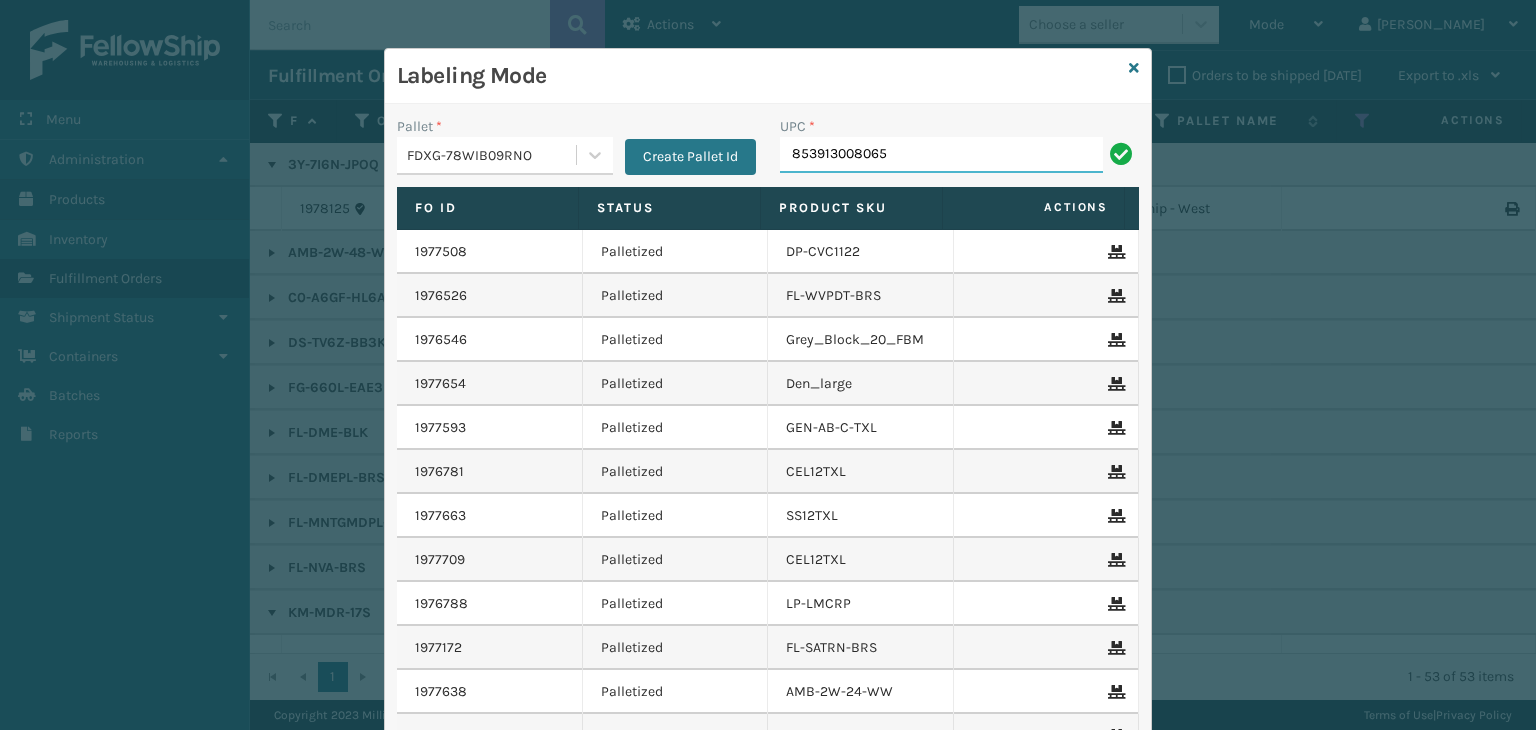 type on "853913008065" 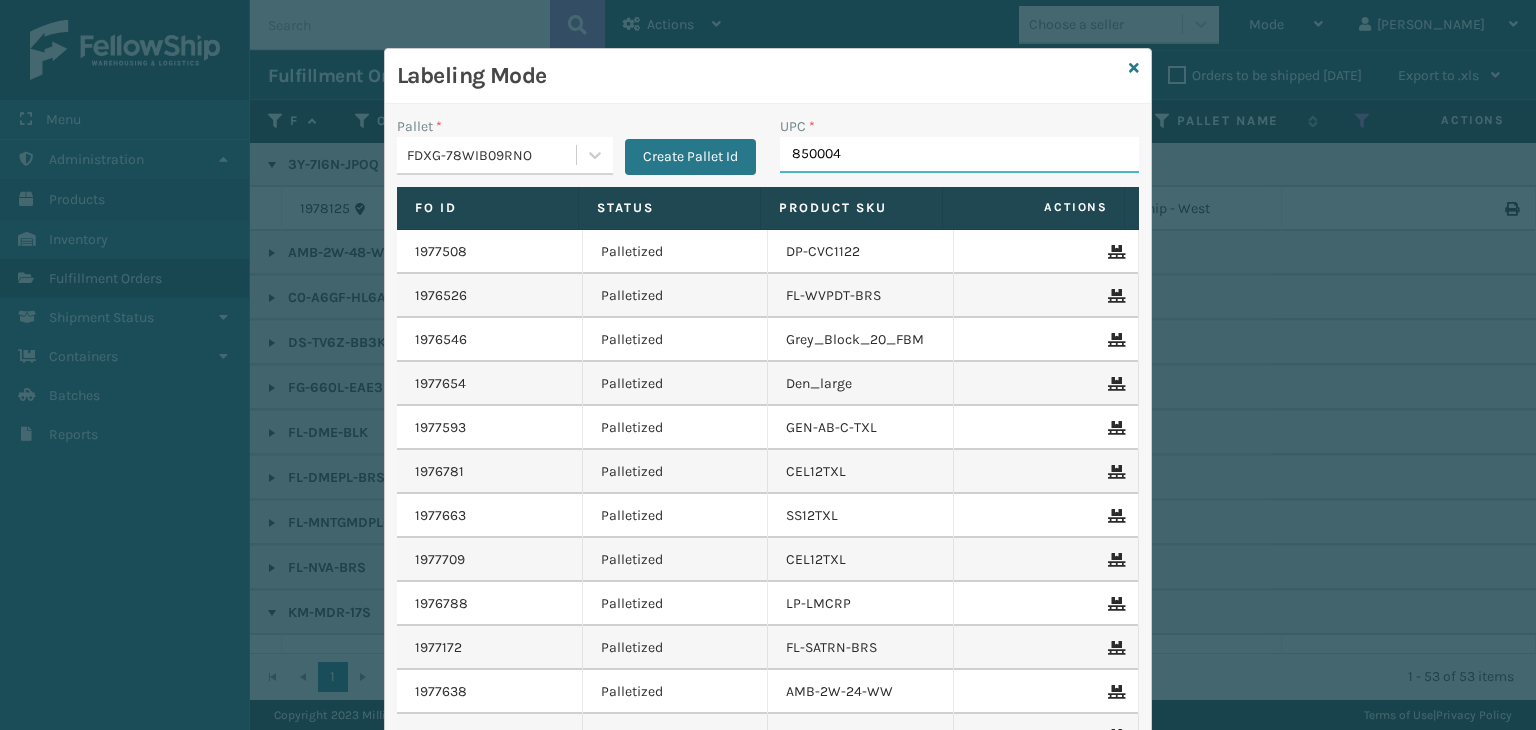 type on "8500044" 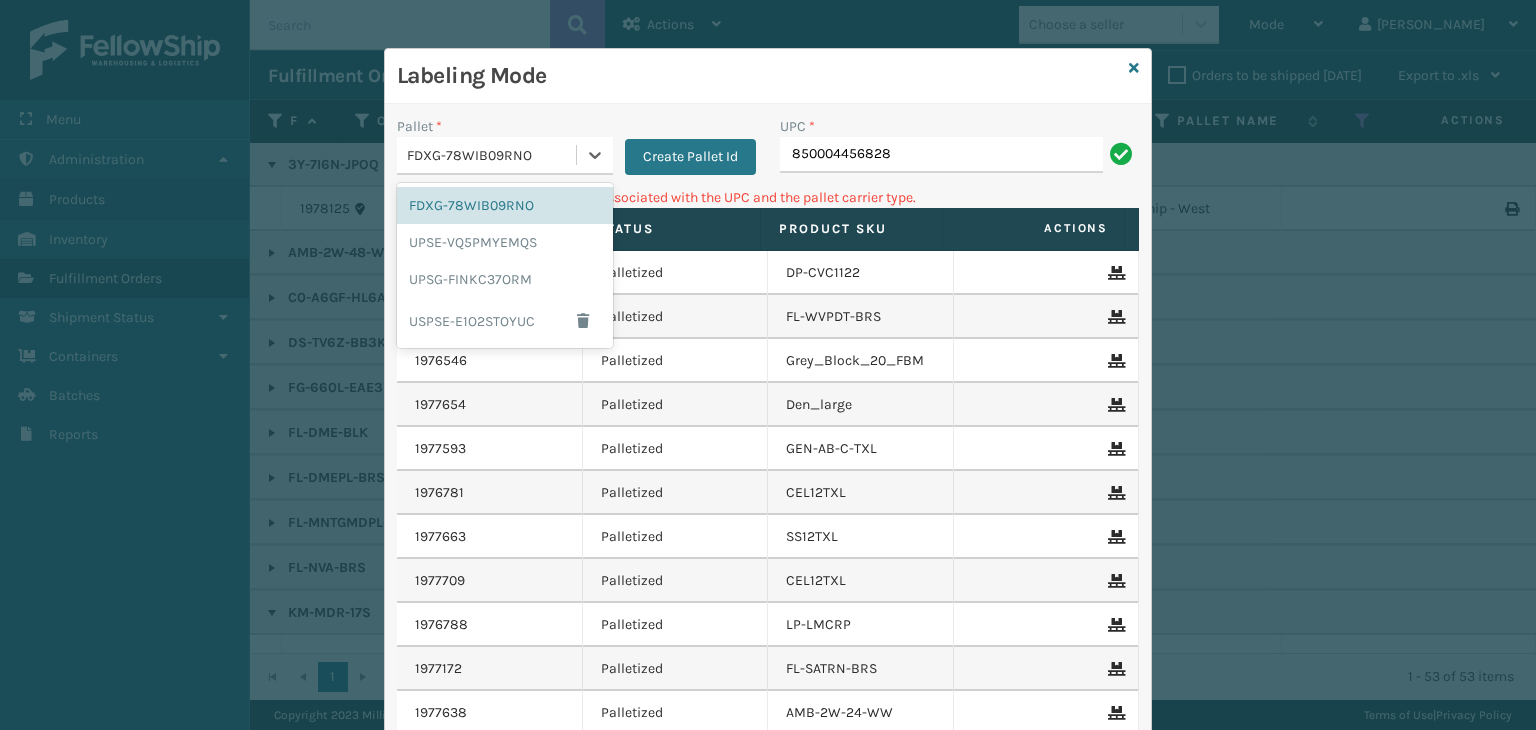 click on "FDXG-78WIB09RNO" at bounding box center [486, 155] 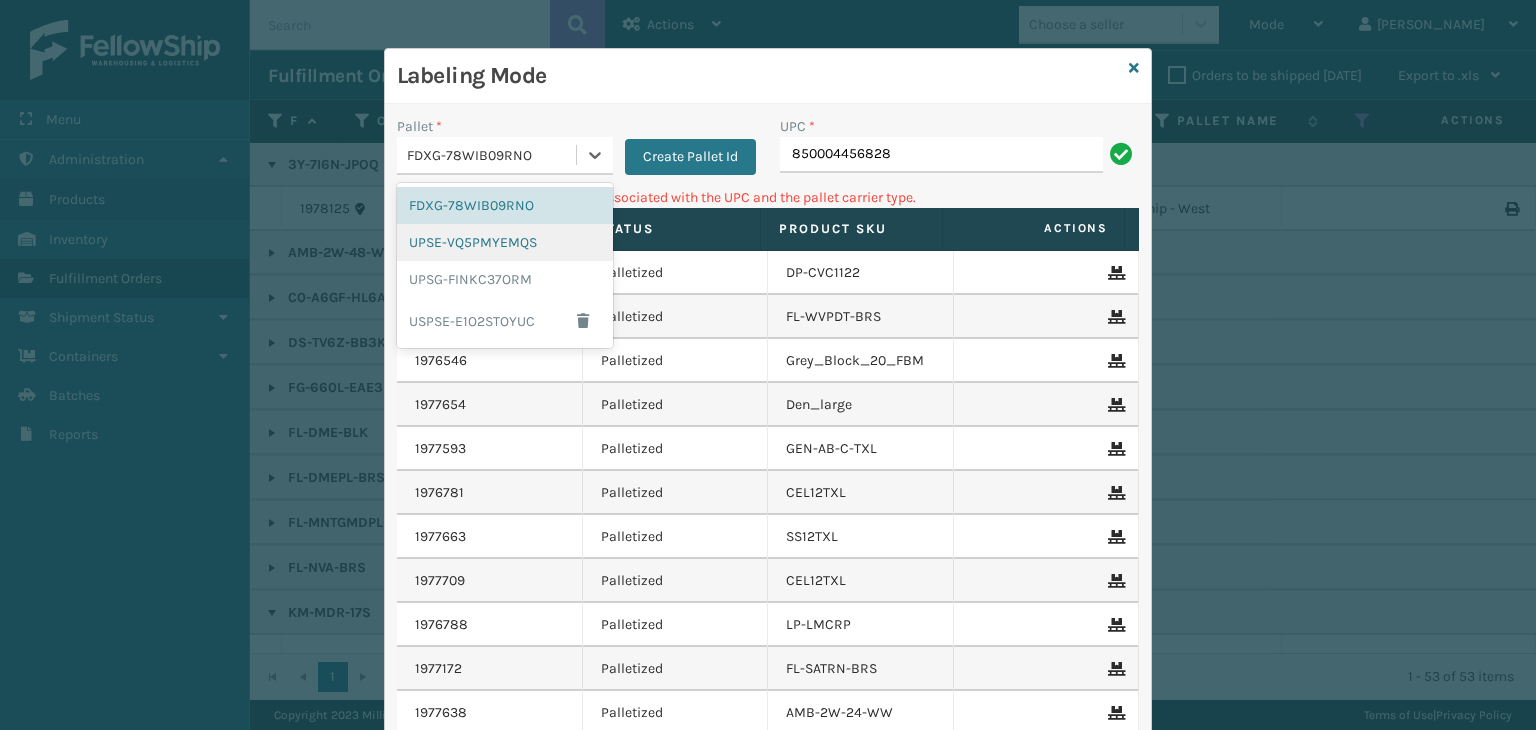 click on "UPSE-VQ5PMYEMQS" at bounding box center (505, 242) 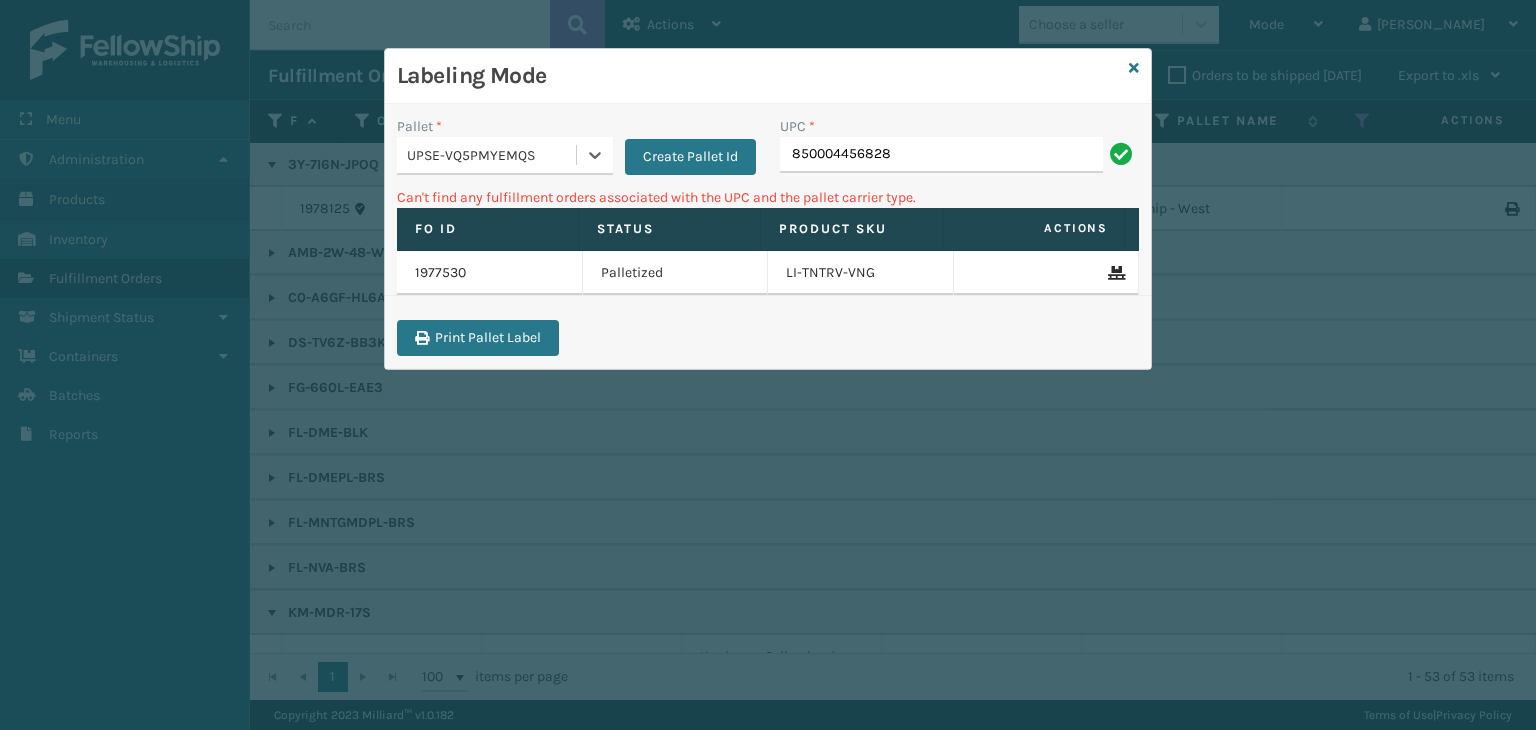 click on "UPSE-VQ5PMYEMQS" at bounding box center [492, 155] 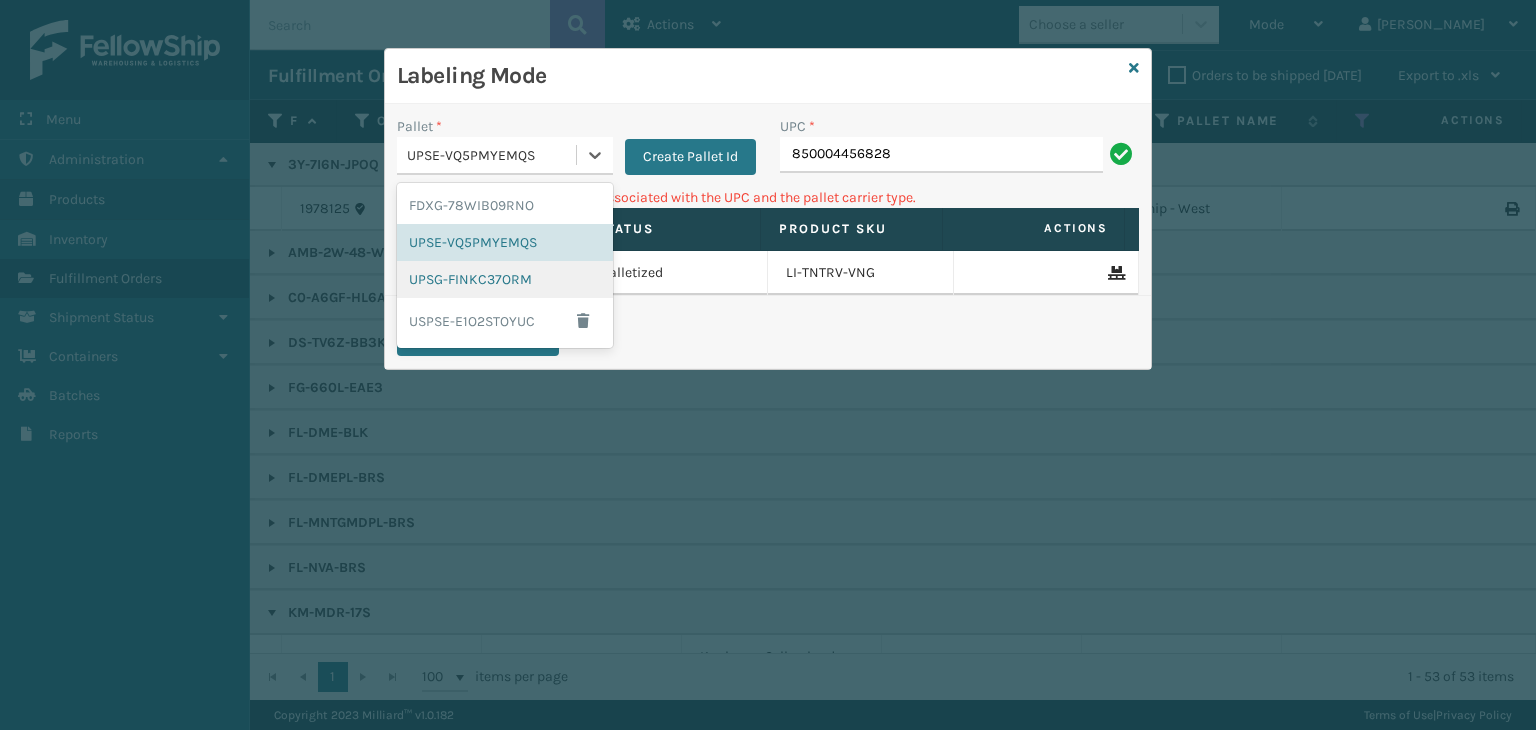 click on "UPSG-FINKC37ORM" at bounding box center [505, 279] 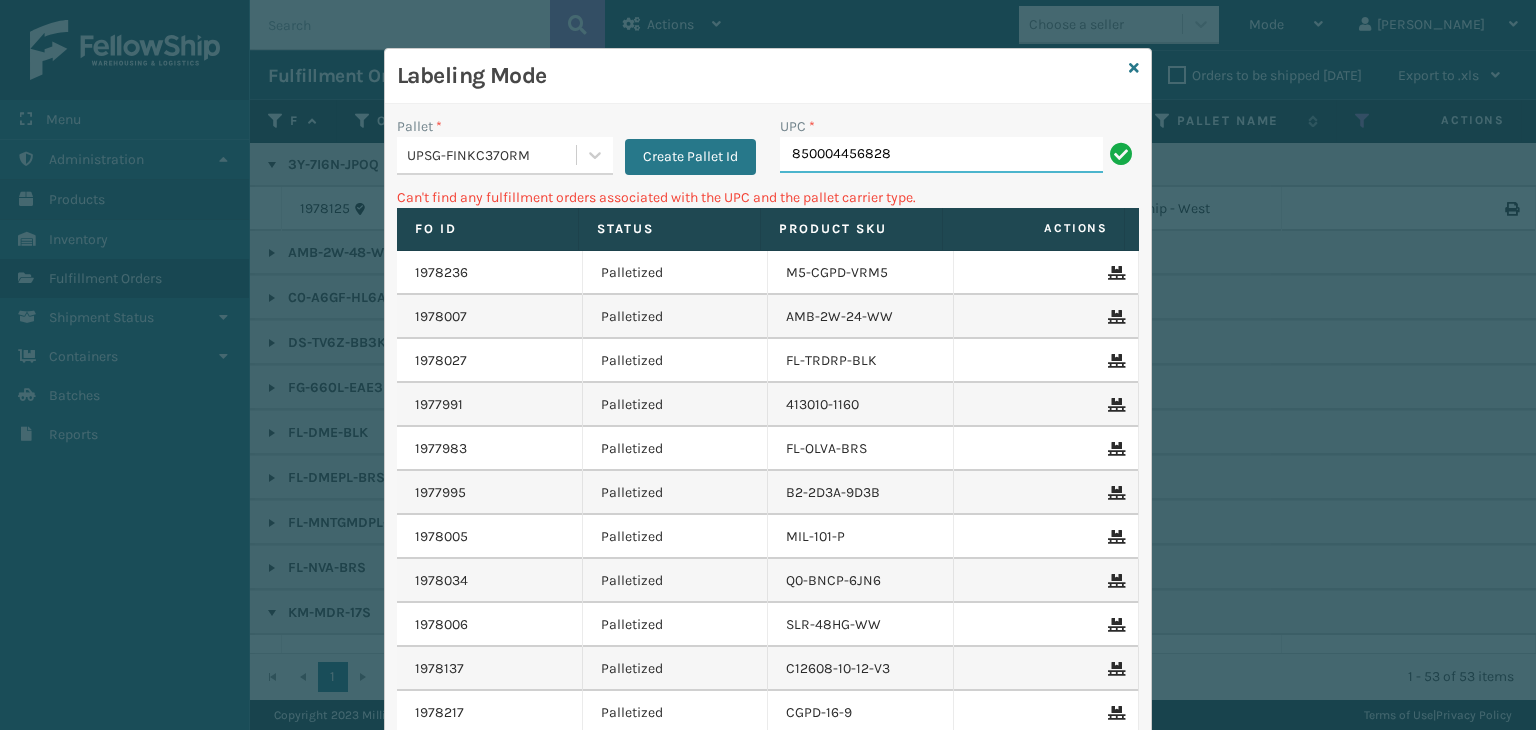 click on "850004456828" at bounding box center (941, 155) 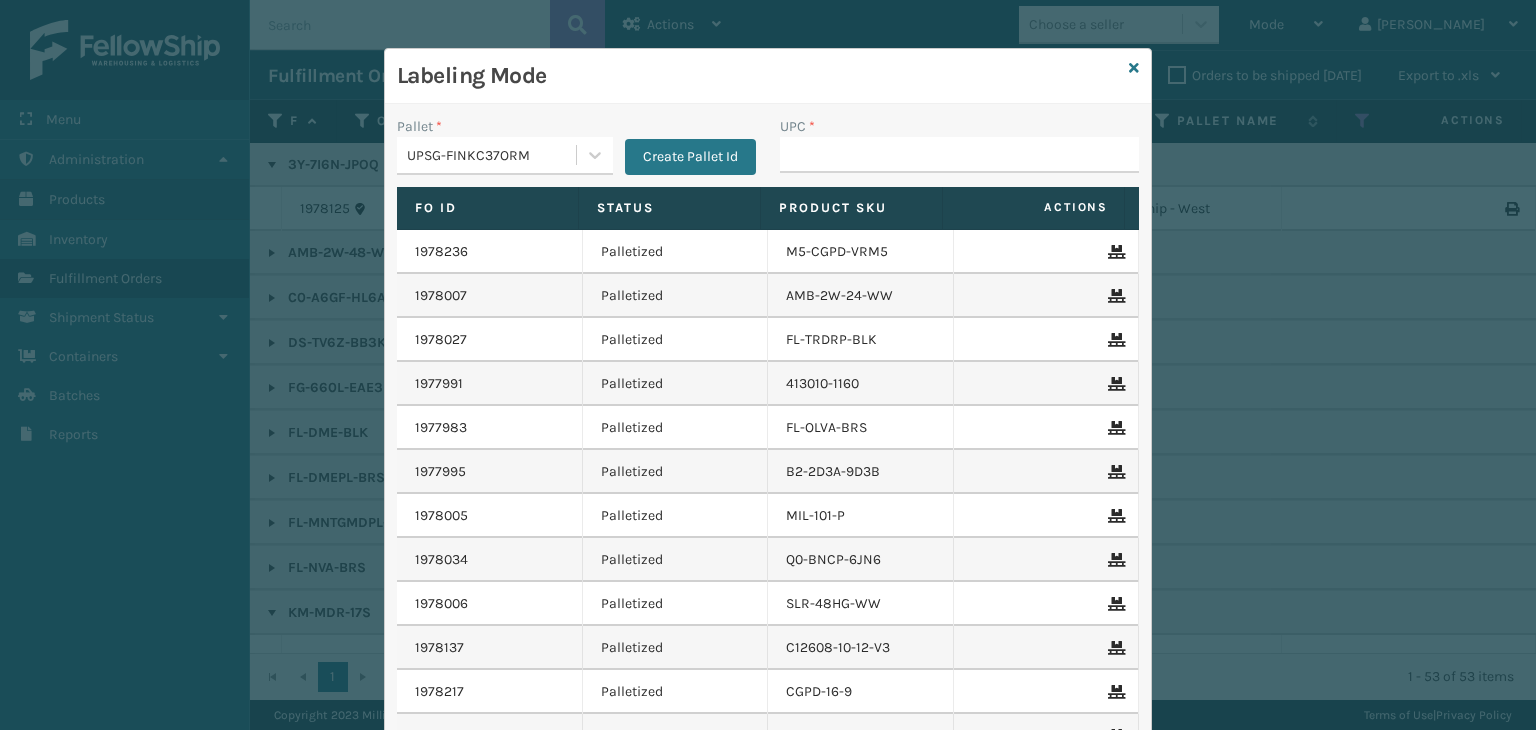 click on "Pallet   * UPSG-FINKC37ORM Create Pallet Id" at bounding box center (576, 151) 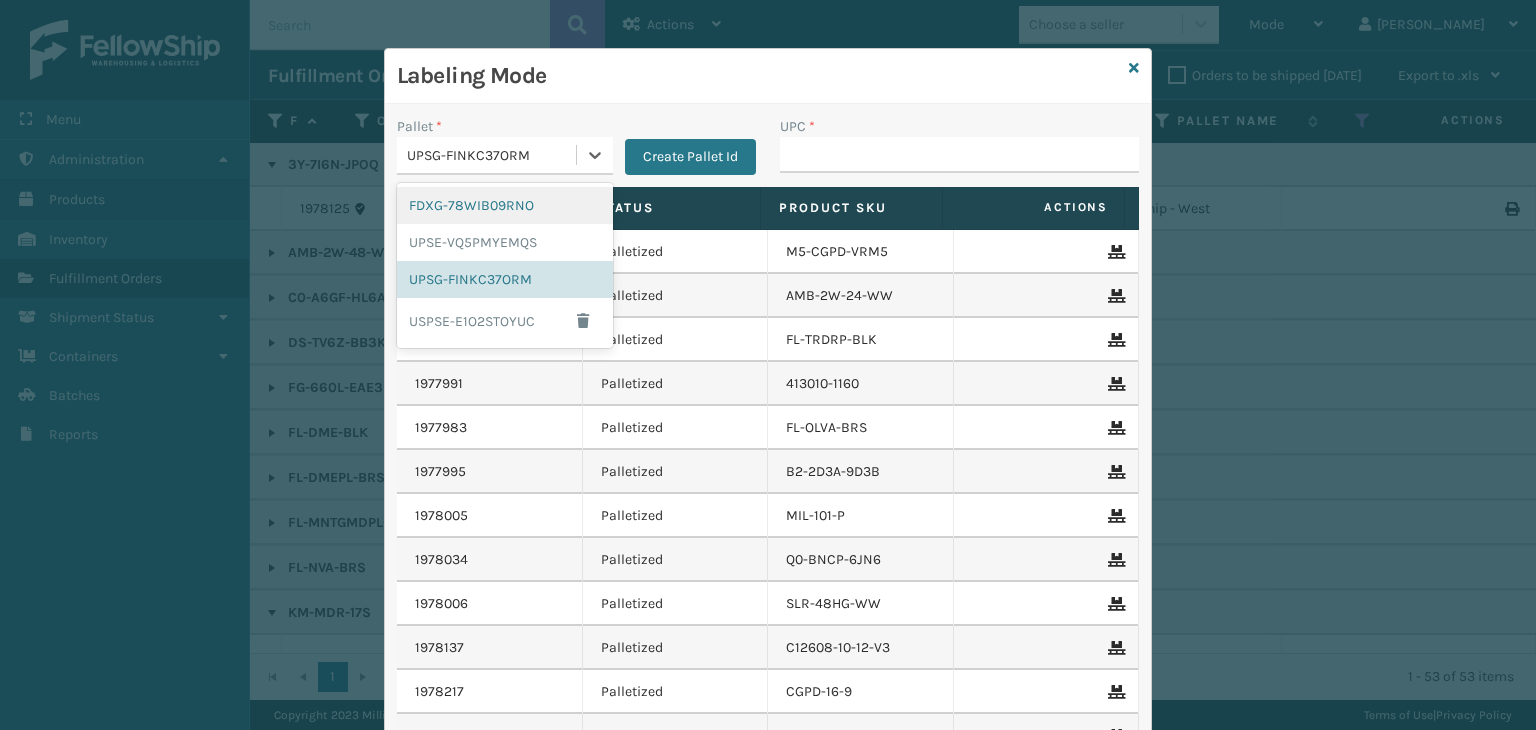 click on "UPSG-FINKC37ORM" at bounding box center (492, 155) 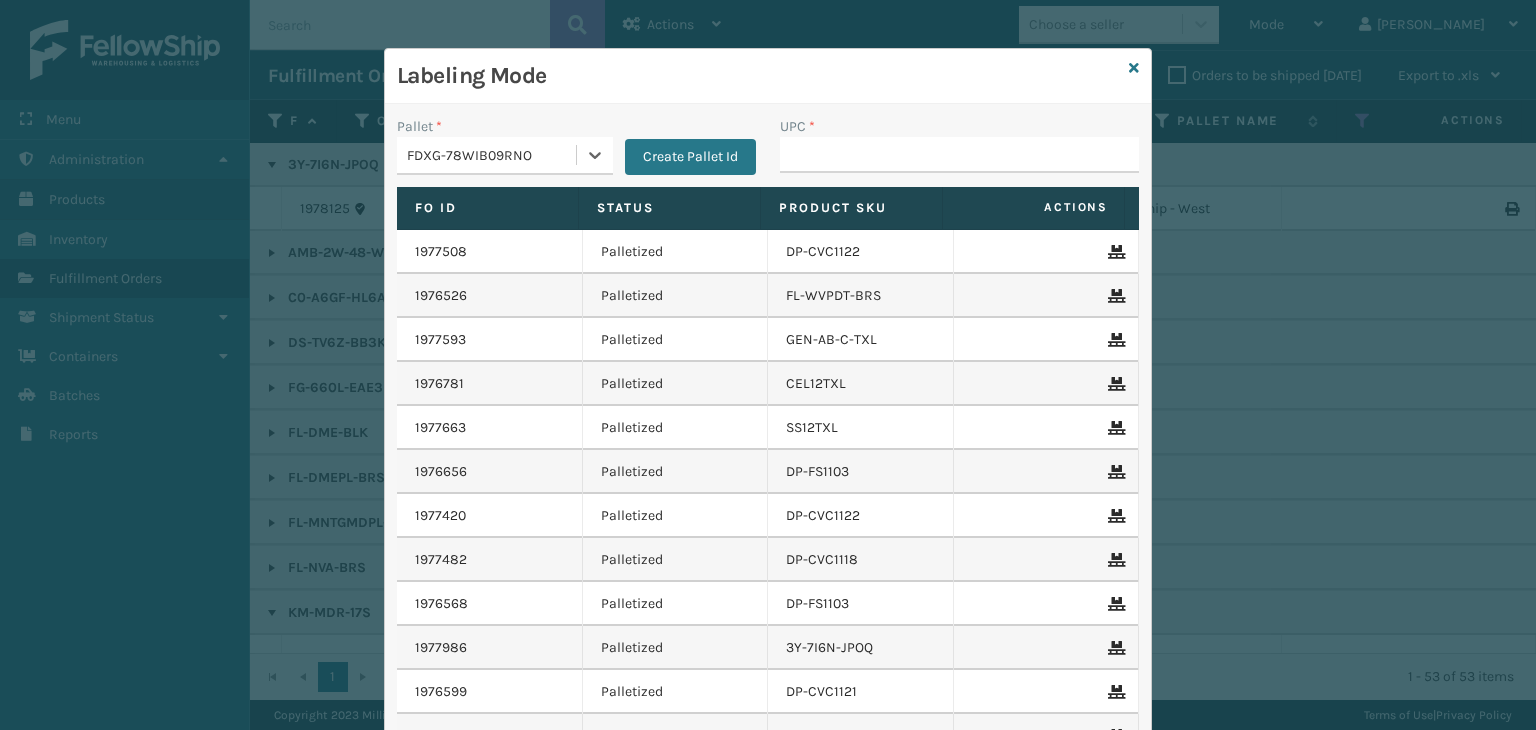 click on "UPC   *" at bounding box center [959, 151] 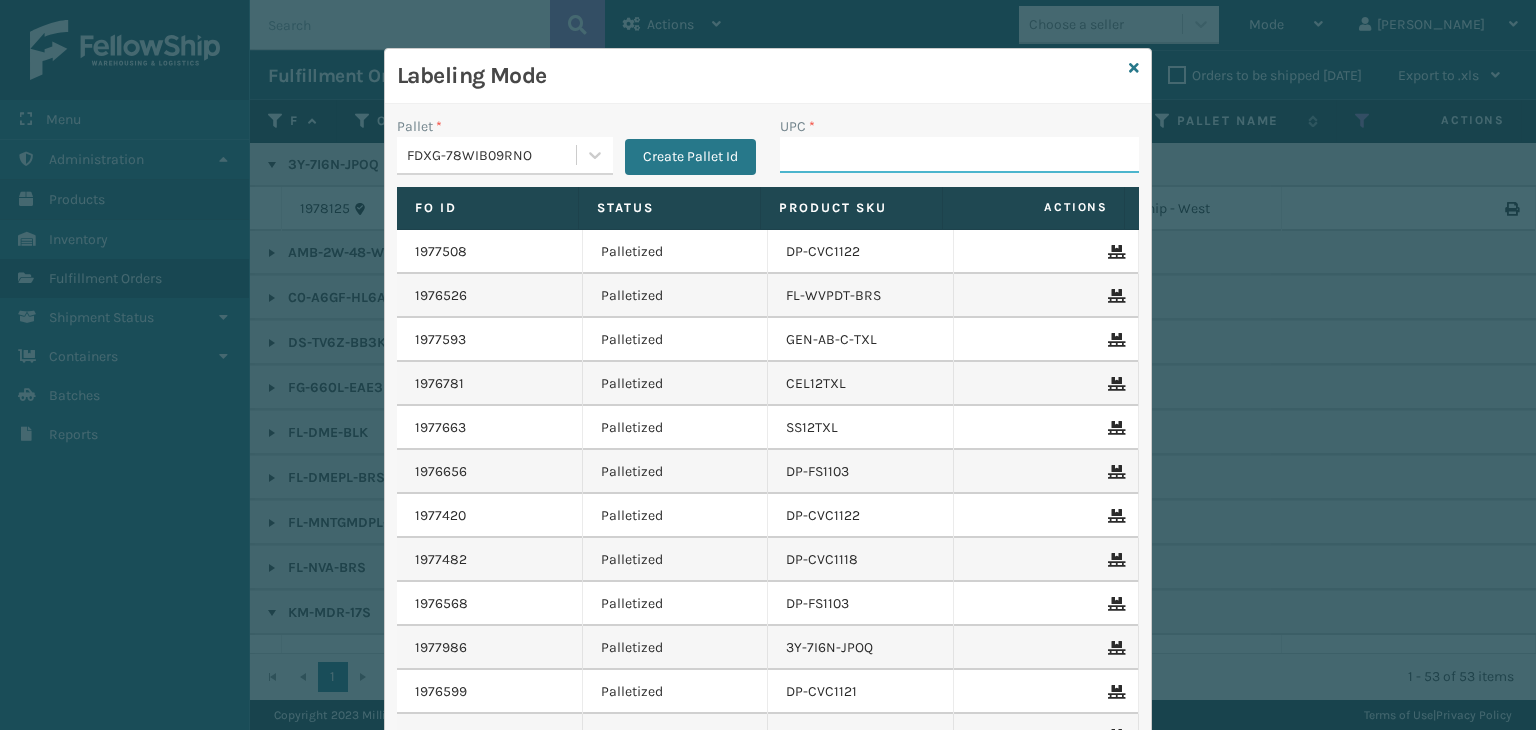 click on "UPC   *" at bounding box center [959, 155] 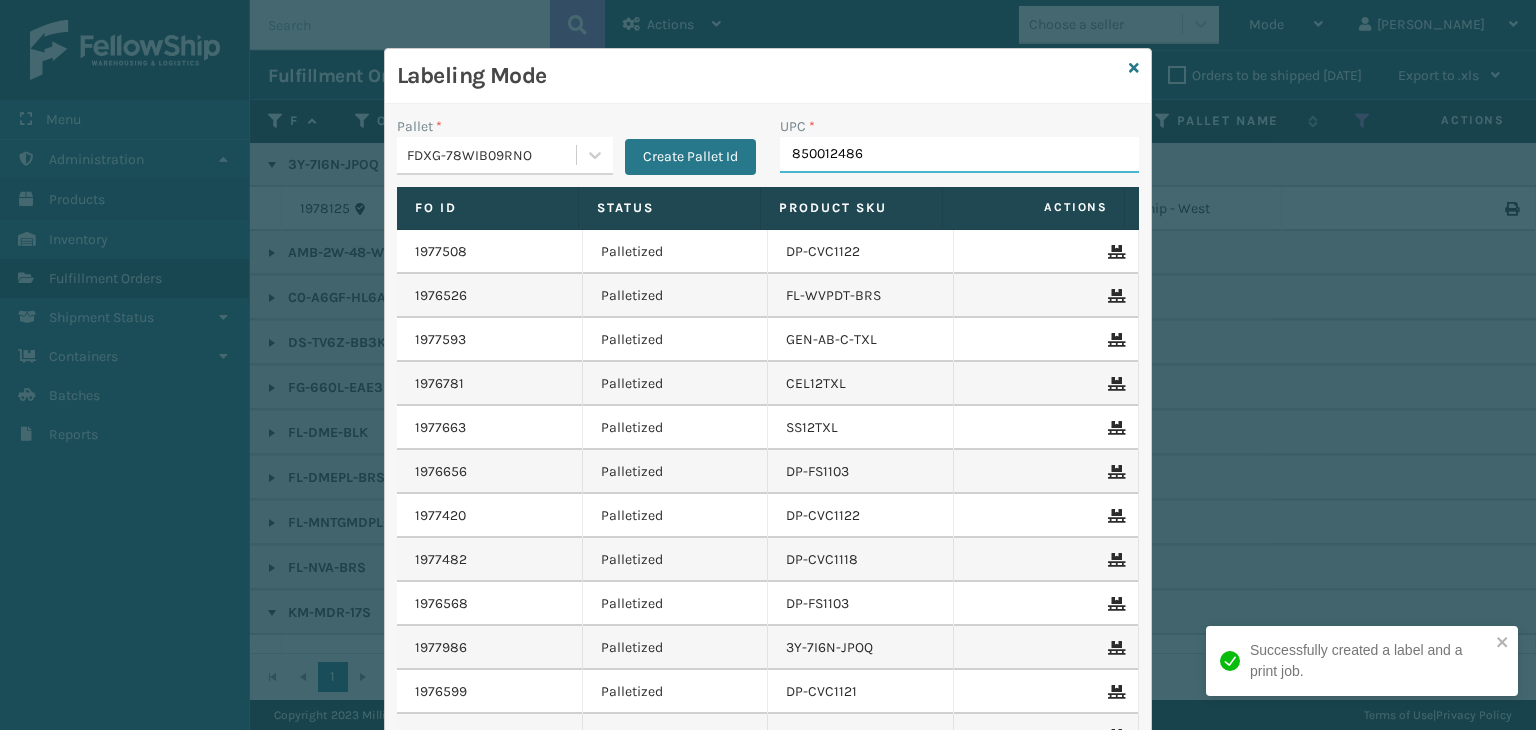 type on "8500124867" 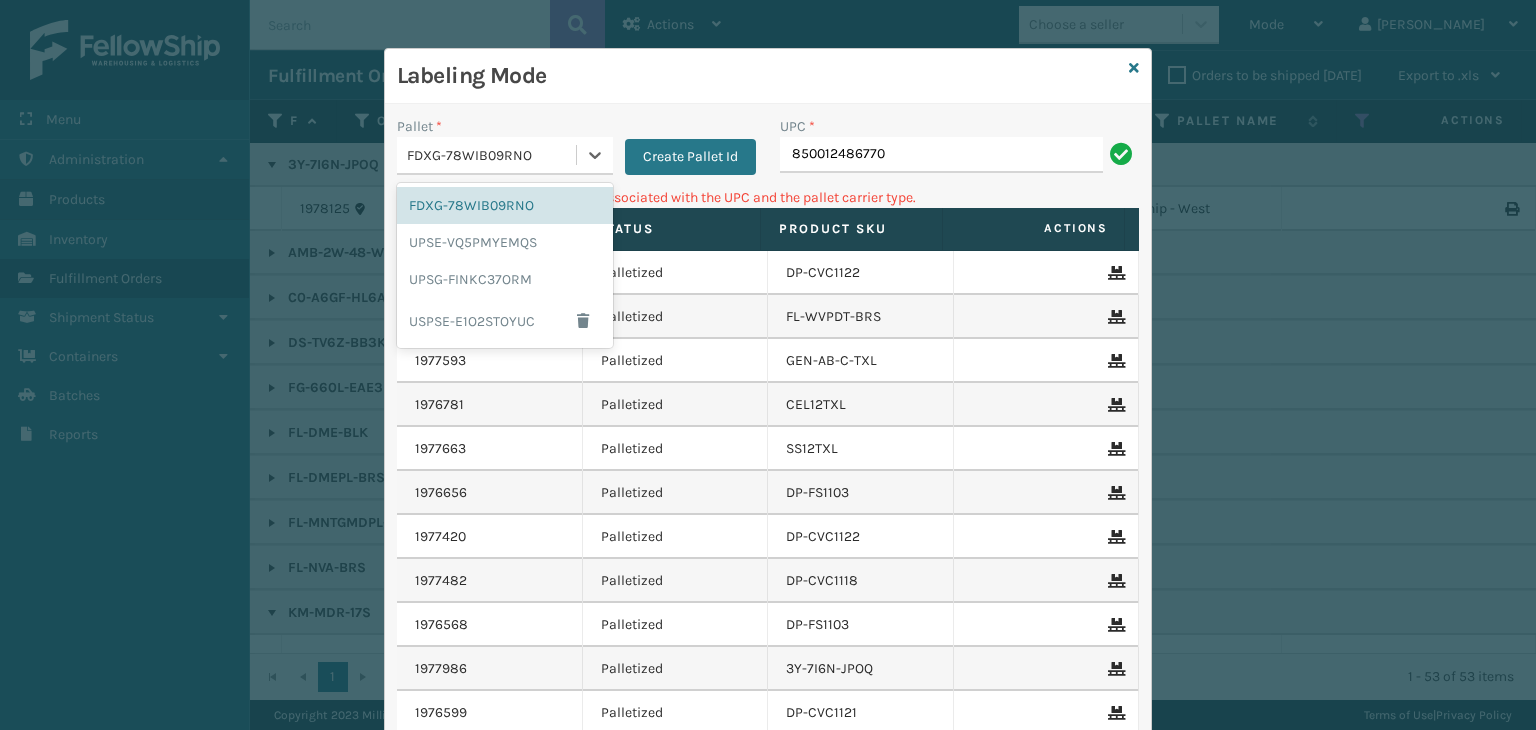 click on "FDXG-78WIB09RNO" at bounding box center [486, 155] 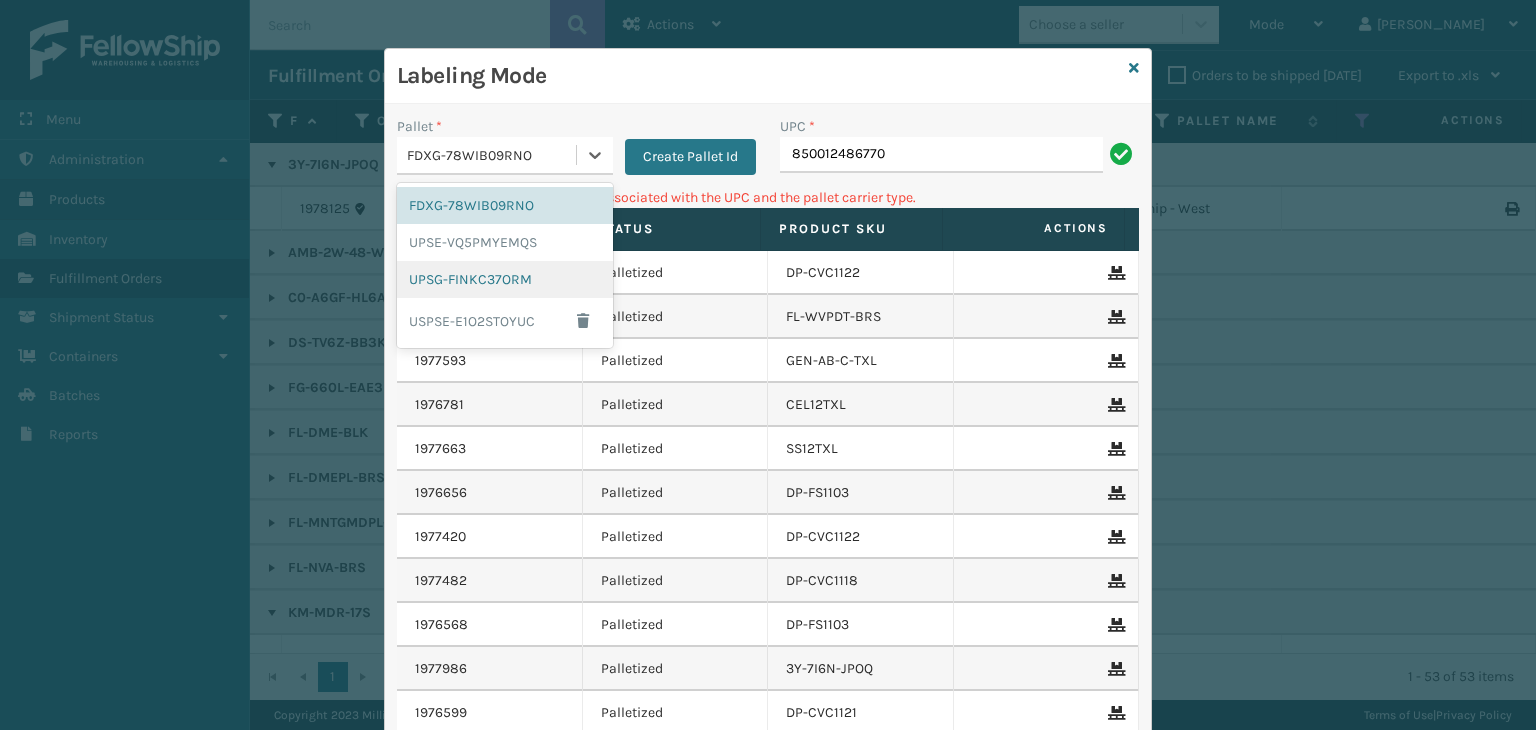 click on "UPSG-FINKC37ORM" at bounding box center [505, 279] 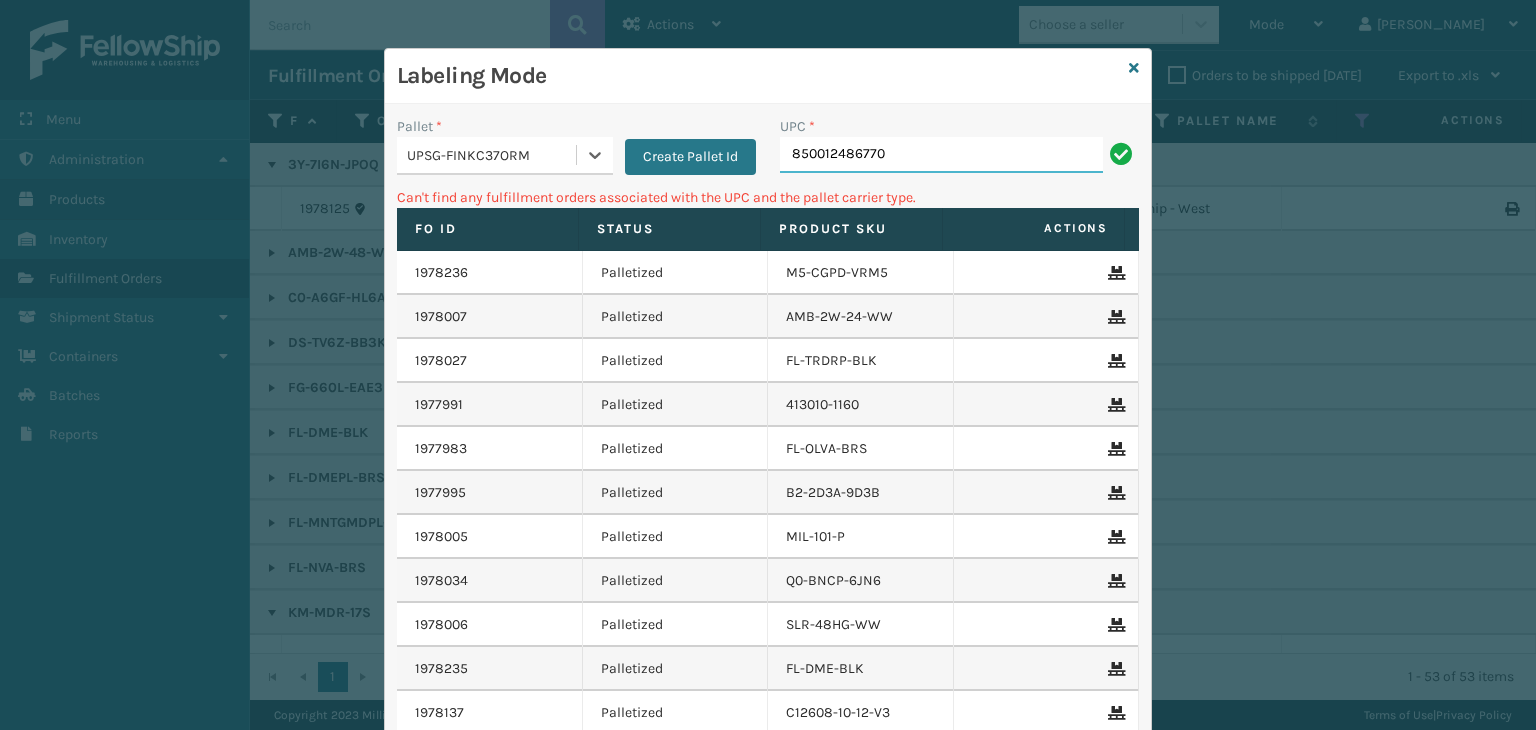 click on "850012486770" at bounding box center (941, 155) 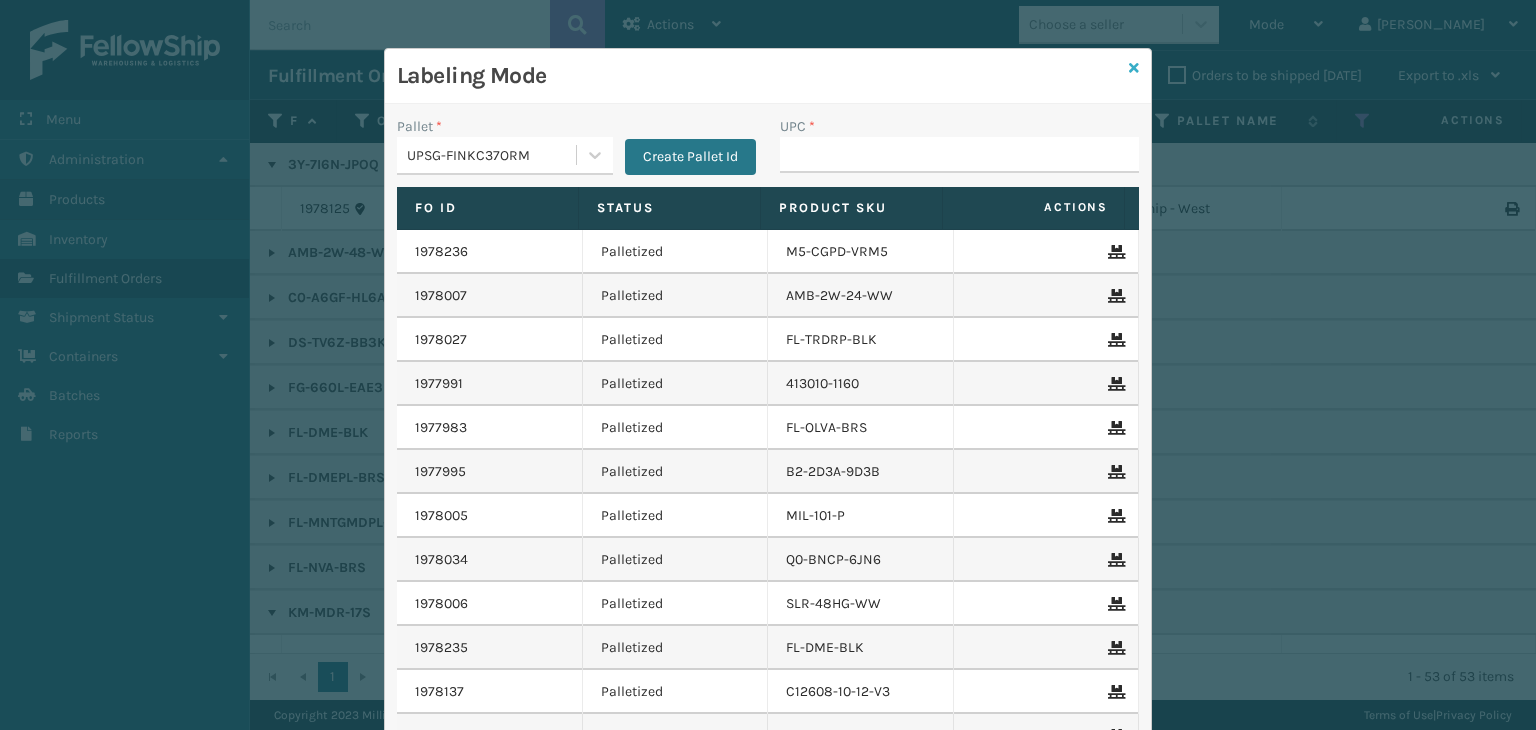 click at bounding box center [1134, 68] 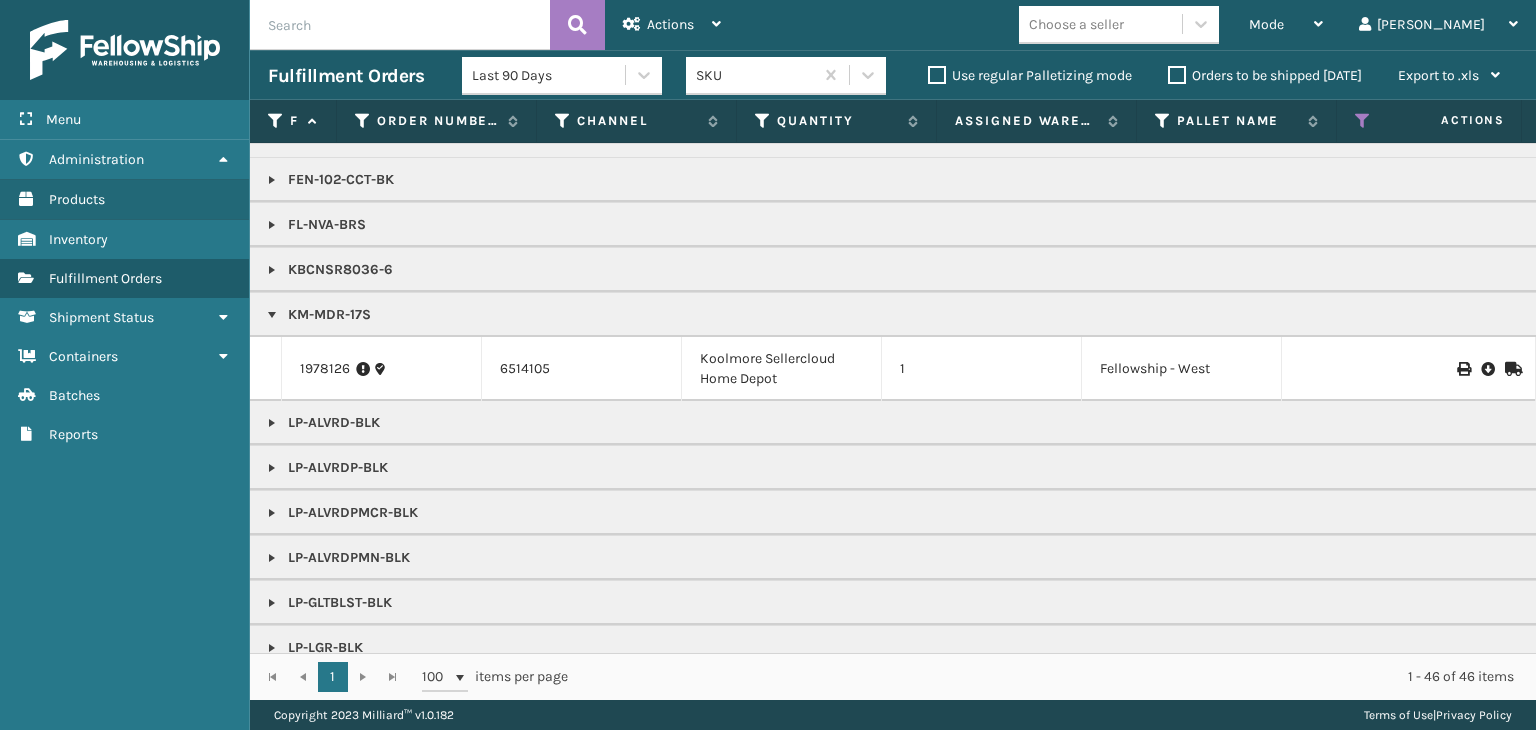 scroll, scrollTop: 500, scrollLeft: 0, axis: vertical 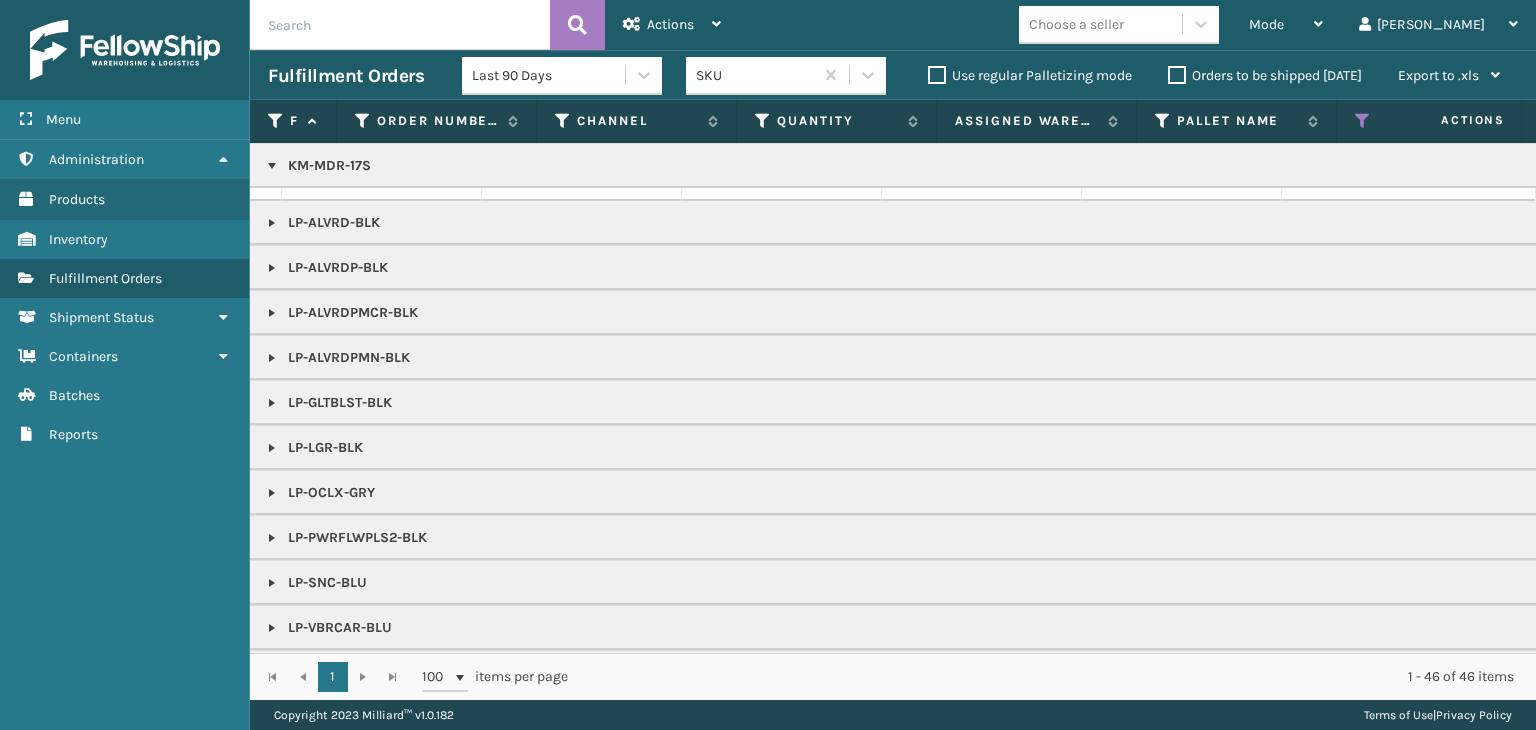 click at bounding box center (272, 268) 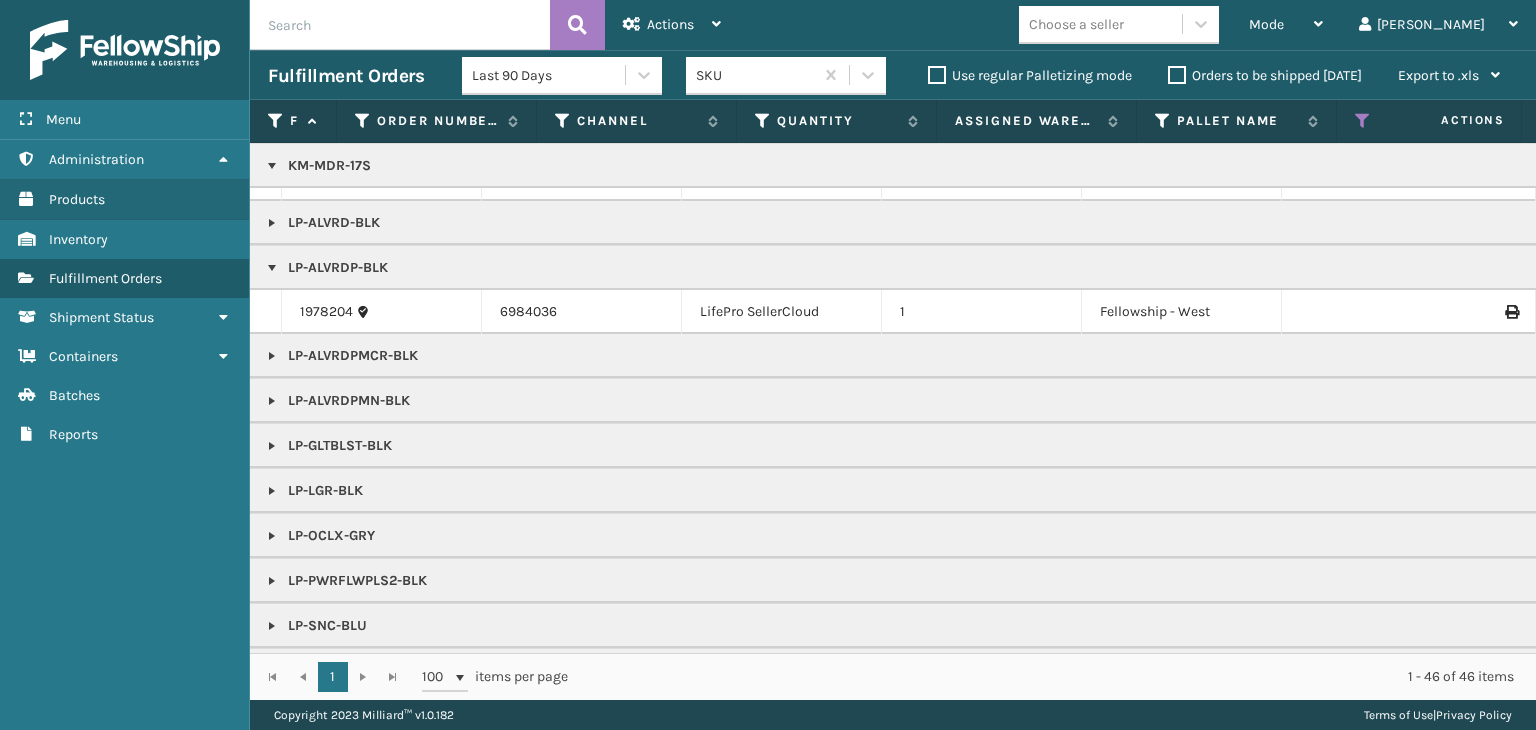 click at bounding box center [272, 223] 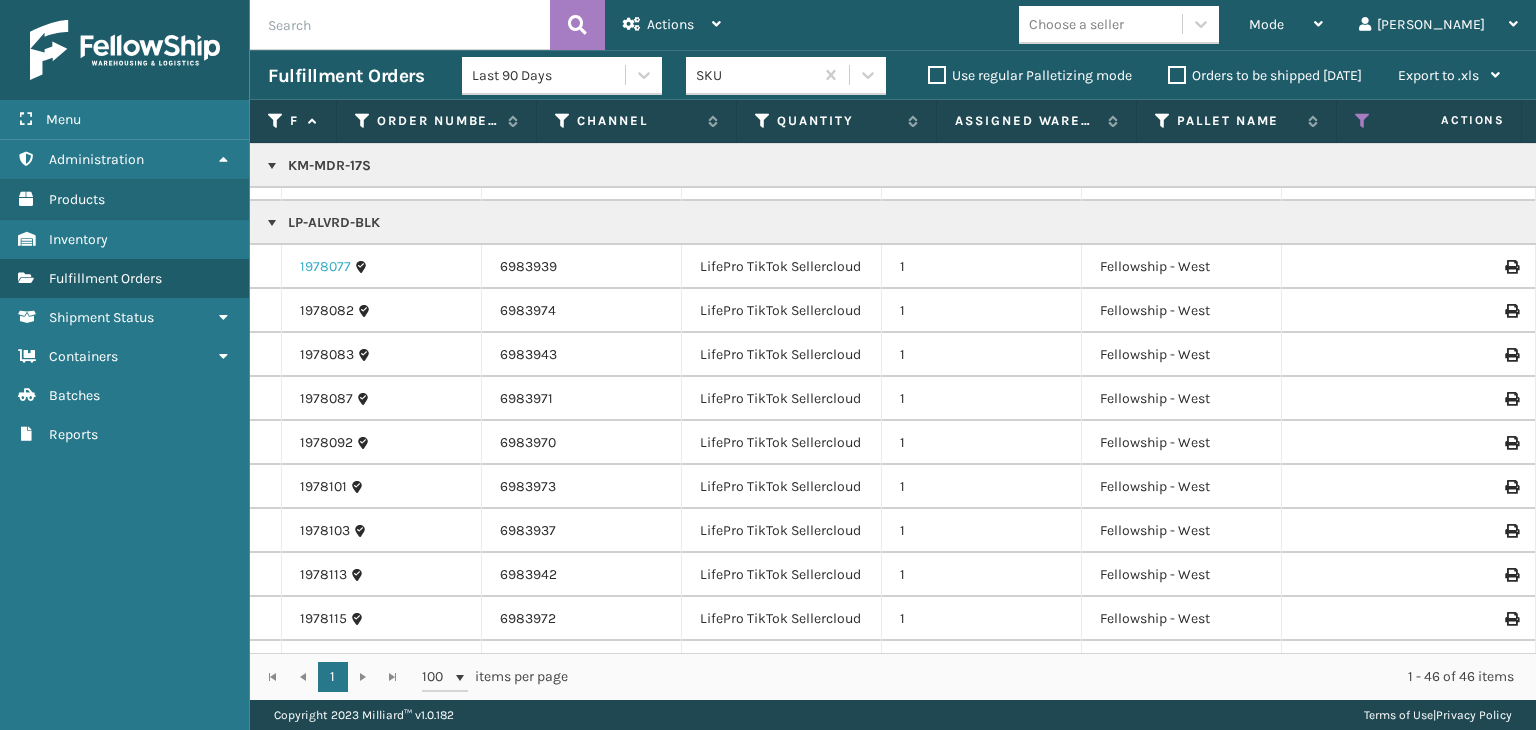 click on "1978077" at bounding box center [325, 267] 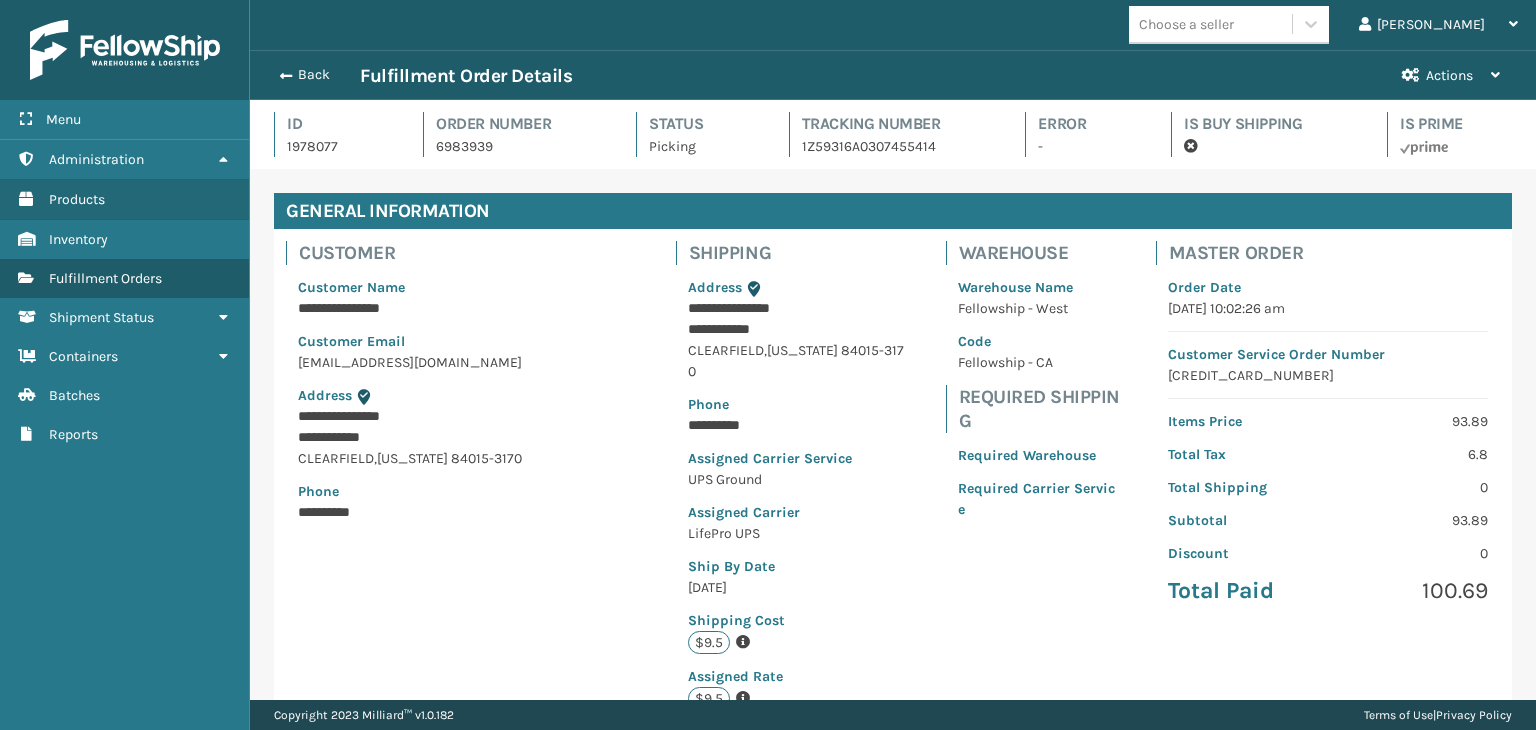 scroll, scrollTop: 450, scrollLeft: 0, axis: vertical 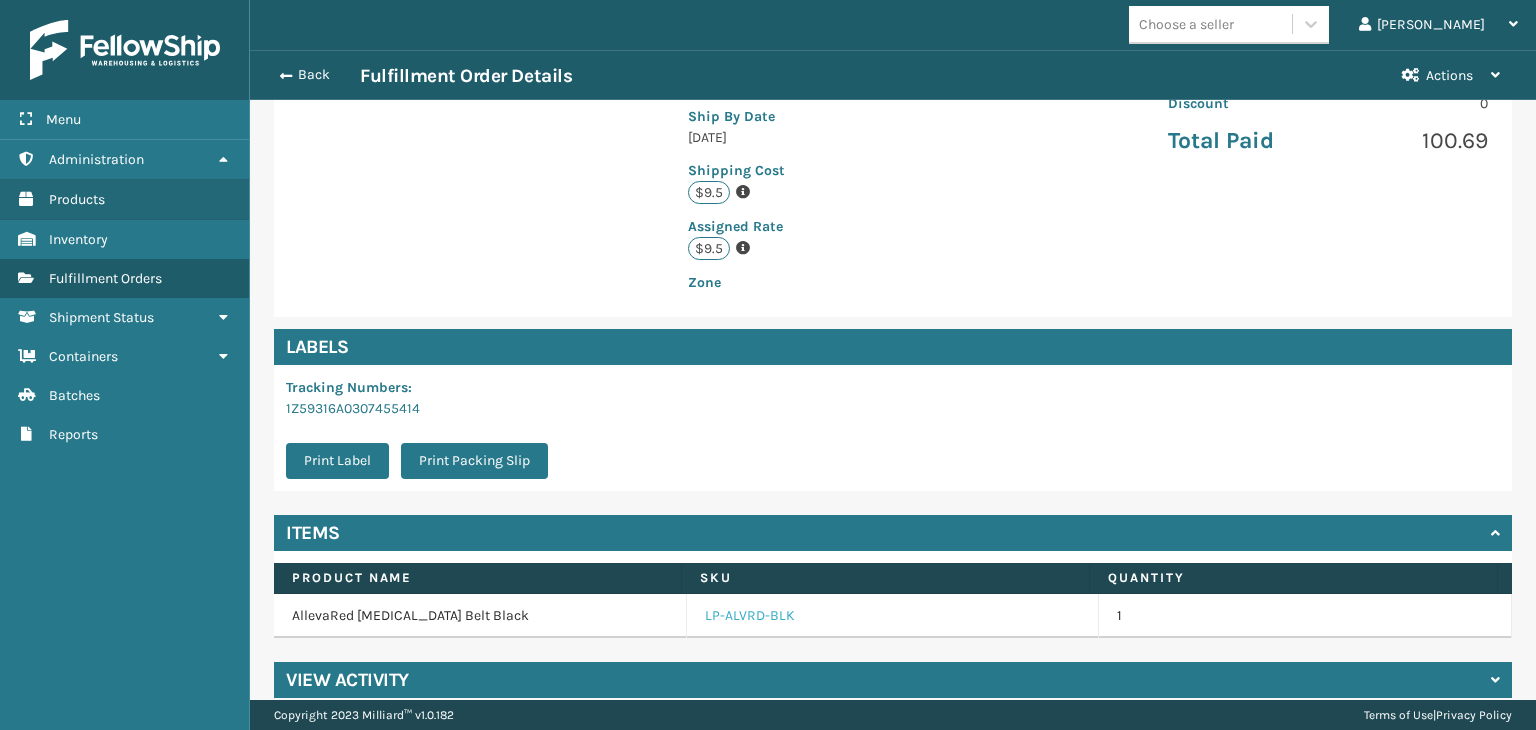 click on "LP-ALVRD-BLK" at bounding box center [750, 616] 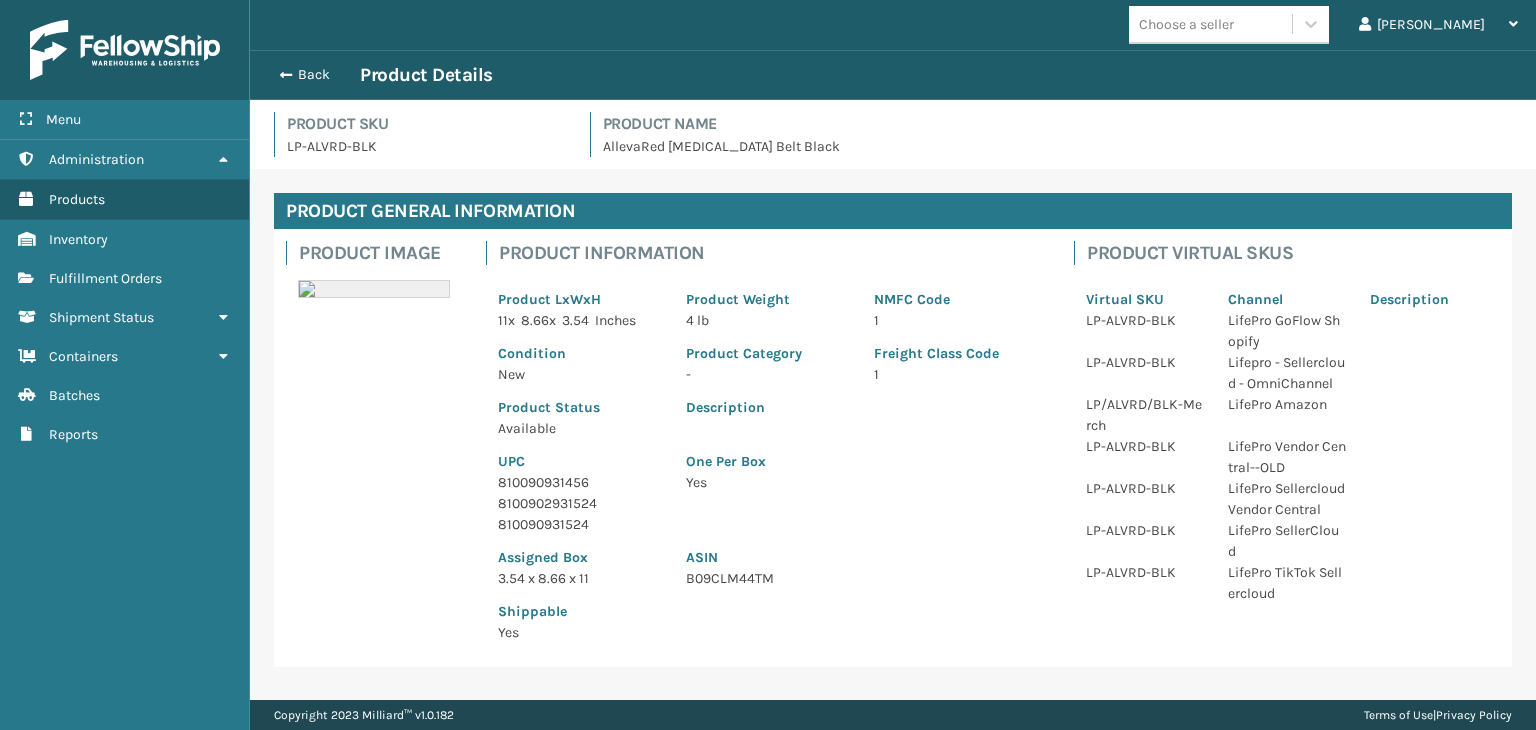 click on "810090931456" at bounding box center (580, 482) 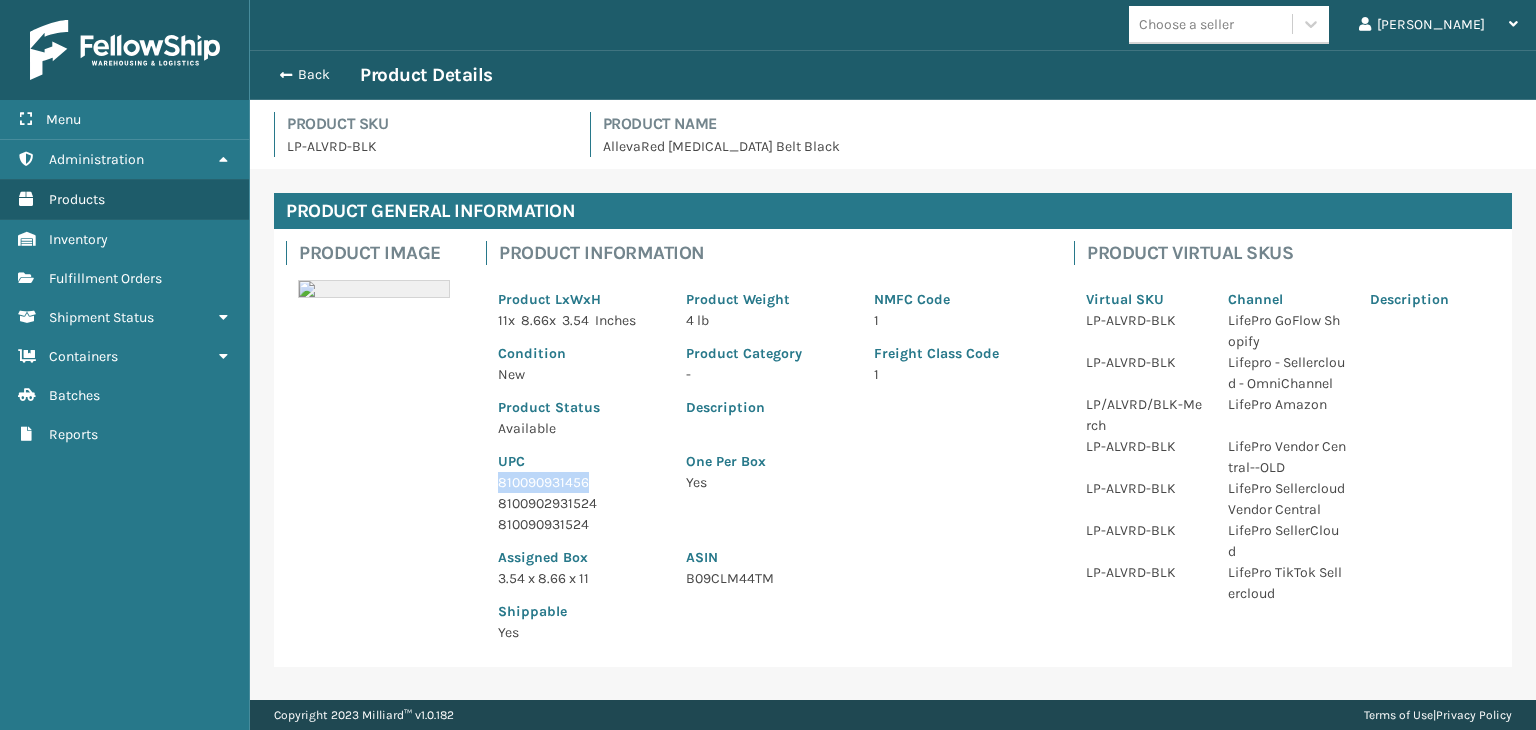 click on "810090931456" at bounding box center (580, 482) 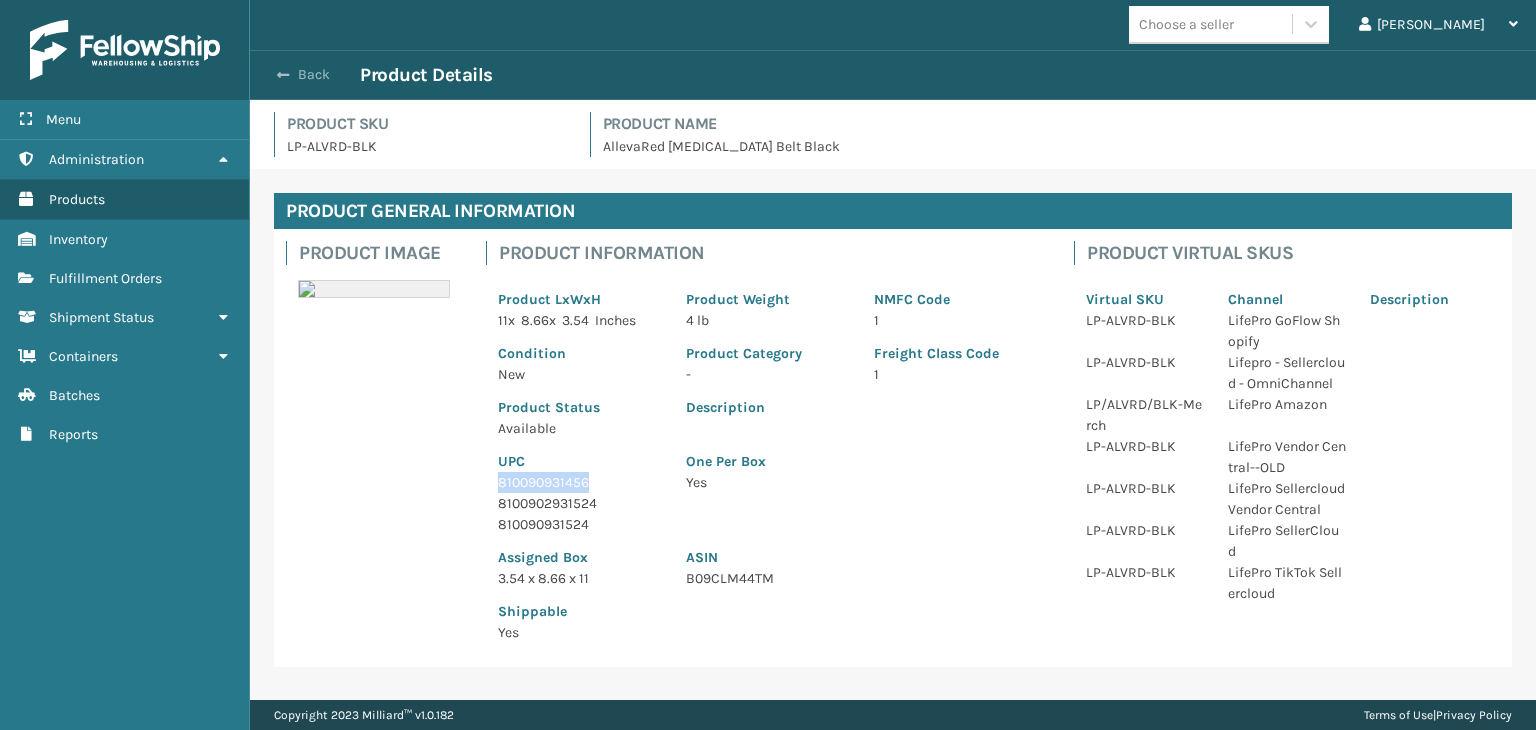 click on "Back" at bounding box center (314, 75) 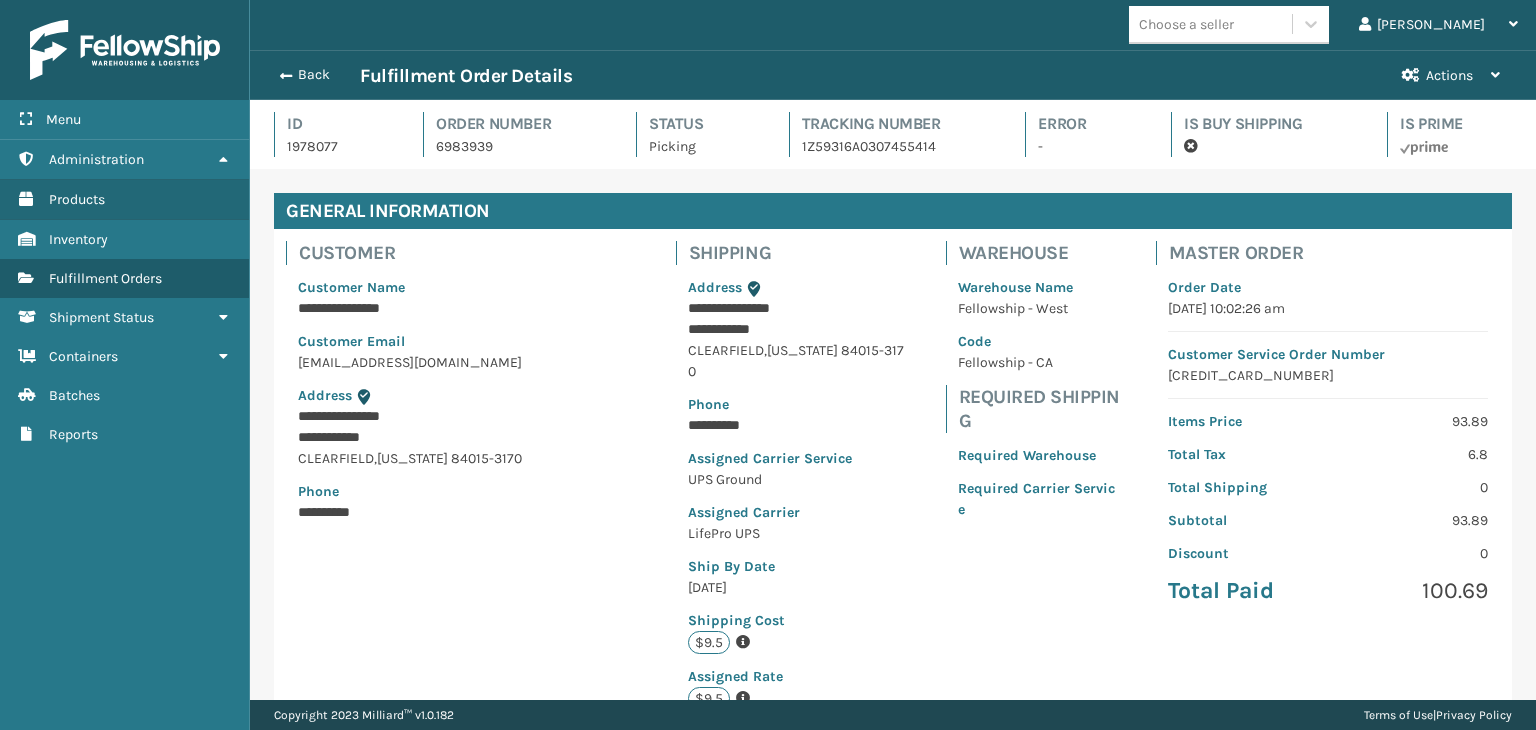 scroll, scrollTop: 99951, scrollLeft: 98713, axis: both 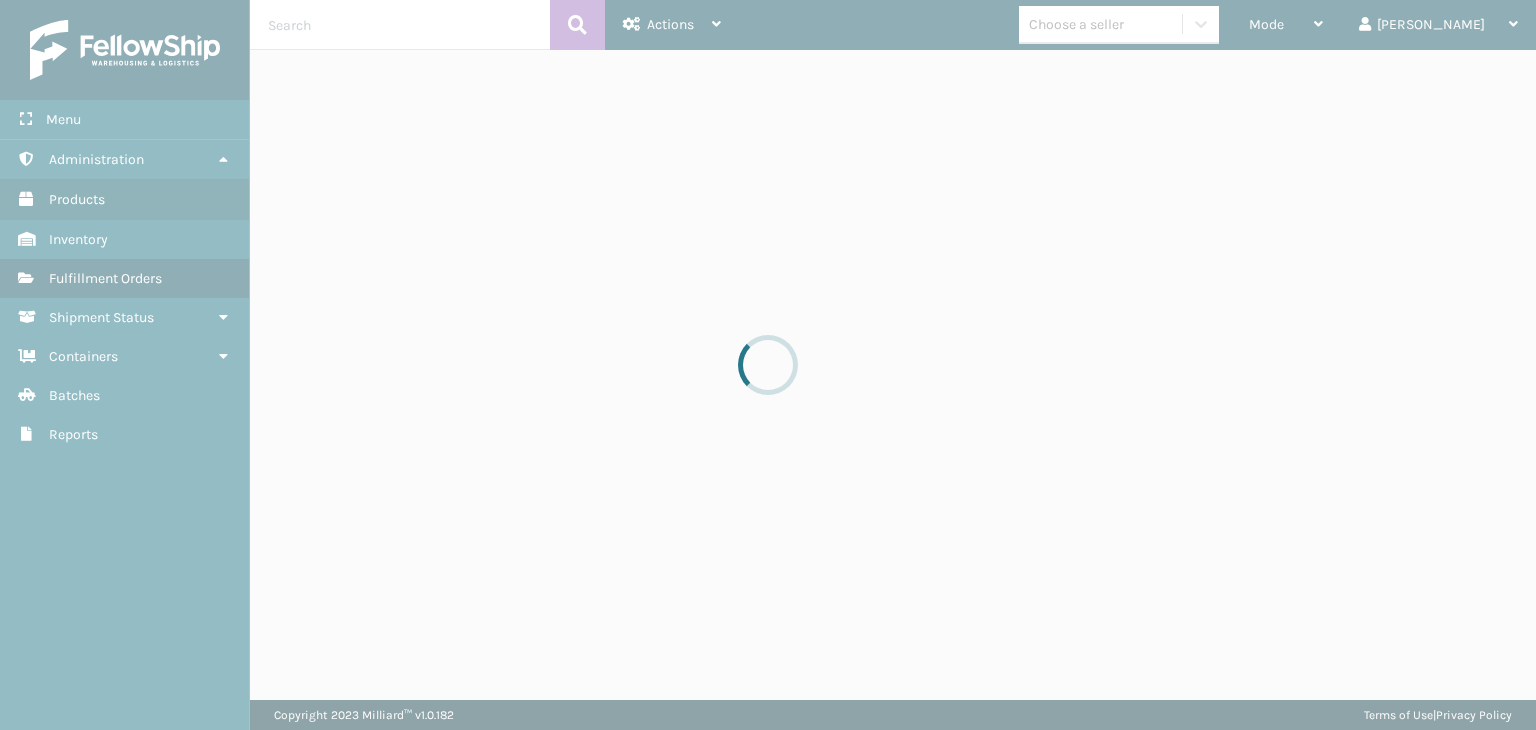 click at bounding box center [768, 365] 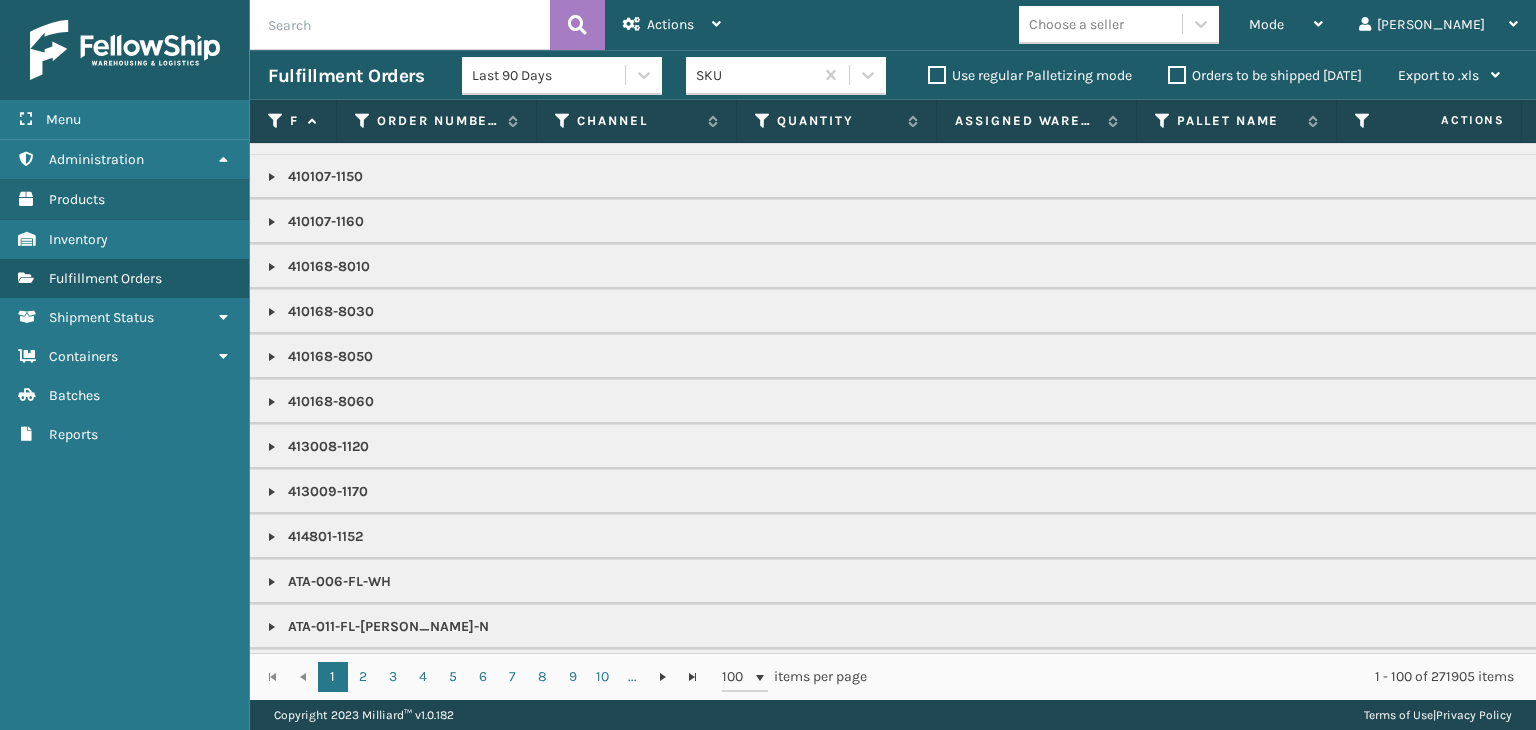 scroll, scrollTop: 400, scrollLeft: 0, axis: vertical 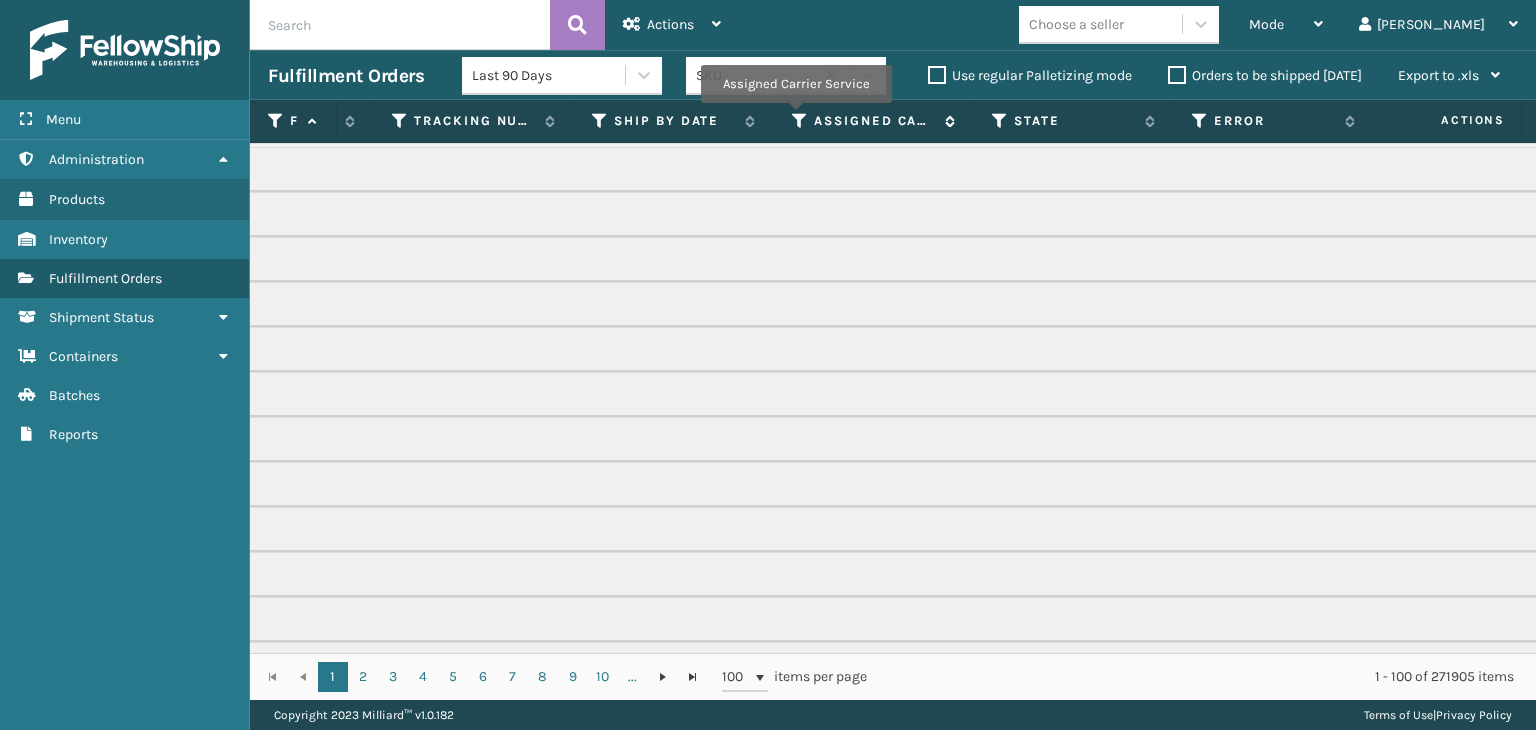 click at bounding box center (800, 121) 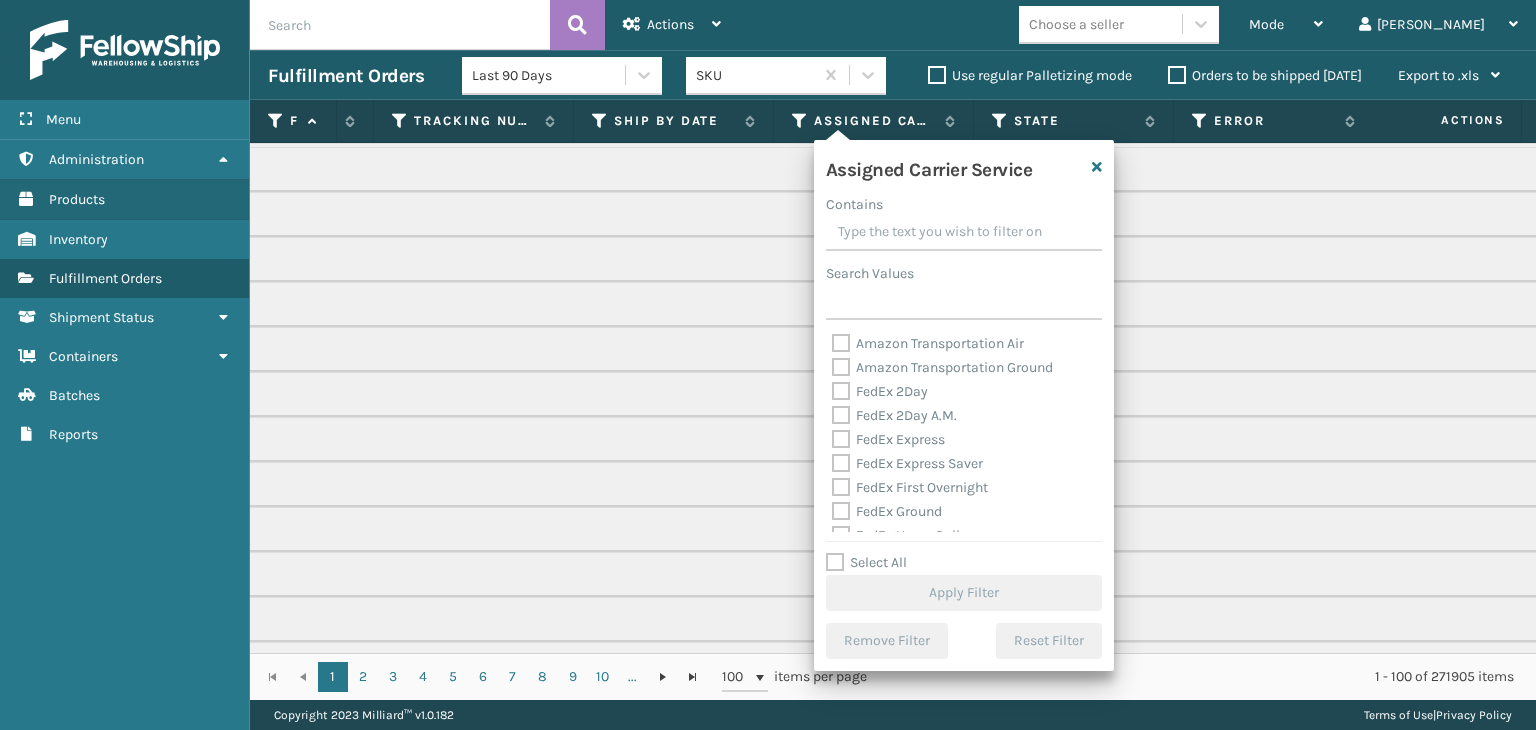 click on "Select All" at bounding box center [866, 562] 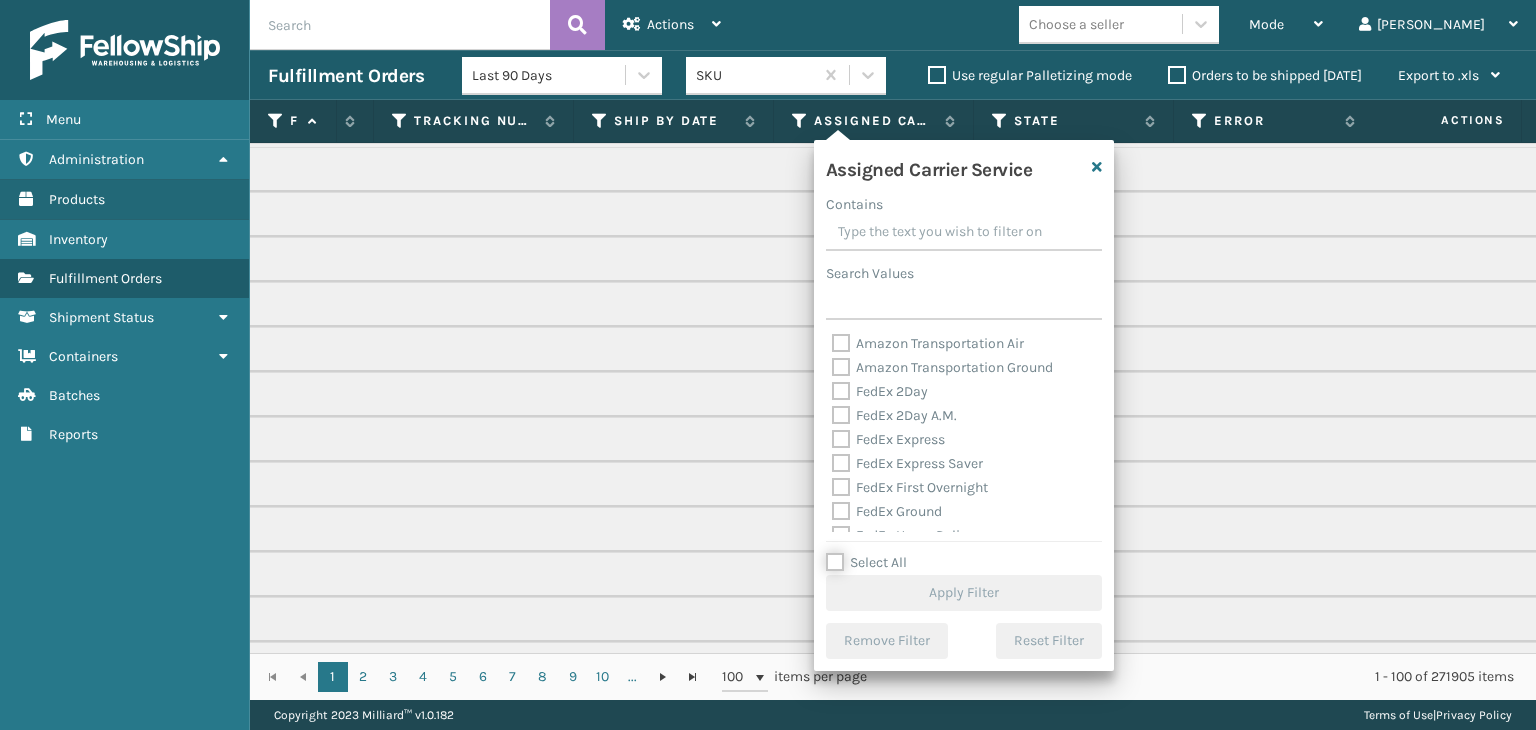 click on "Select All" at bounding box center (976, 552) 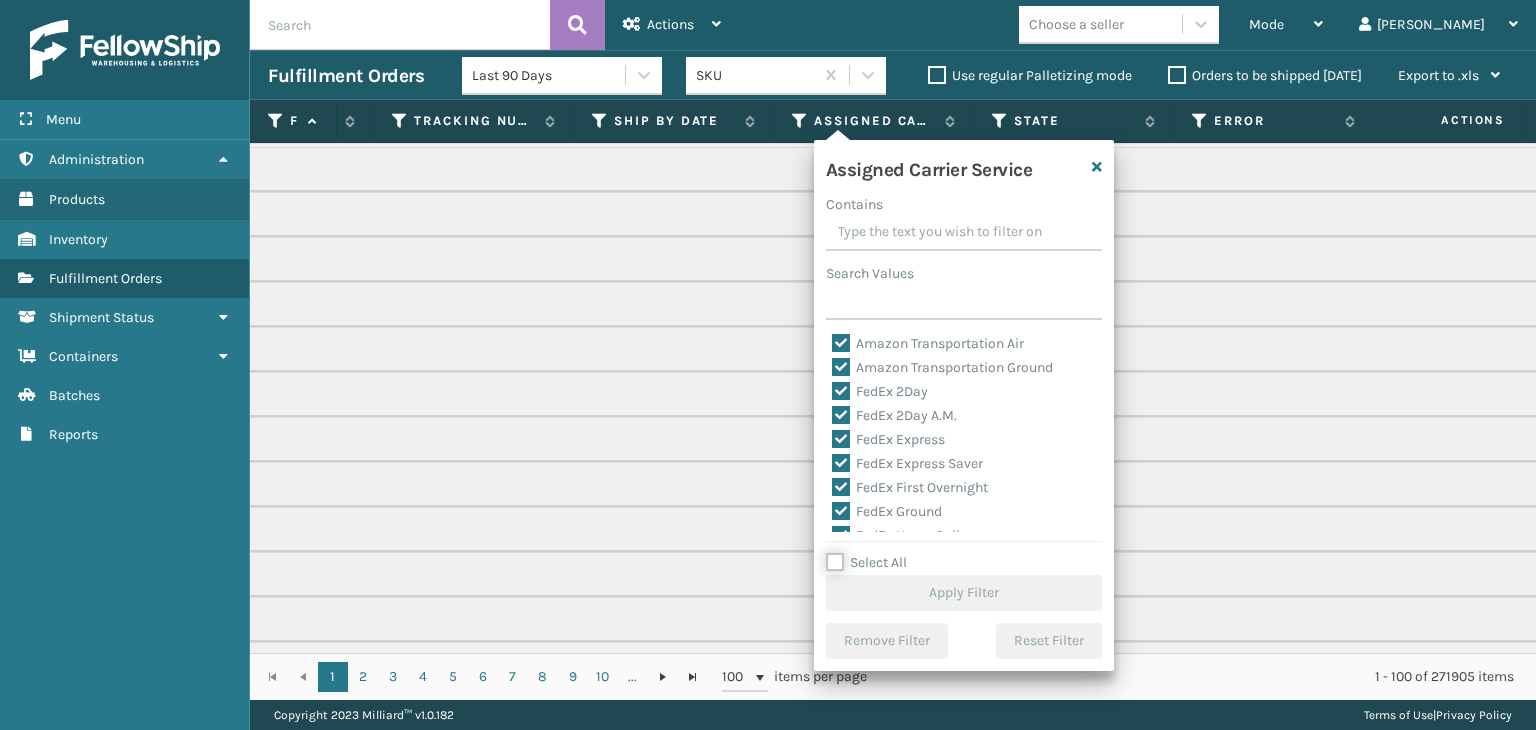 checkbox on "true" 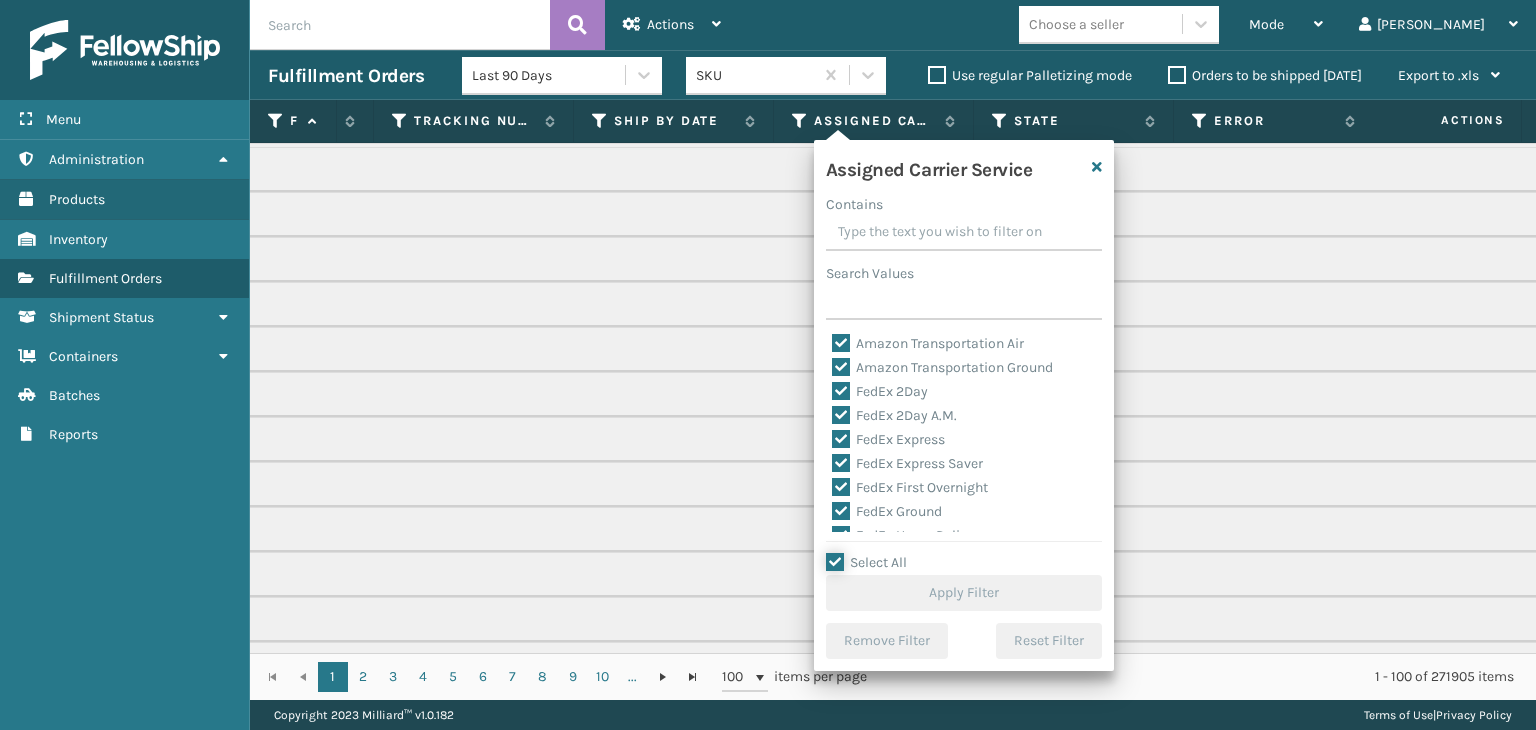 checkbox on "true" 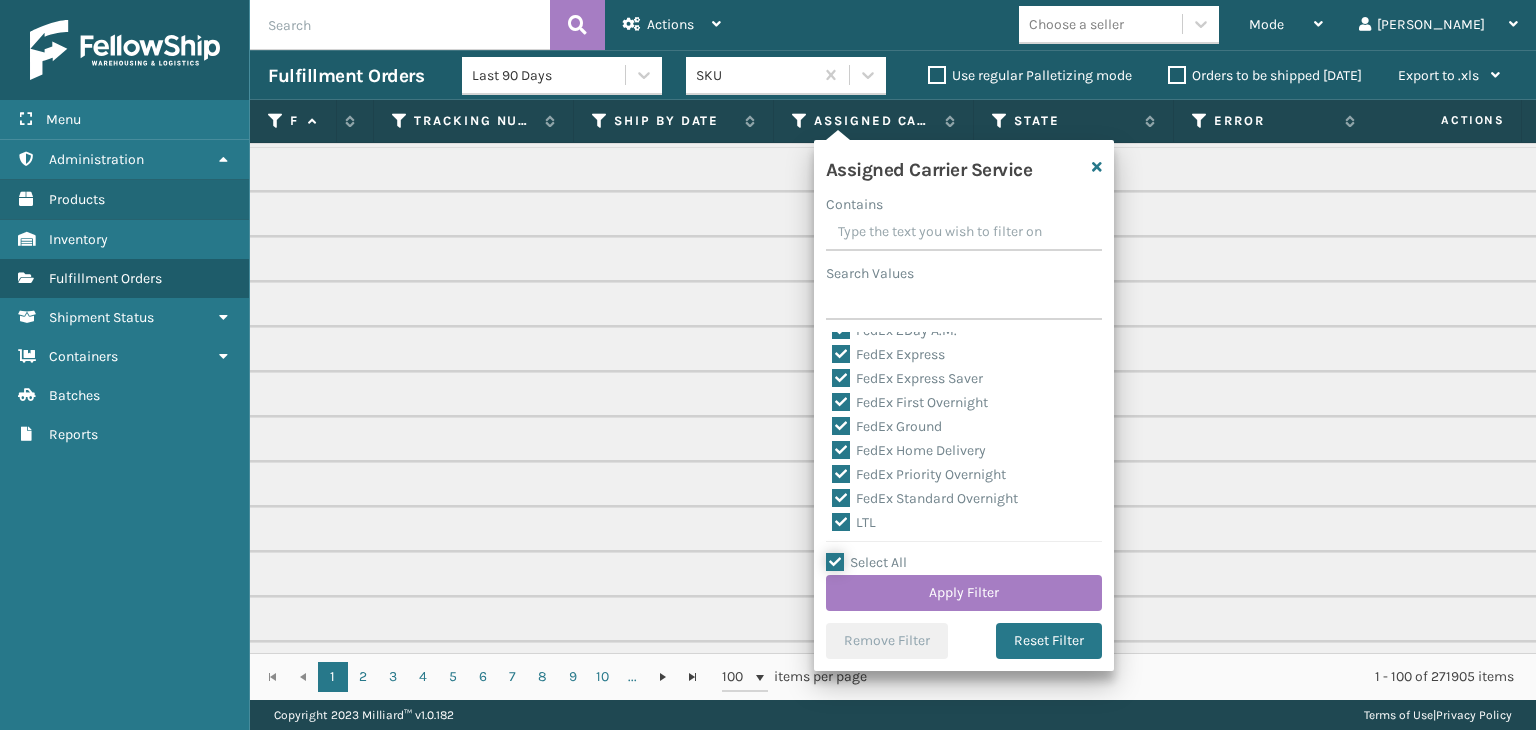 scroll, scrollTop: 200, scrollLeft: 0, axis: vertical 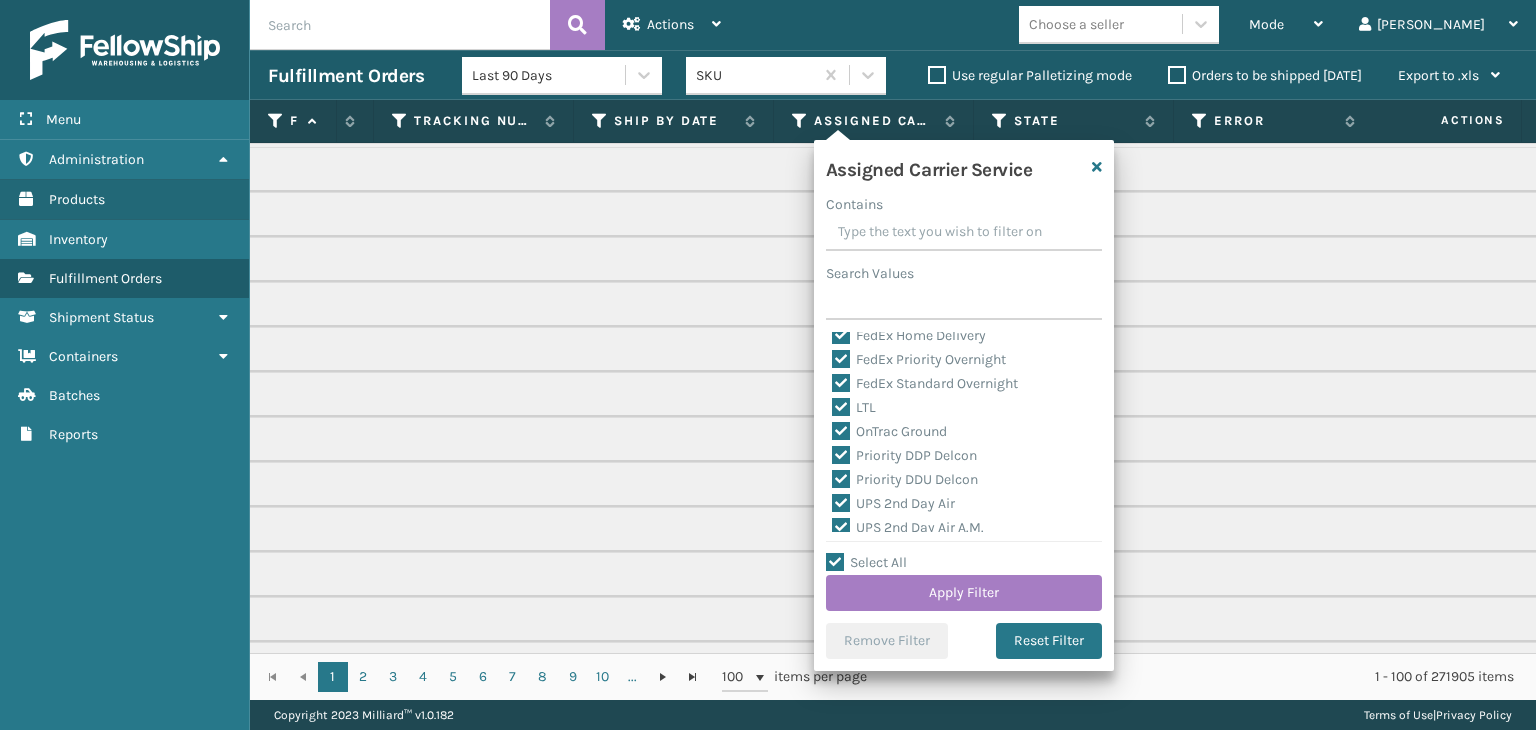 click on "LTL" at bounding box center [854, 407] 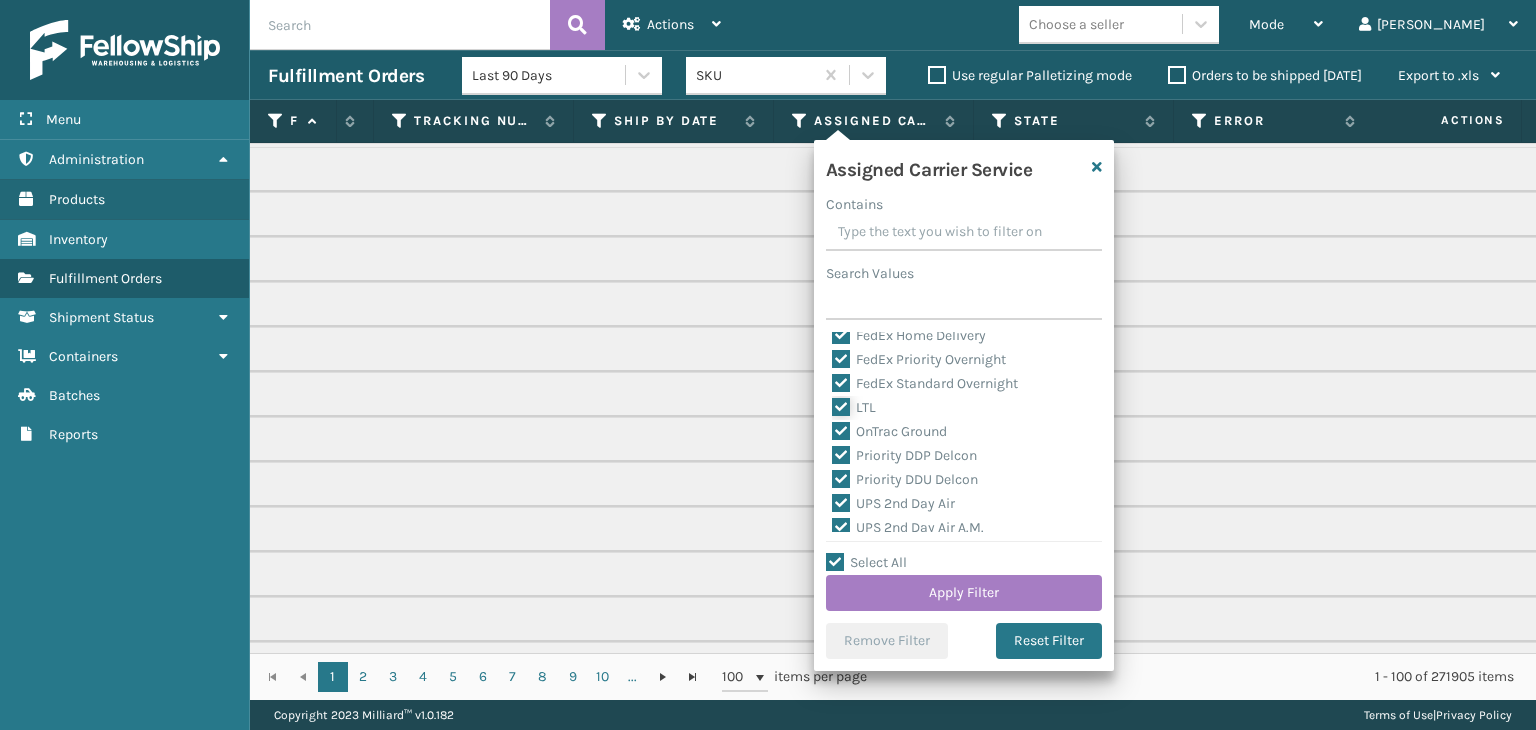 click on "LTL" at bounding box center (832, 402) 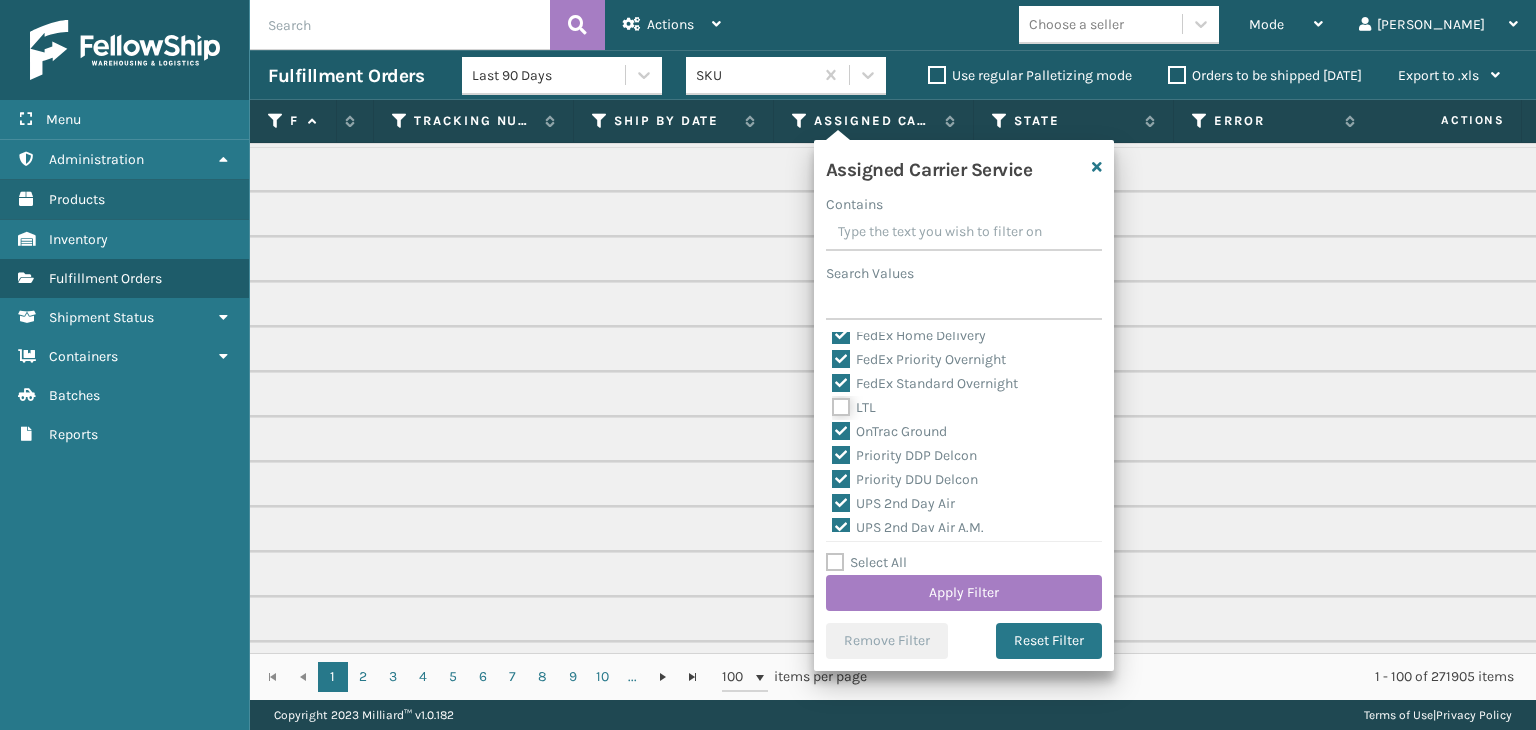 checkbox on "false" 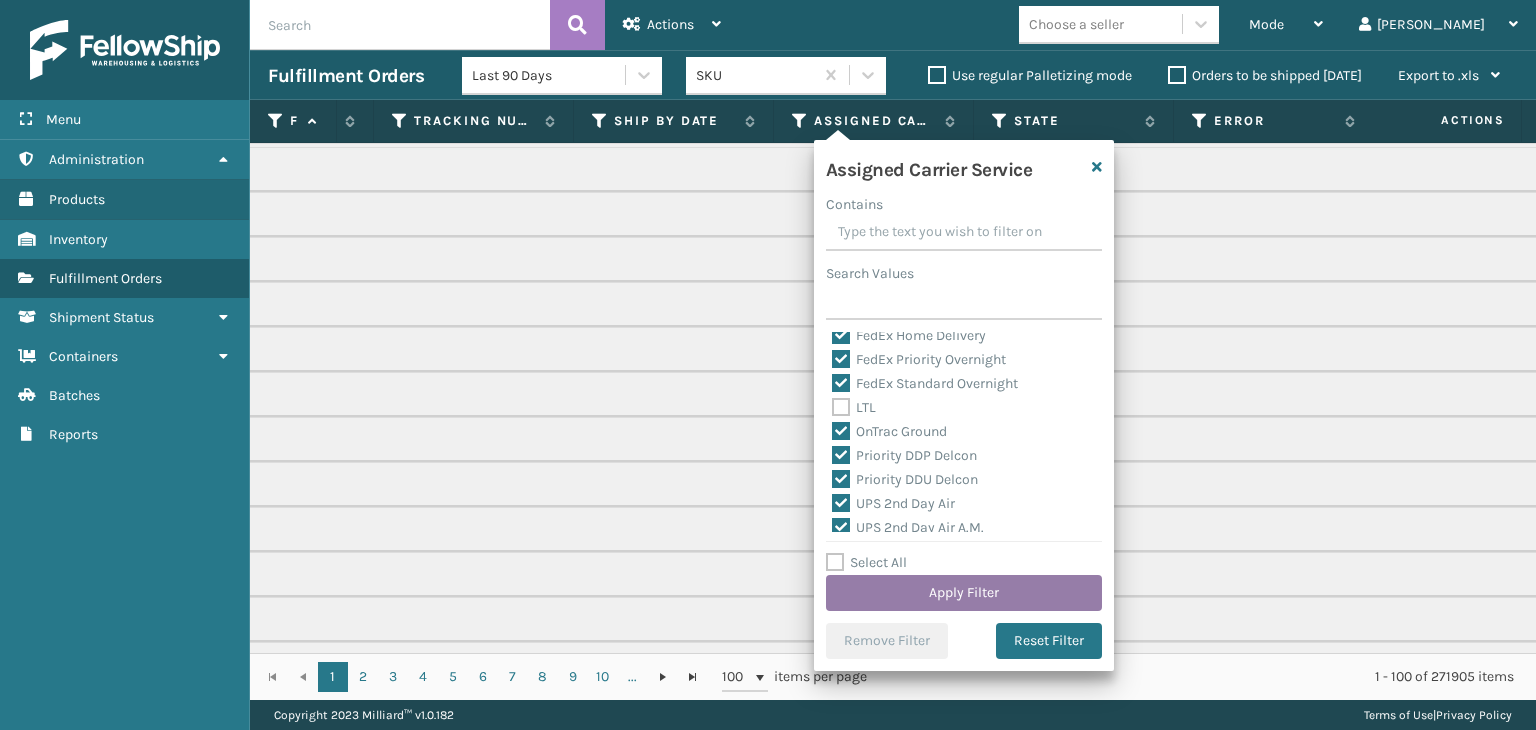 click on "Apply Filter" at bounding box center (964, 593) 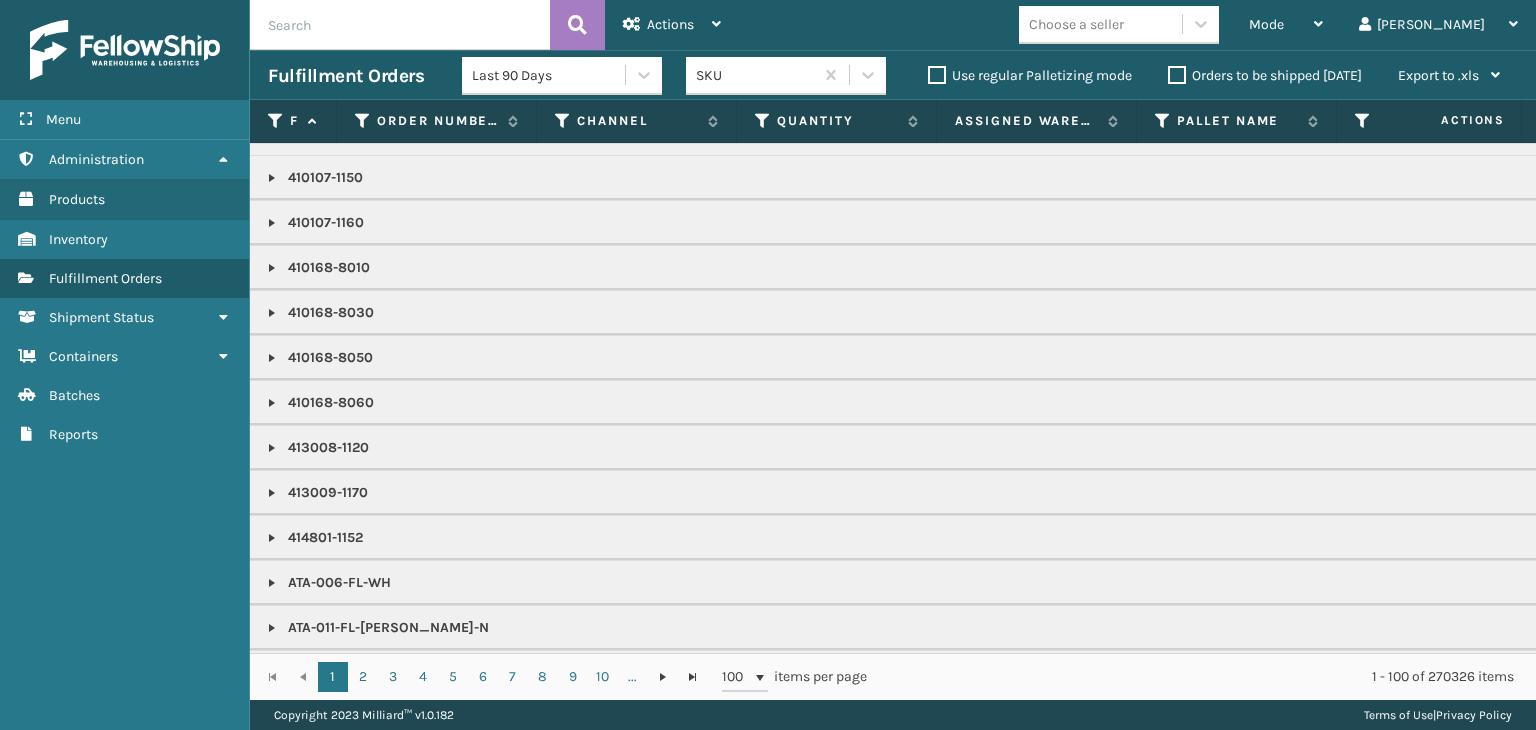 scroll, scrollTop: 500, scrollLeft: 0, axis: vertical 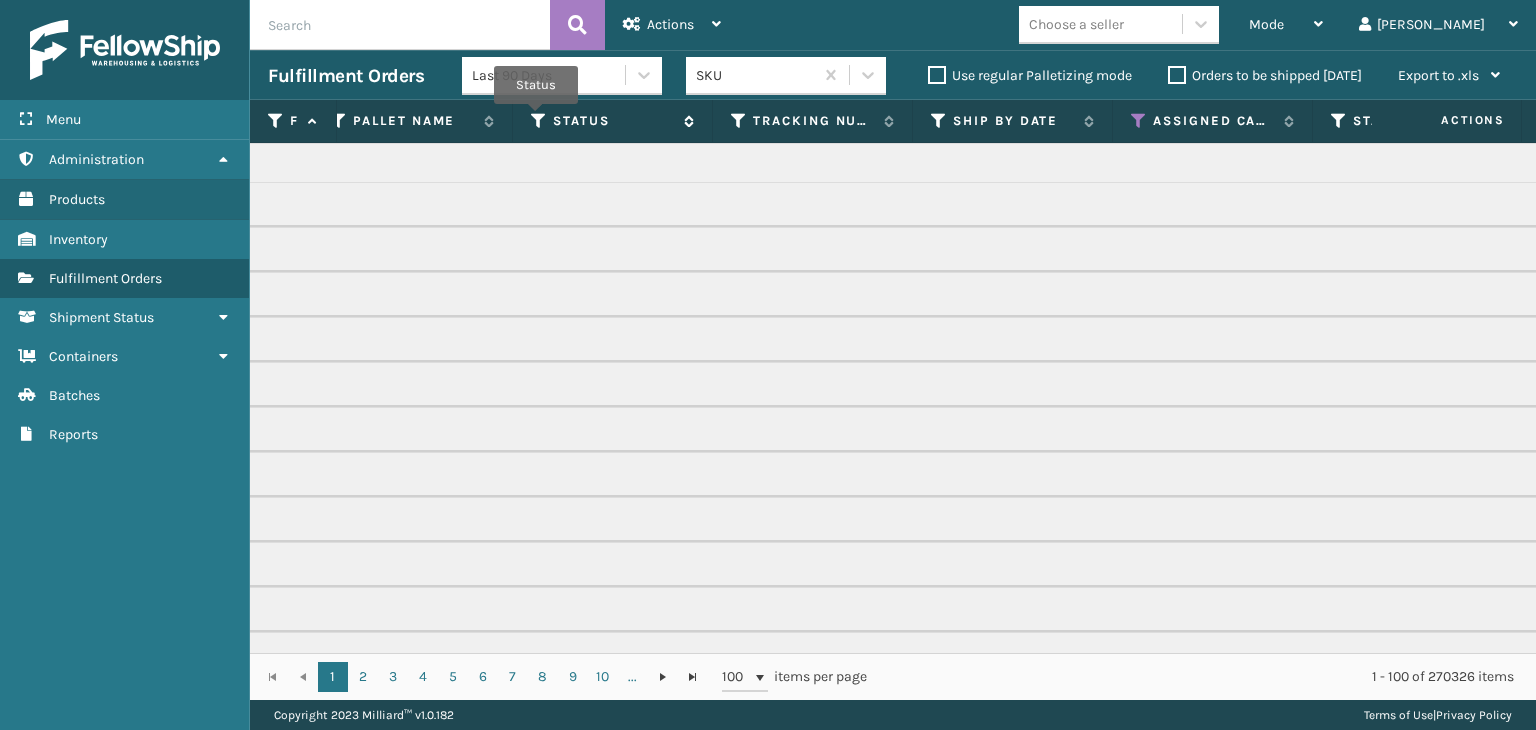 click at bounding box center [539, 121] 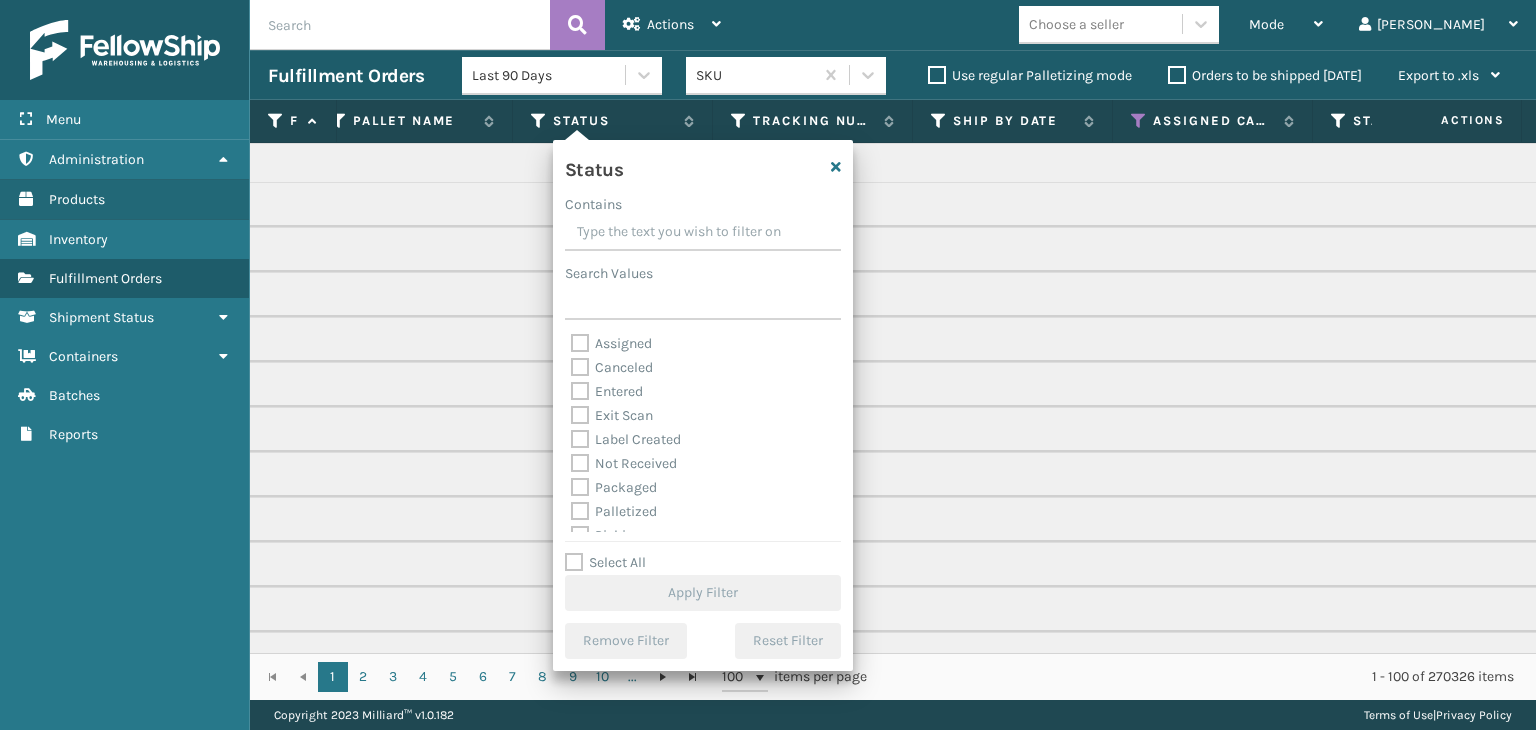scroll, scrollTop: 100, scrollLeft: 0, axis: vertical 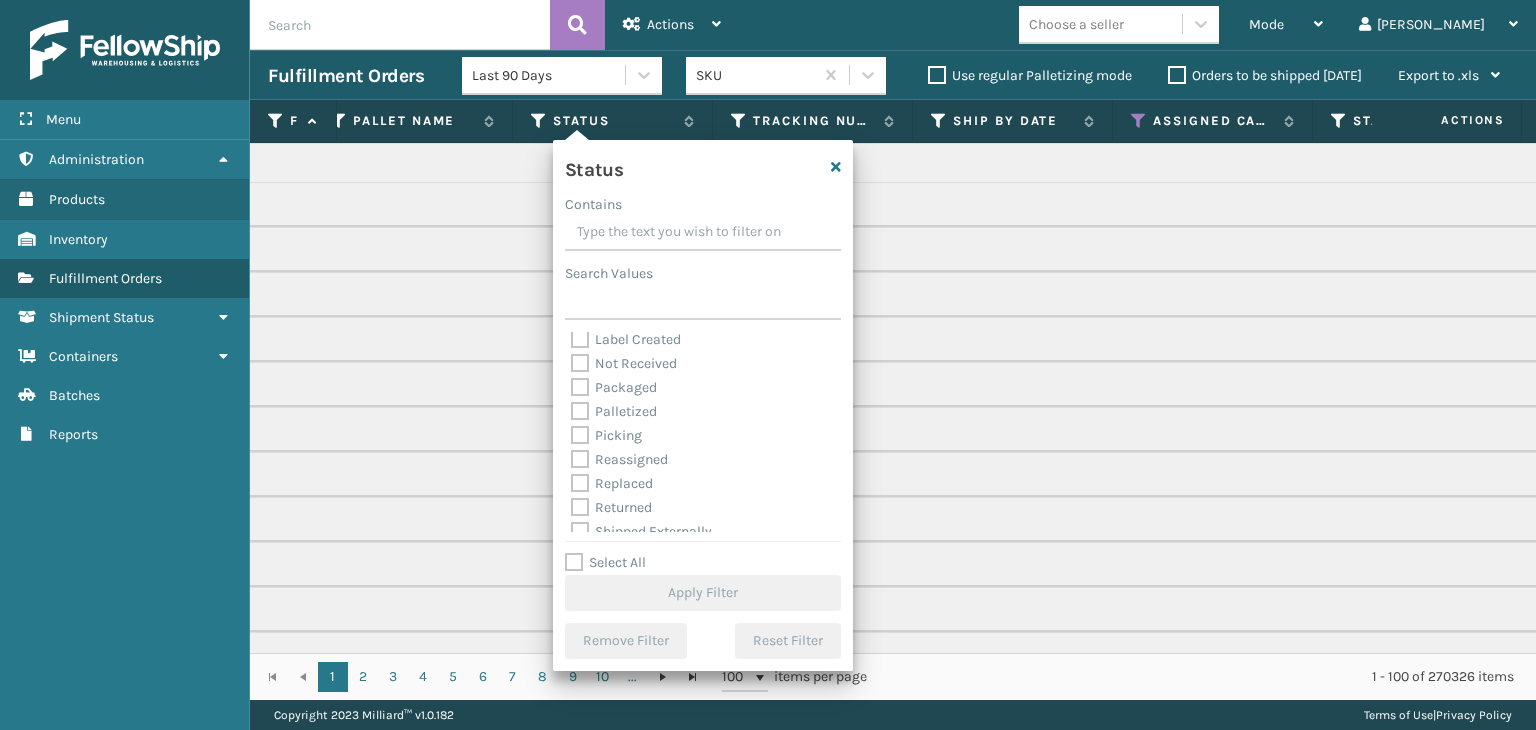 click on "Picking" at bounding box center [606, 435] 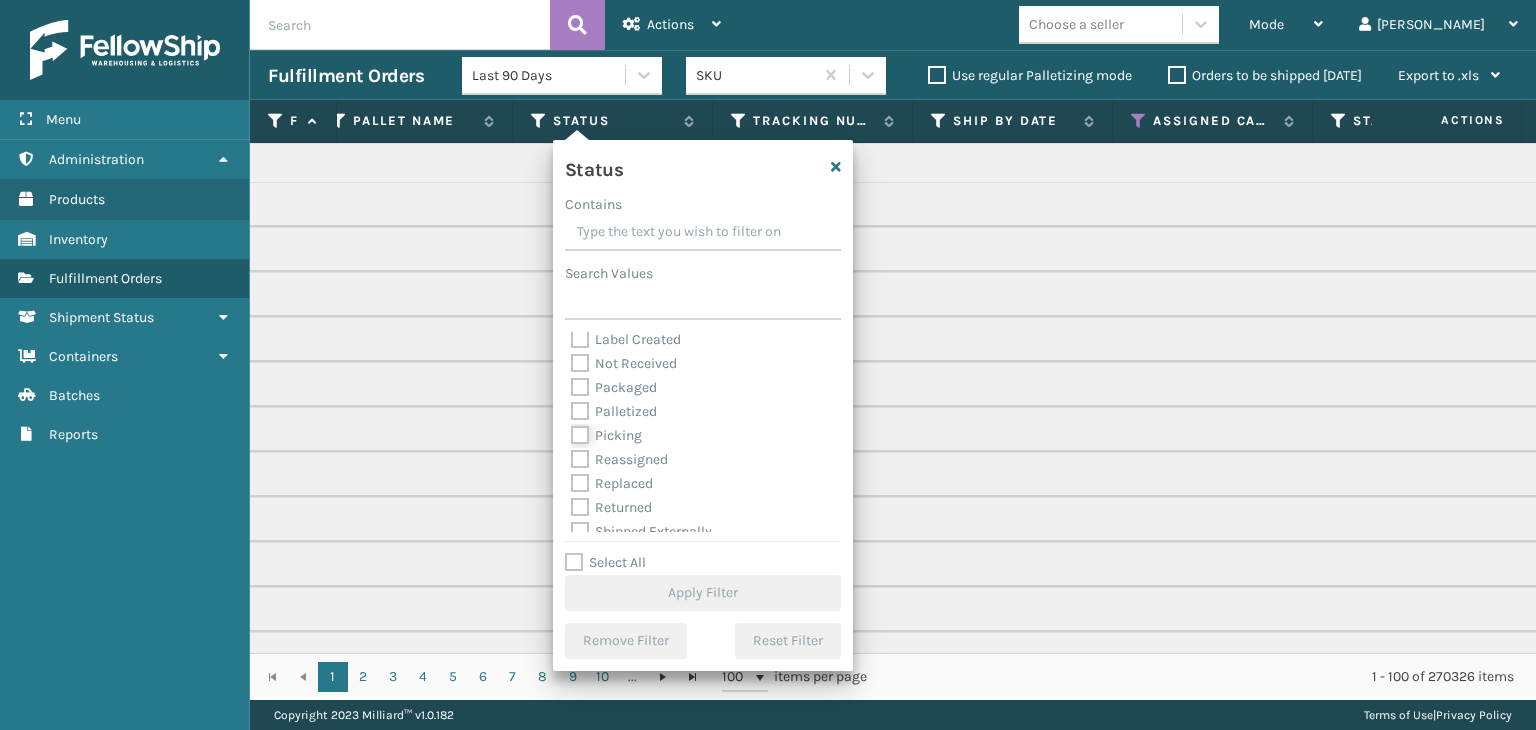 click on "Picking" at bounding box center (571, 430) 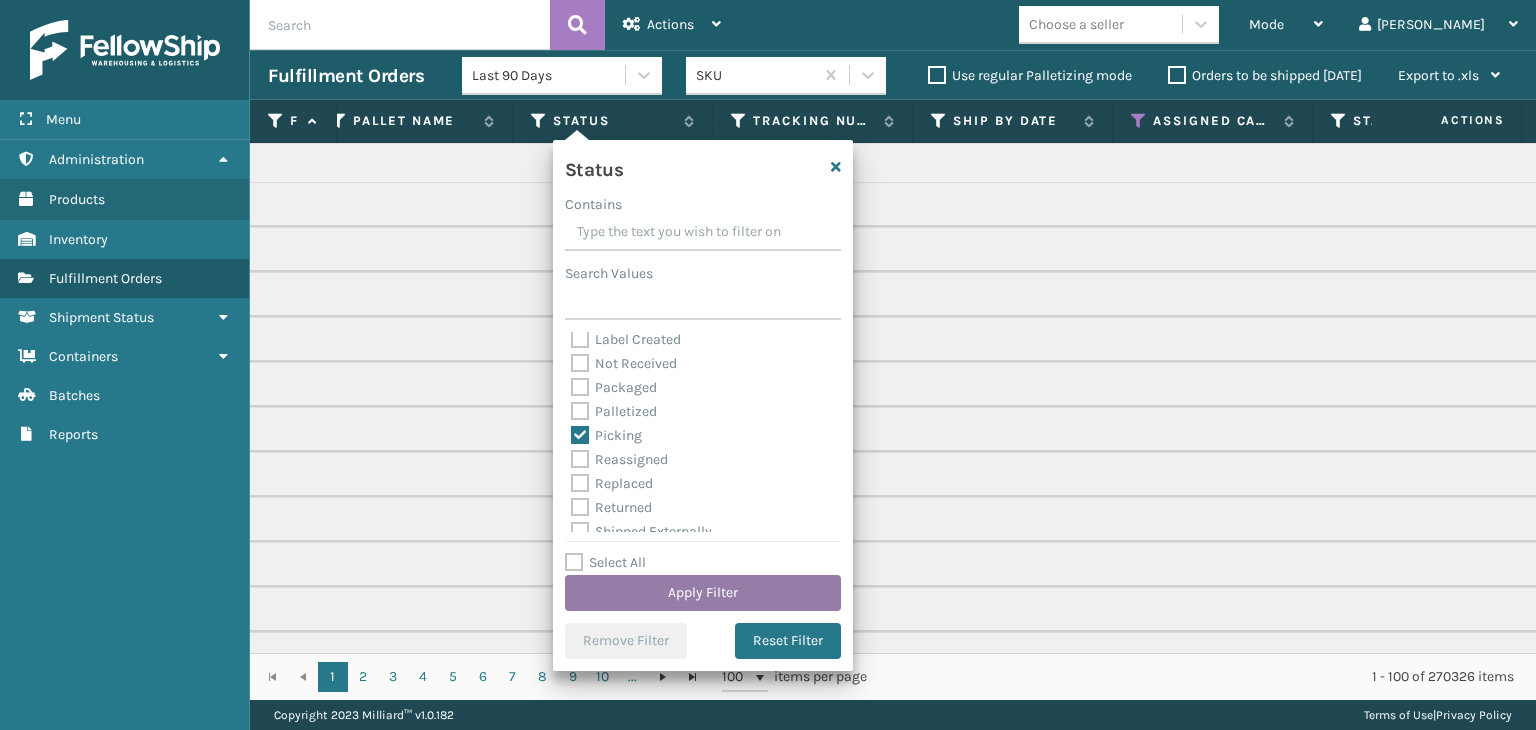 click on "Apply Filter" at bounding box center (703, 593) 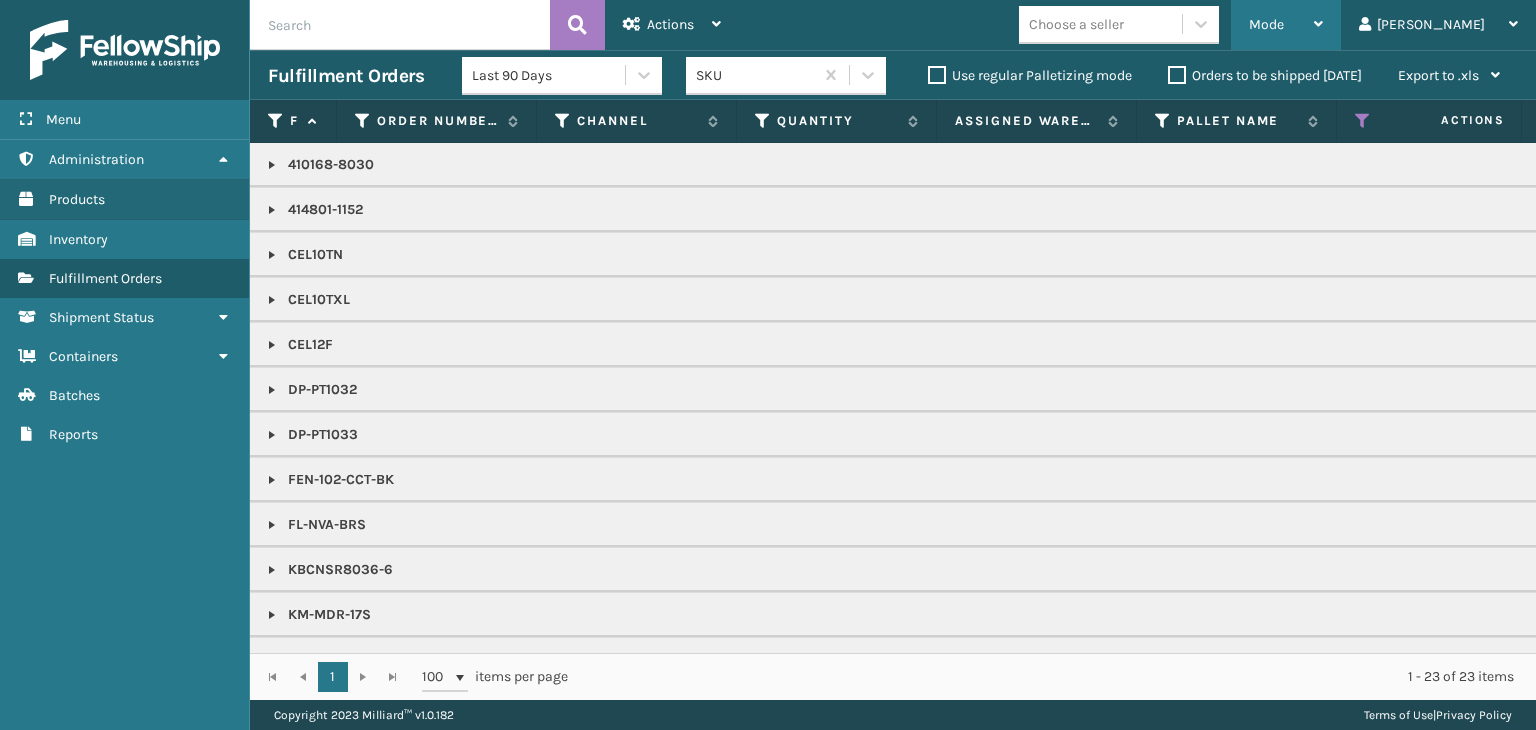 drag, startPoint x: 1319, startPoint y: 24, endPoint x: 1293, endPoint y: 72, distance: 54.589375 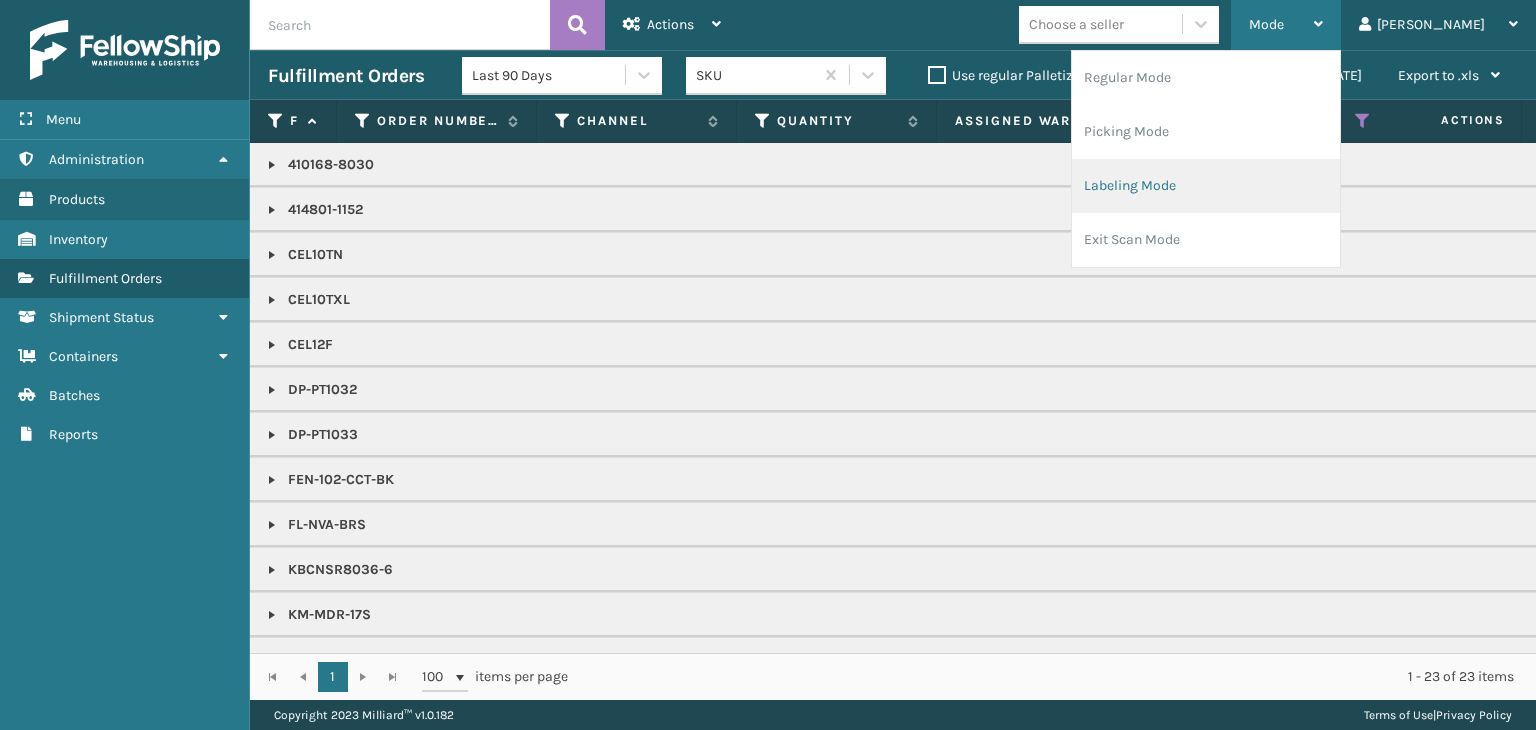click on "Labeling Mode" at bounding box center [1206, 186] 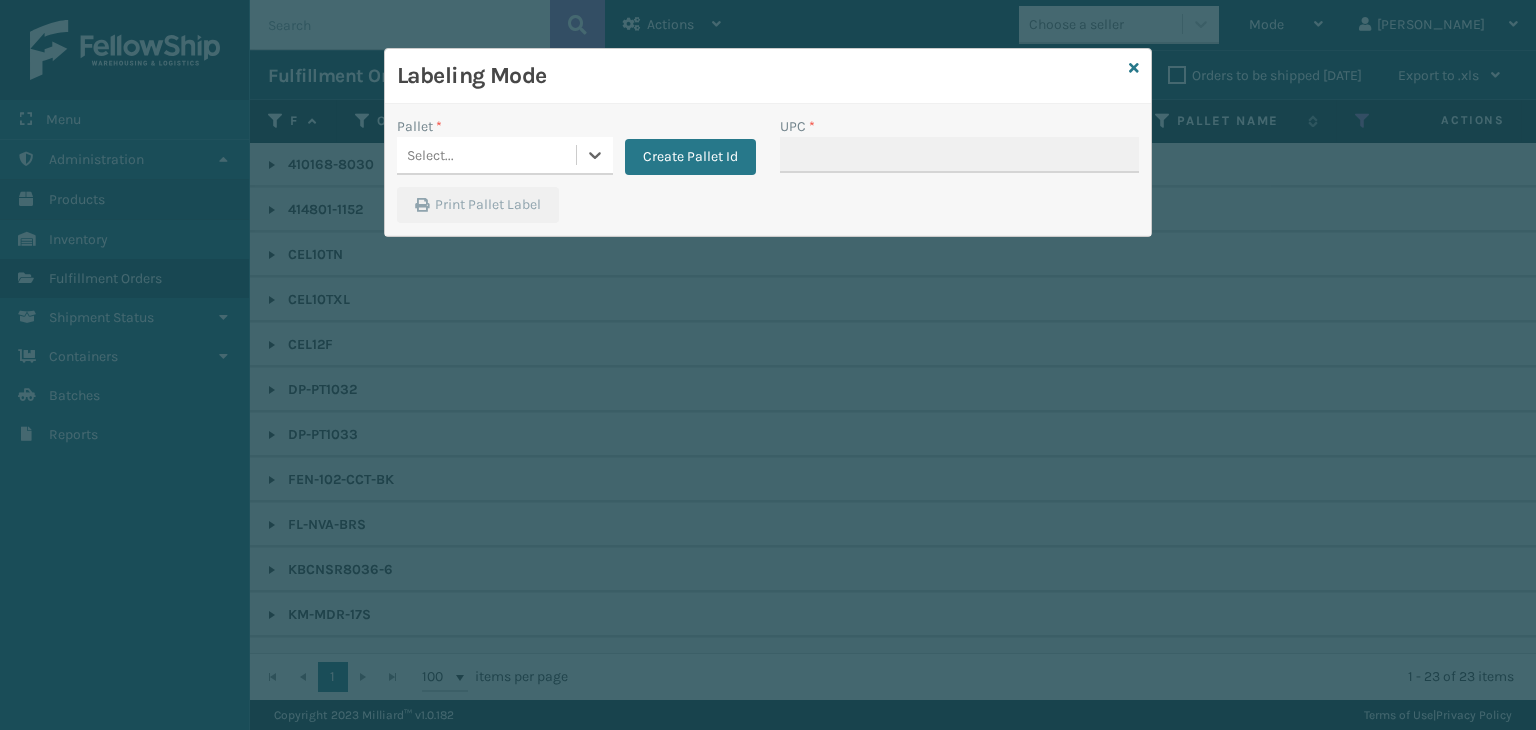 click on "Select..." at bounding box center [486, 155] 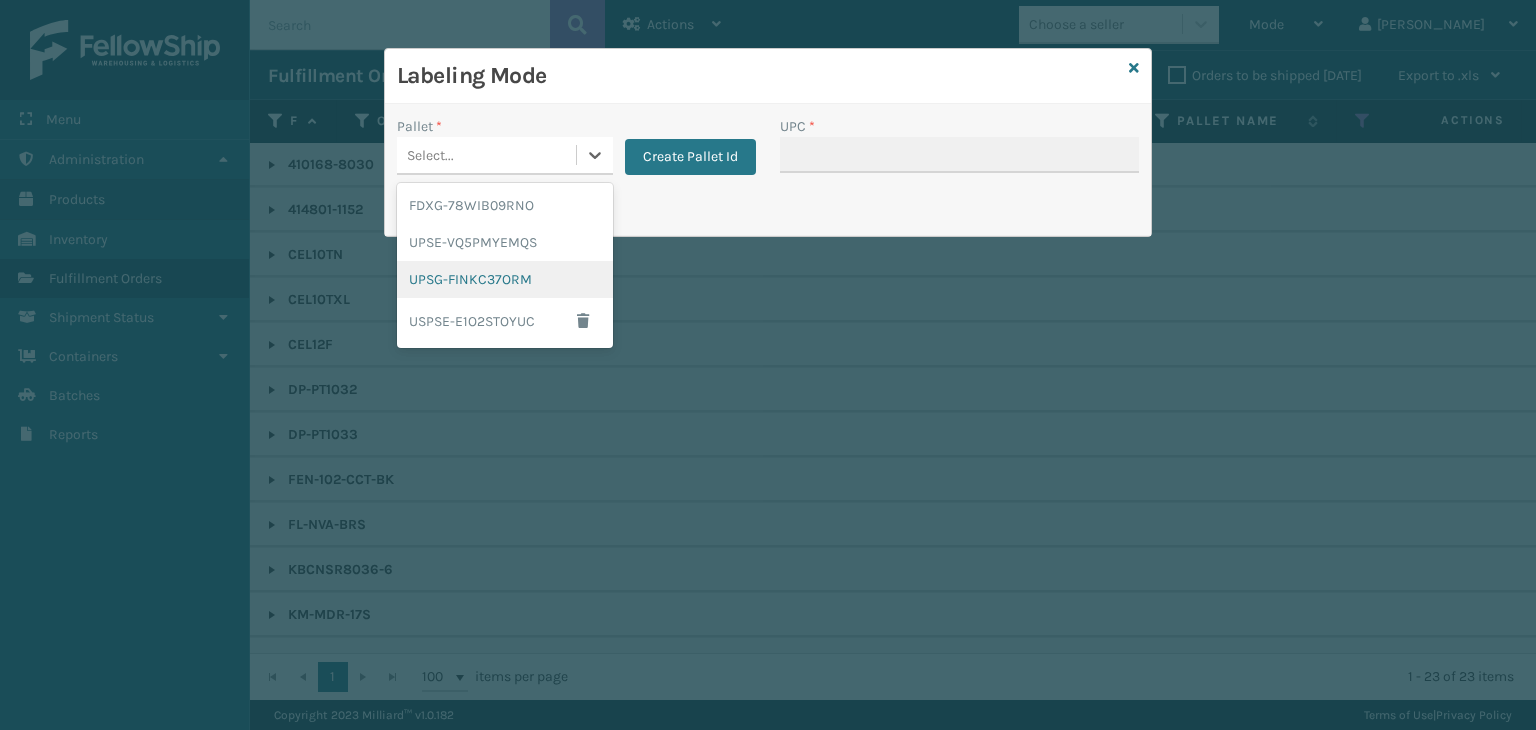 click on "UPSG-FINKC37ORM" at bounding box center (505, 279) 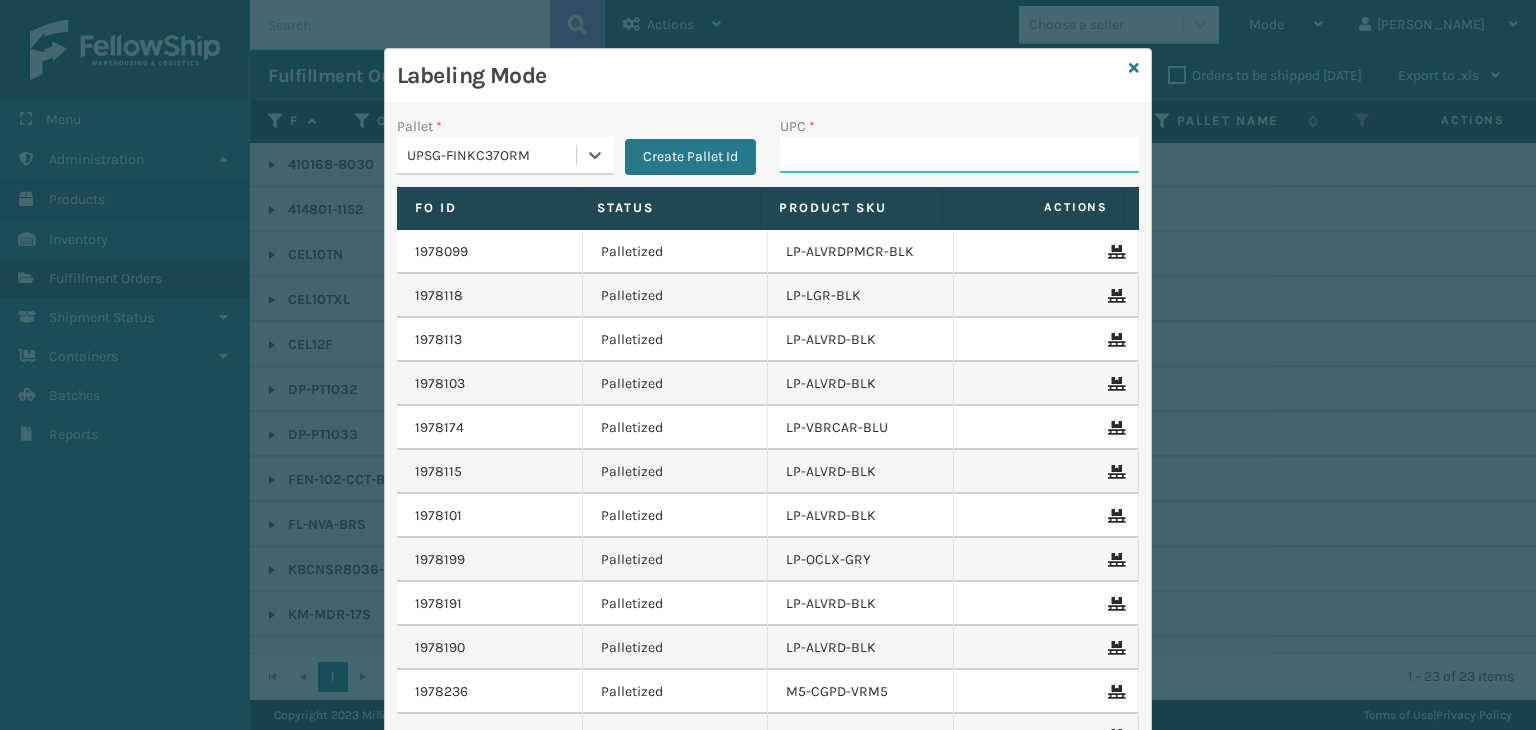 click on "UPC   *" at bounding box center (959, 155) 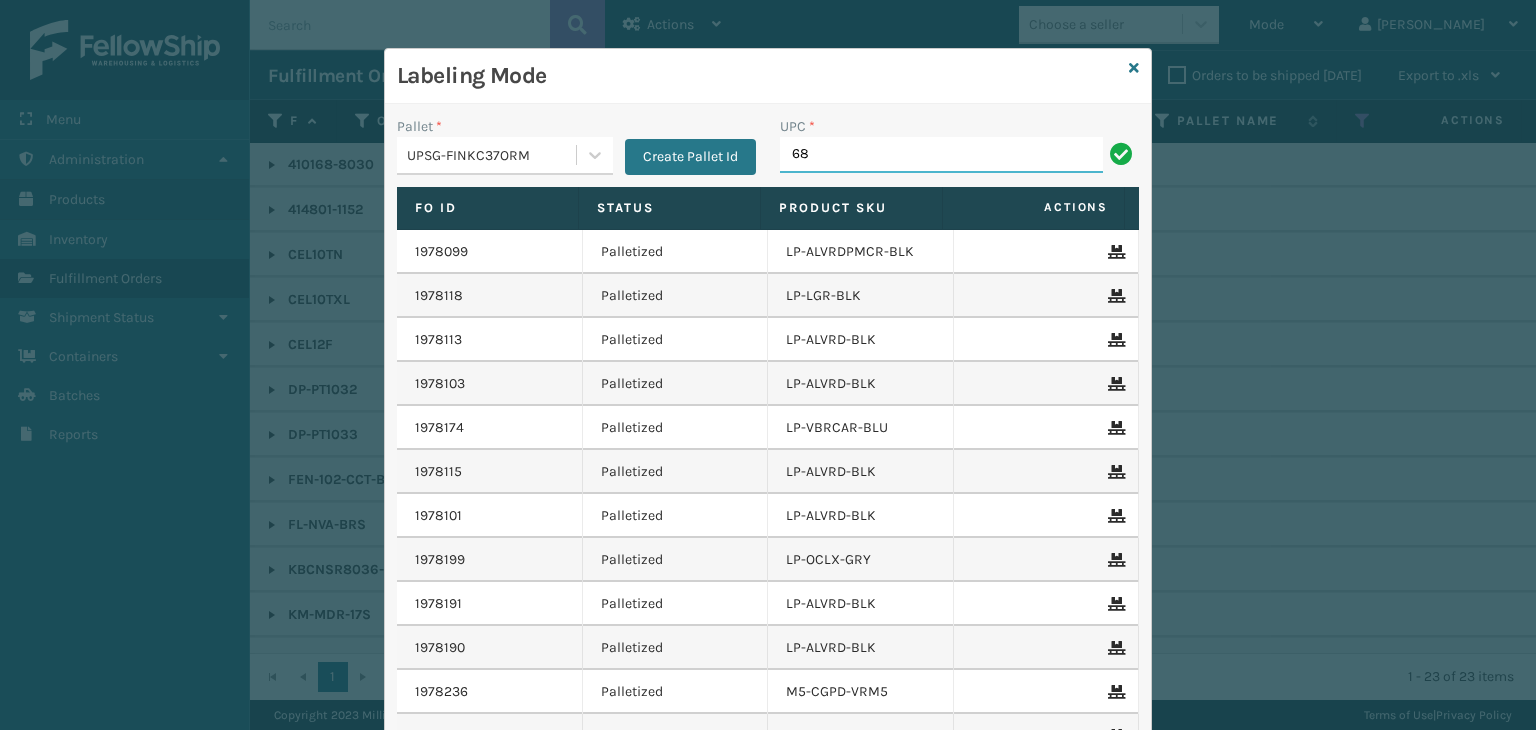 type on "68888027106" 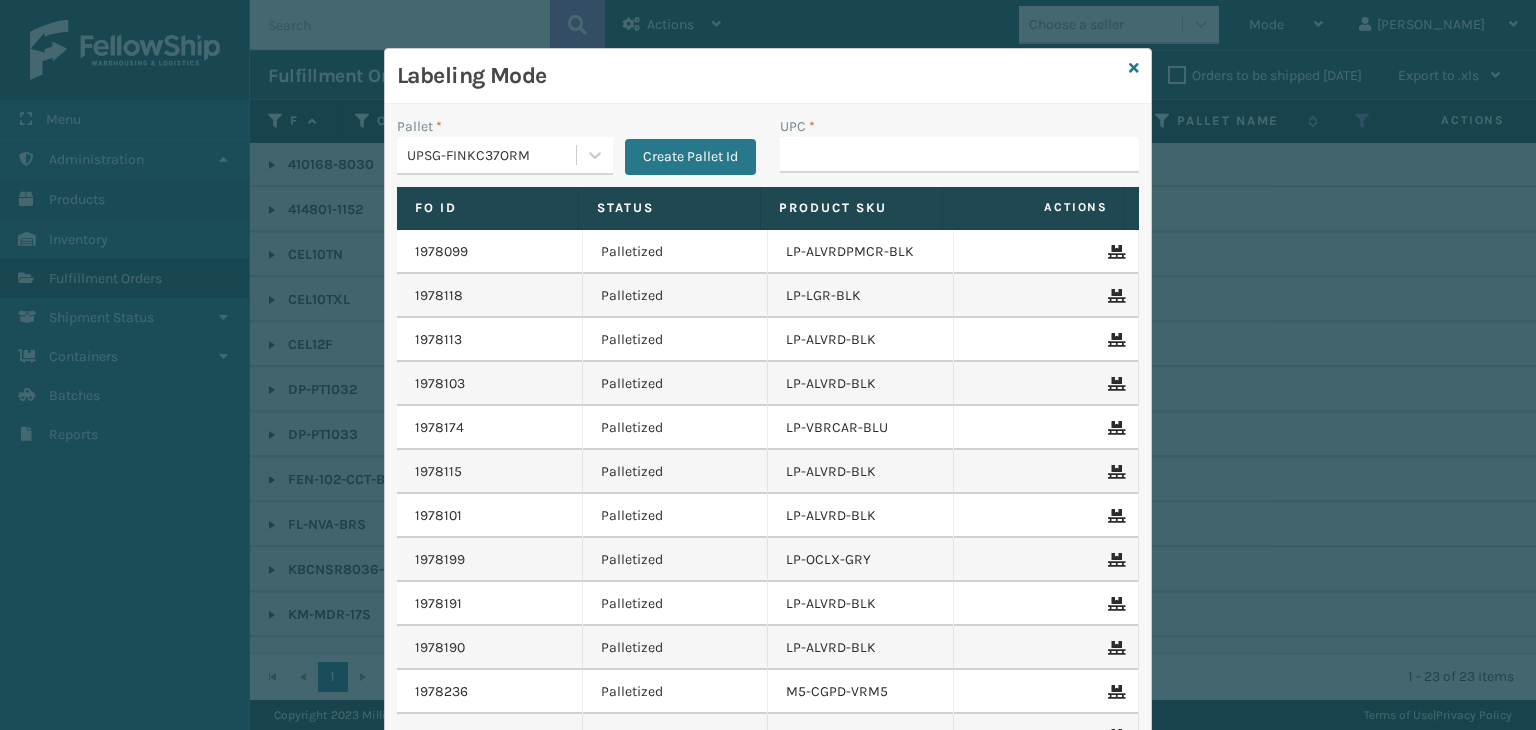 click on "Labeling Mode Pallet   * UPSG-FINKC37ORM Create Pallet Id UPC   * Fo Id Status Product SKU Actions 1978099 Palletized LP-ALVRDPMCR-BLK 1978118 Palletized LP-LGR-BLK 1978113 Palletized LP-ALVRD-BLK 1978103 Palletized LP-ALVRD-BLK 1978174 Palletized LP-VBRCAR-BLU 1978115 Palletized LP-ALVRD-BLK 1978101 Palletized LP-ALVRD-BLK 1978199 Palletized LP-OCLX-GRY 1978191 Palletized LP-ALVRD-BLK 1978190 Palletized LP-ALVRD-BLK 1978236 Palletized M5-CGPD-VRM5 1978007 Palletized AMB-2W-24-WW 1978084 Palletized LP-ALVRDPMCR-BLK 1978027 Palletized FL-TRDRP-BLK 1977991 Palletized 413010-1160 1977983 Palletized FL-OLVA-BRS 1978100 Palletized LP-ALVRDPMCR-BLK 1978077 Palletized LP-ALVRD-BLK 1978083 Palletized LP-ALVRD-BLK 1978104 Palletized LP-OCLX-GRY 1978172 Palletized LP-ALVRDPMN-BLK 1978082 Palletized LP-ALVRD-BLK 1978204 Palletized LP-ALVRDP-BLK 1978177 Palletized LP-SNC-BLU 1978195 Palletized LP-ALVRD-BLK 1978189 Palletized LP-ALVRD-BLK 1978087 Palletized LP-ALVRD-BLK 1978092 Palletized LP-ALVRD-BLK 1977995 Palletized" at bounding box center [768, 455] 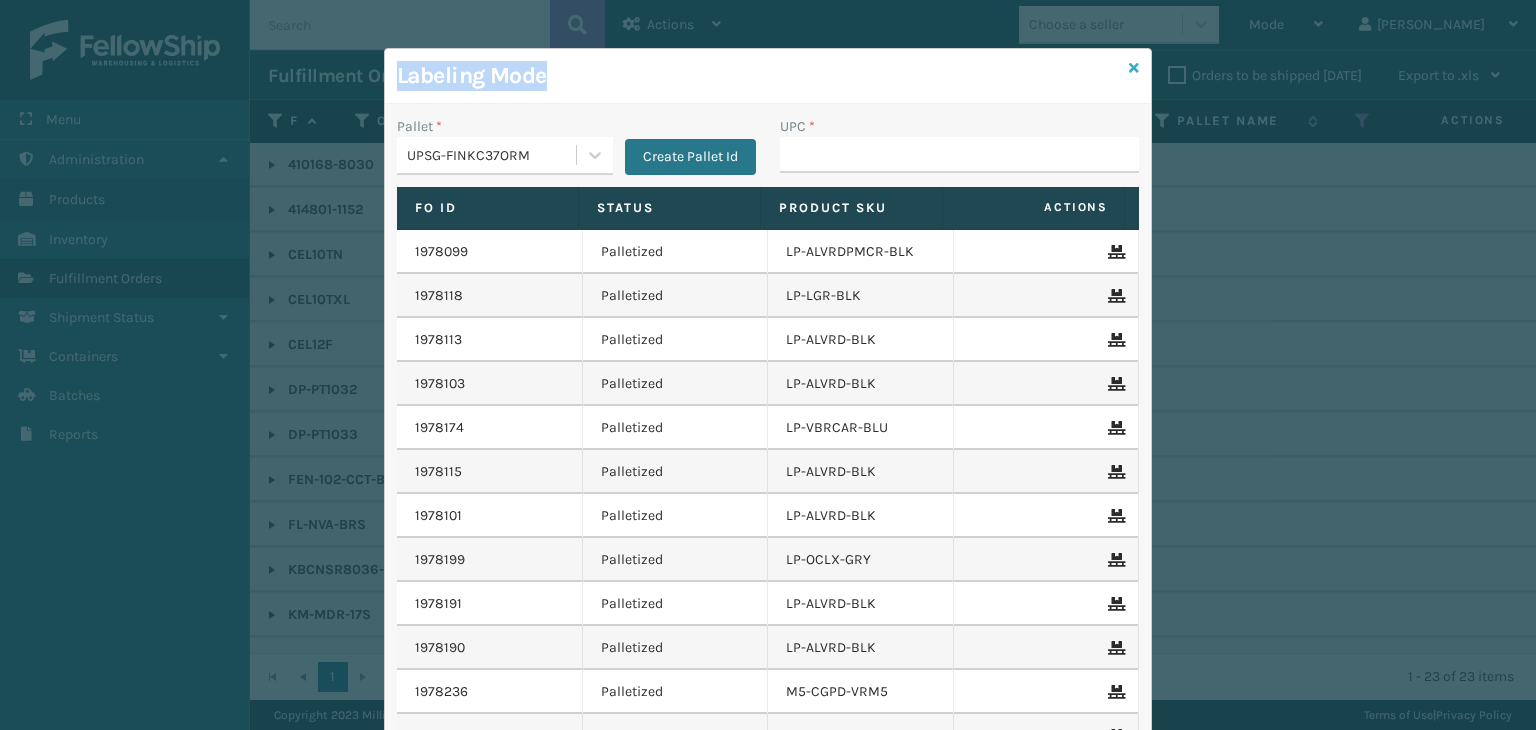 click at bounding box center (1134, 68) 